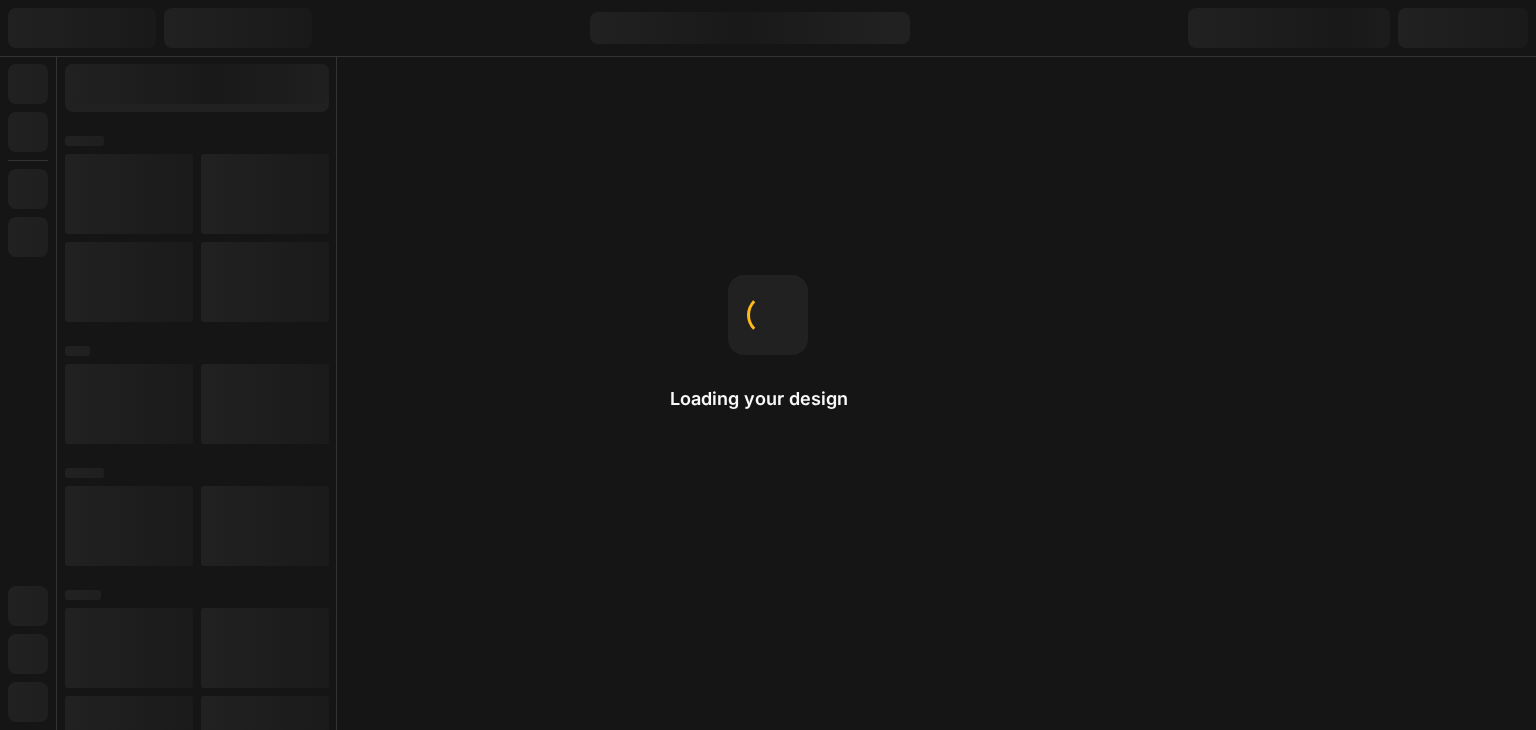 scroll, scrollTop: 0, scrollLeft: 0, axis: both 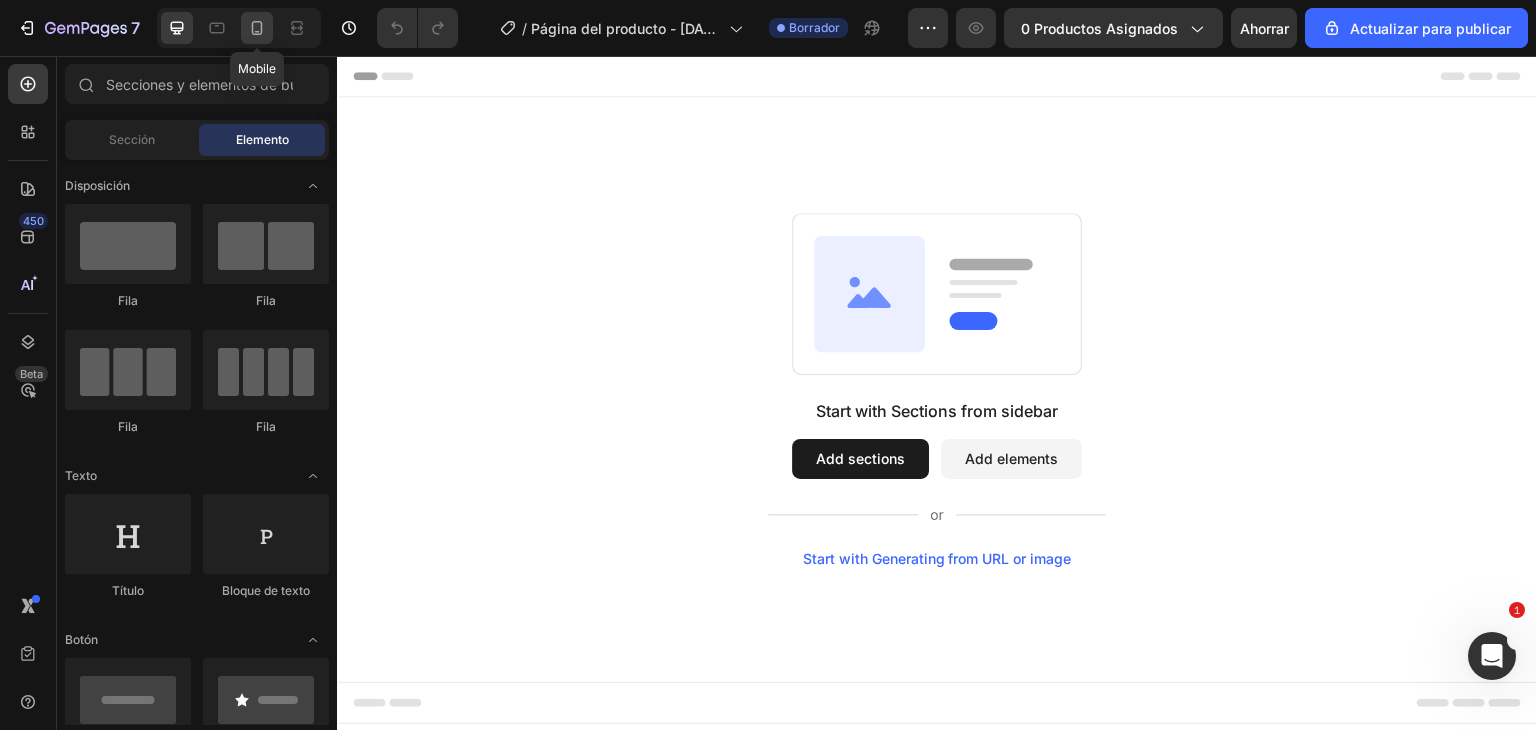 click 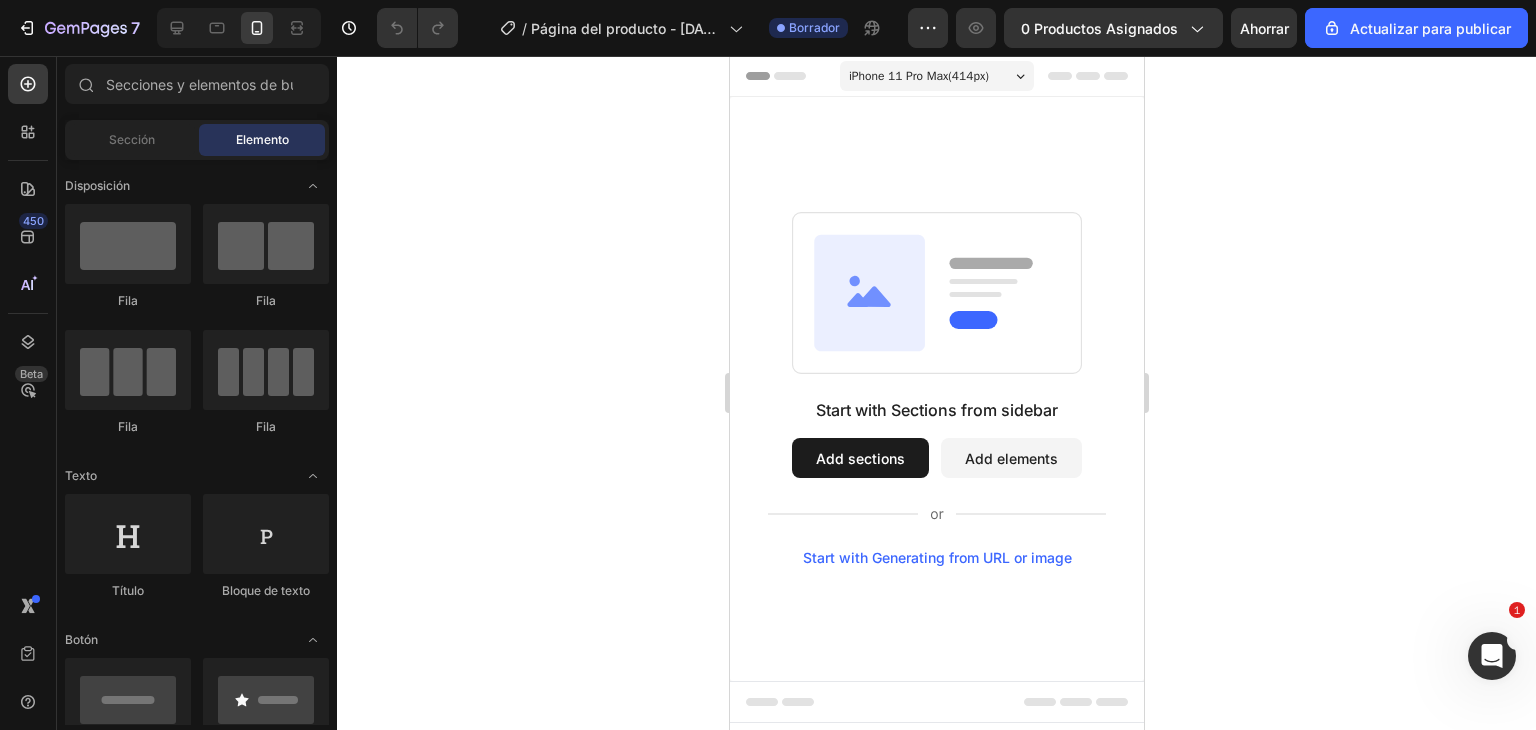 click 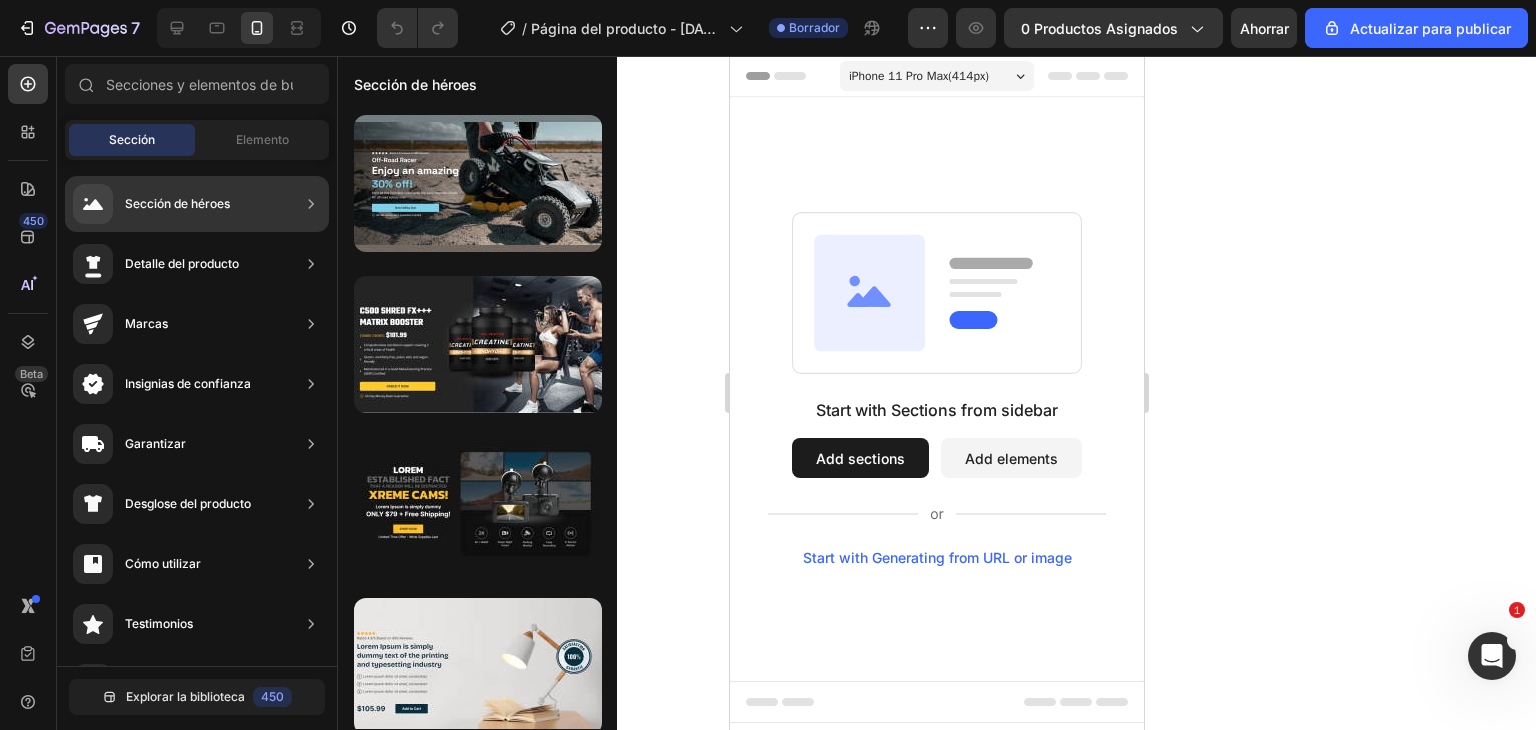 click on "Sección de héroes" at bounding box center [151, 204] 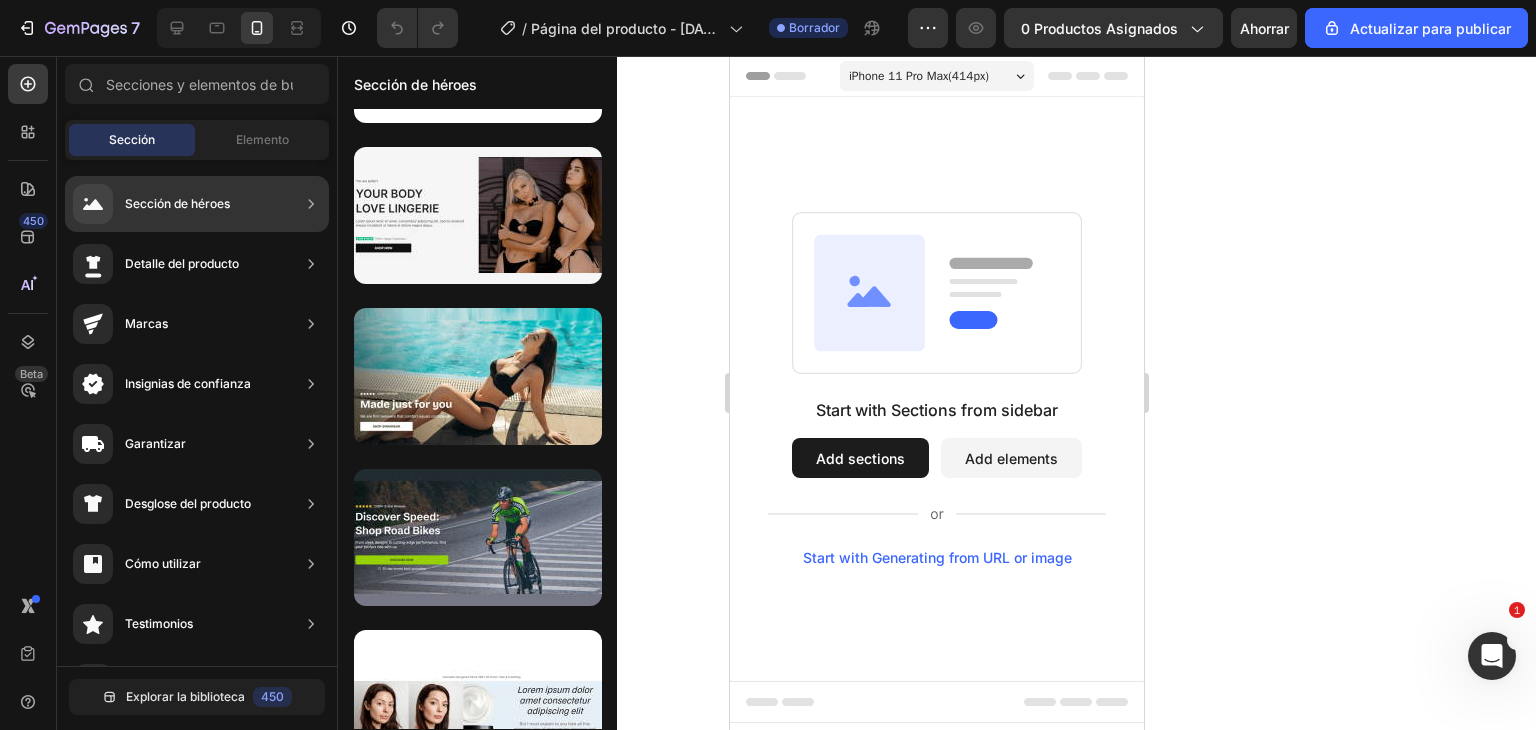 scroll, scrollTop: 172, scrollLeft: 0, axis: vertical 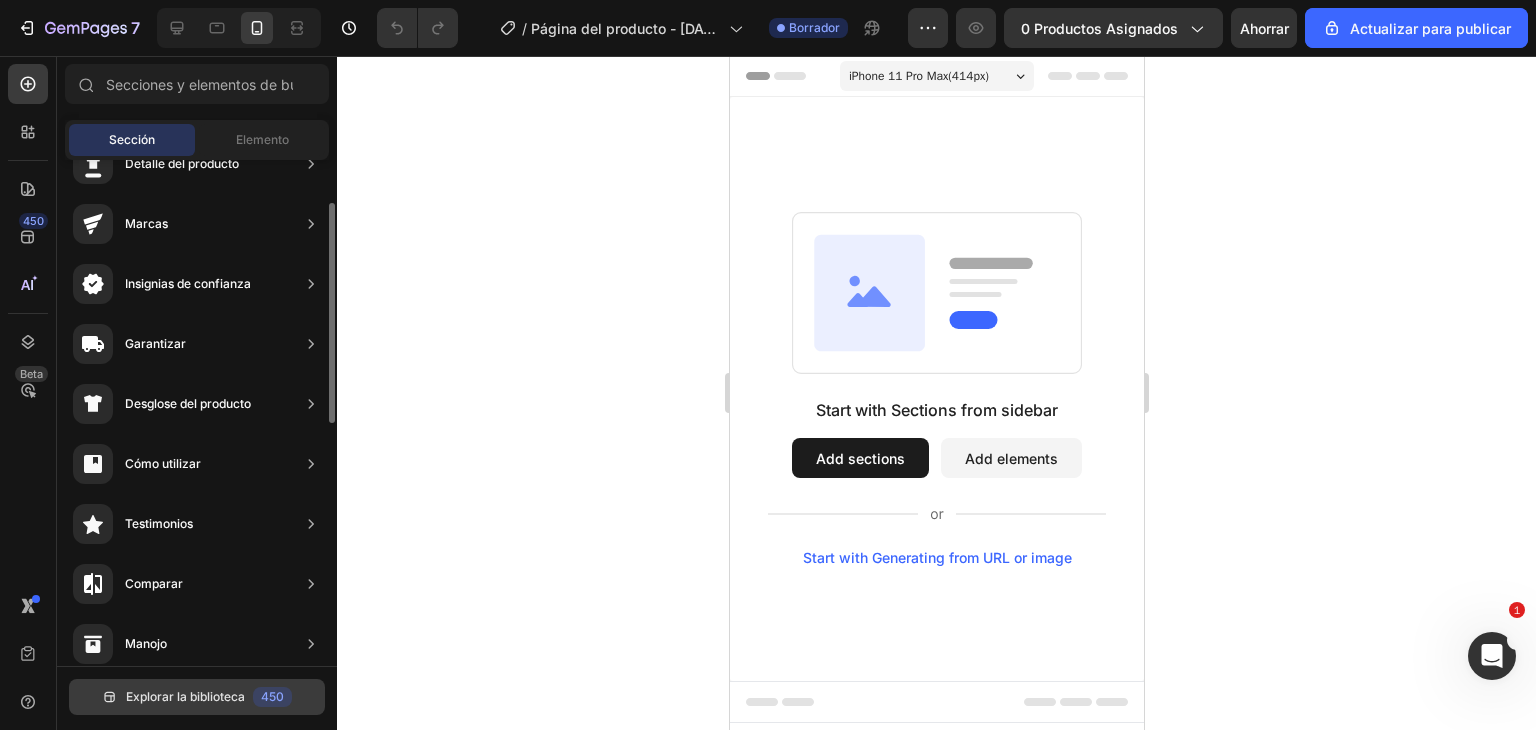 click on "Explorar la biblioteca" at bounding box center [185, 696] 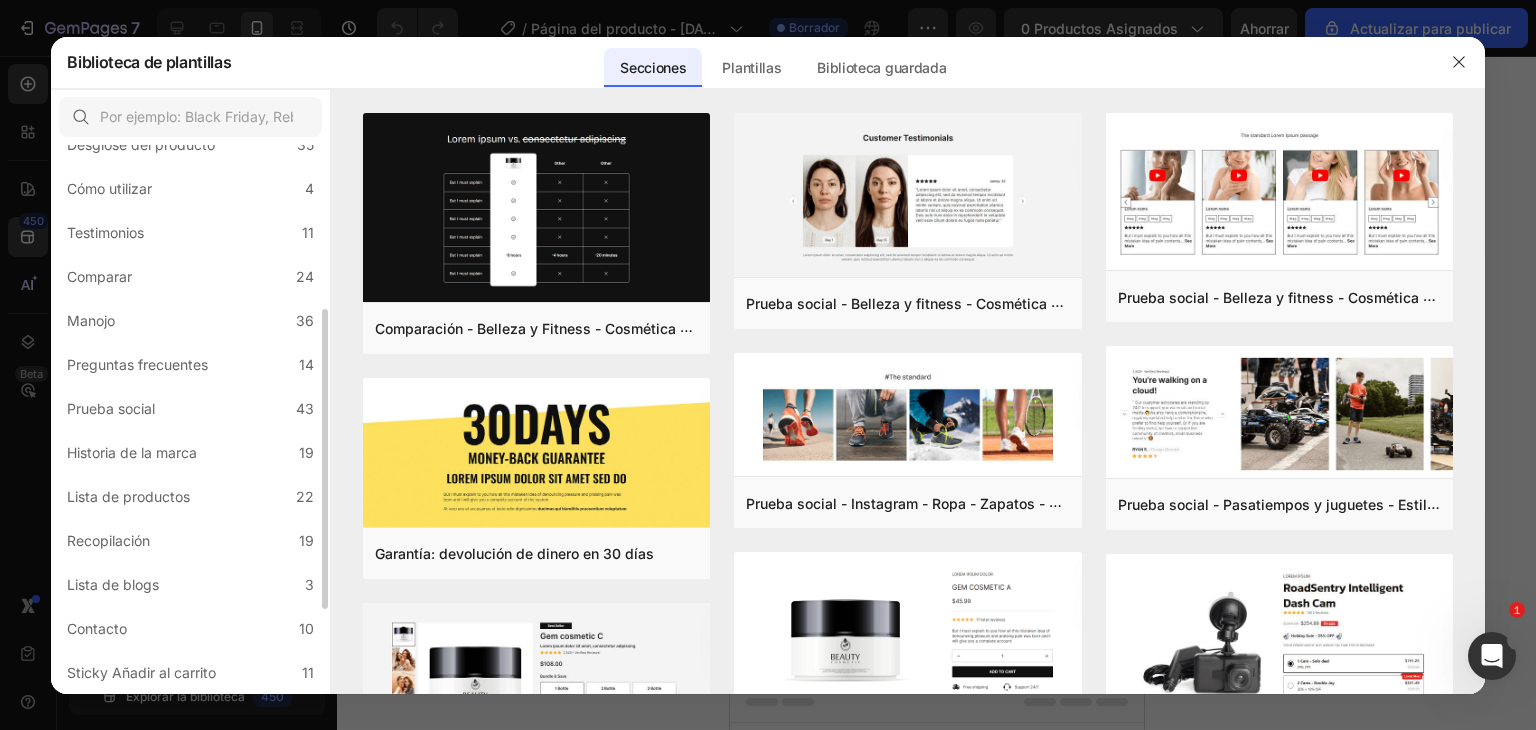 scroll, scrollTop: 455, scrollLeft: 0, axis: vertical 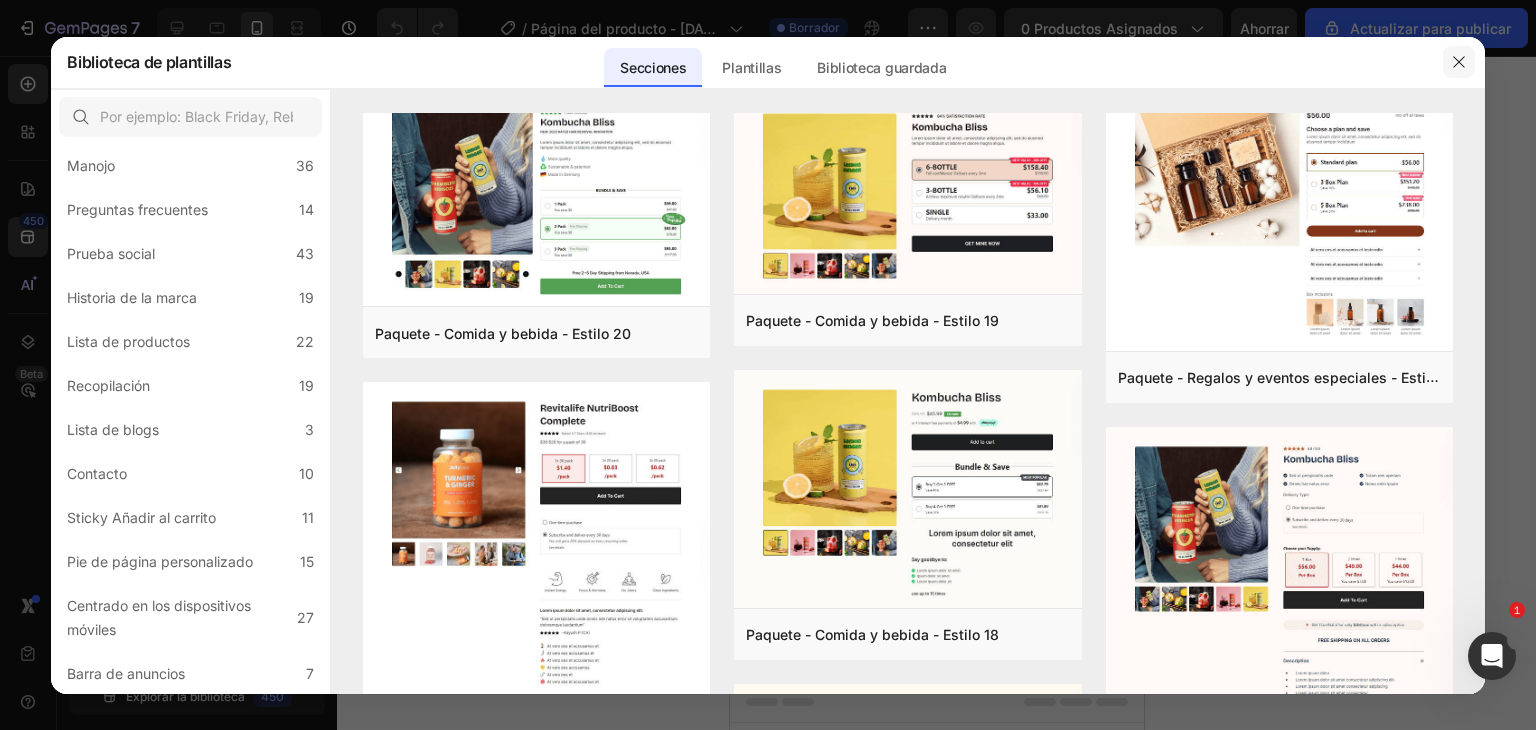 click at bounding box center [1459, 62] 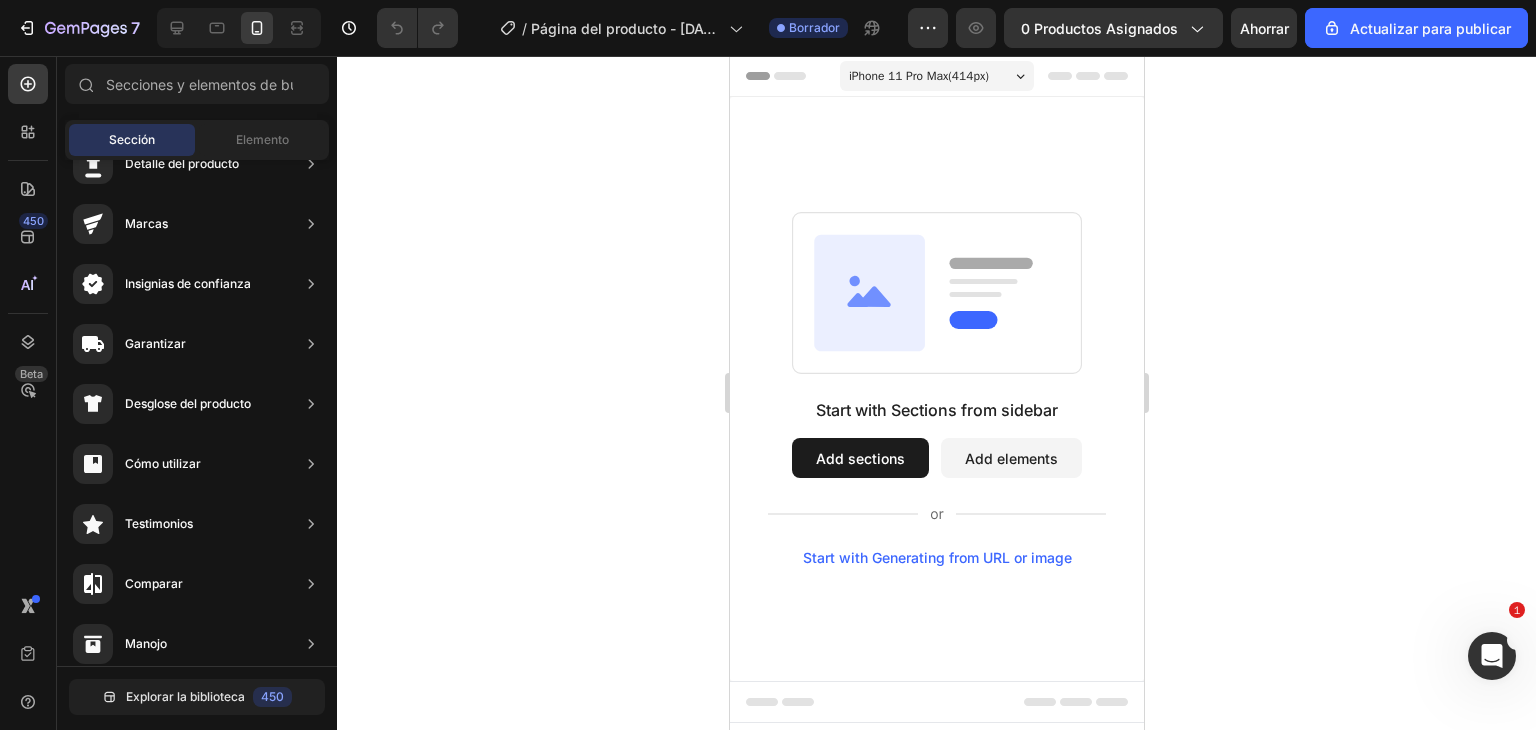 click on "Add elements" at bounding box center (1010, 458) 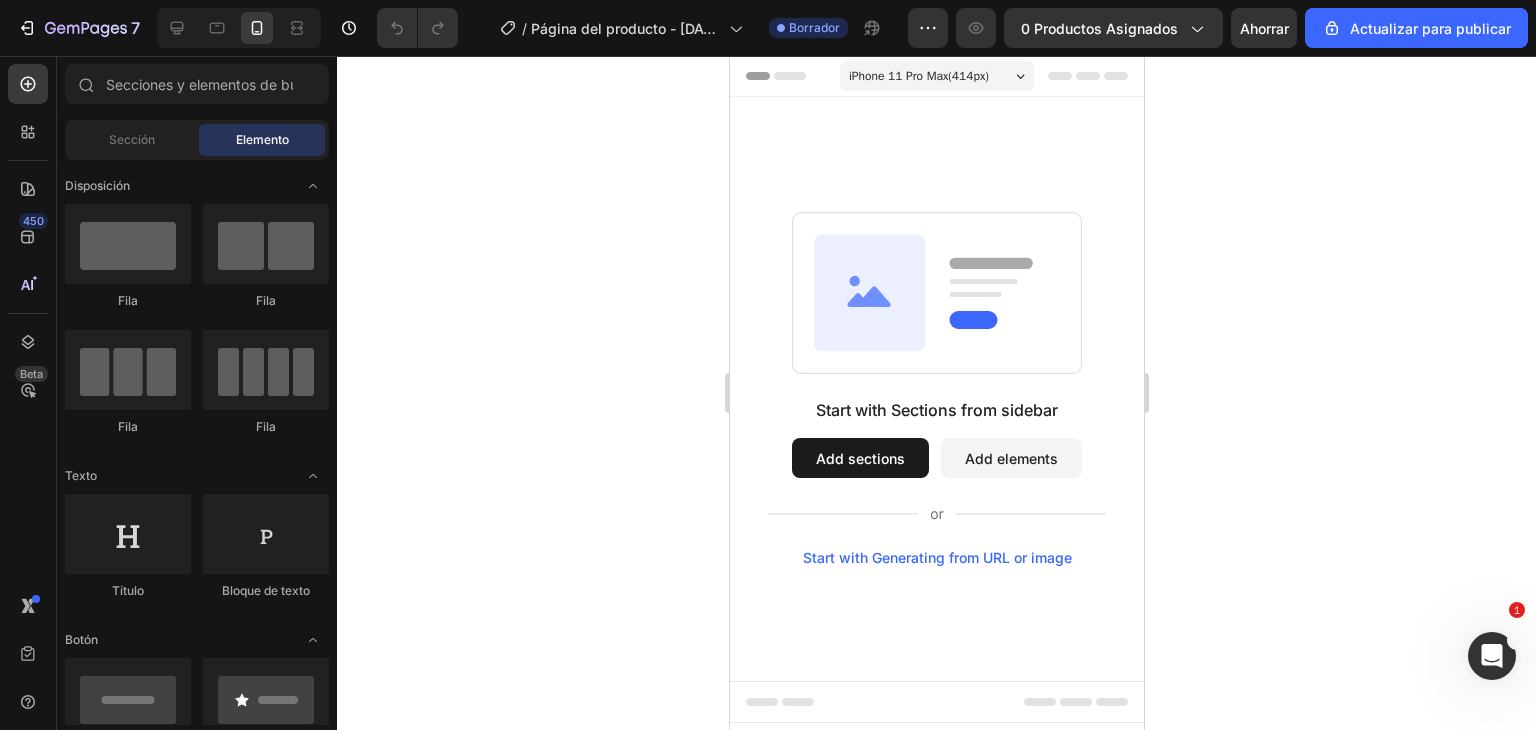 click on "Add sections" at bounding box center (859, 458) 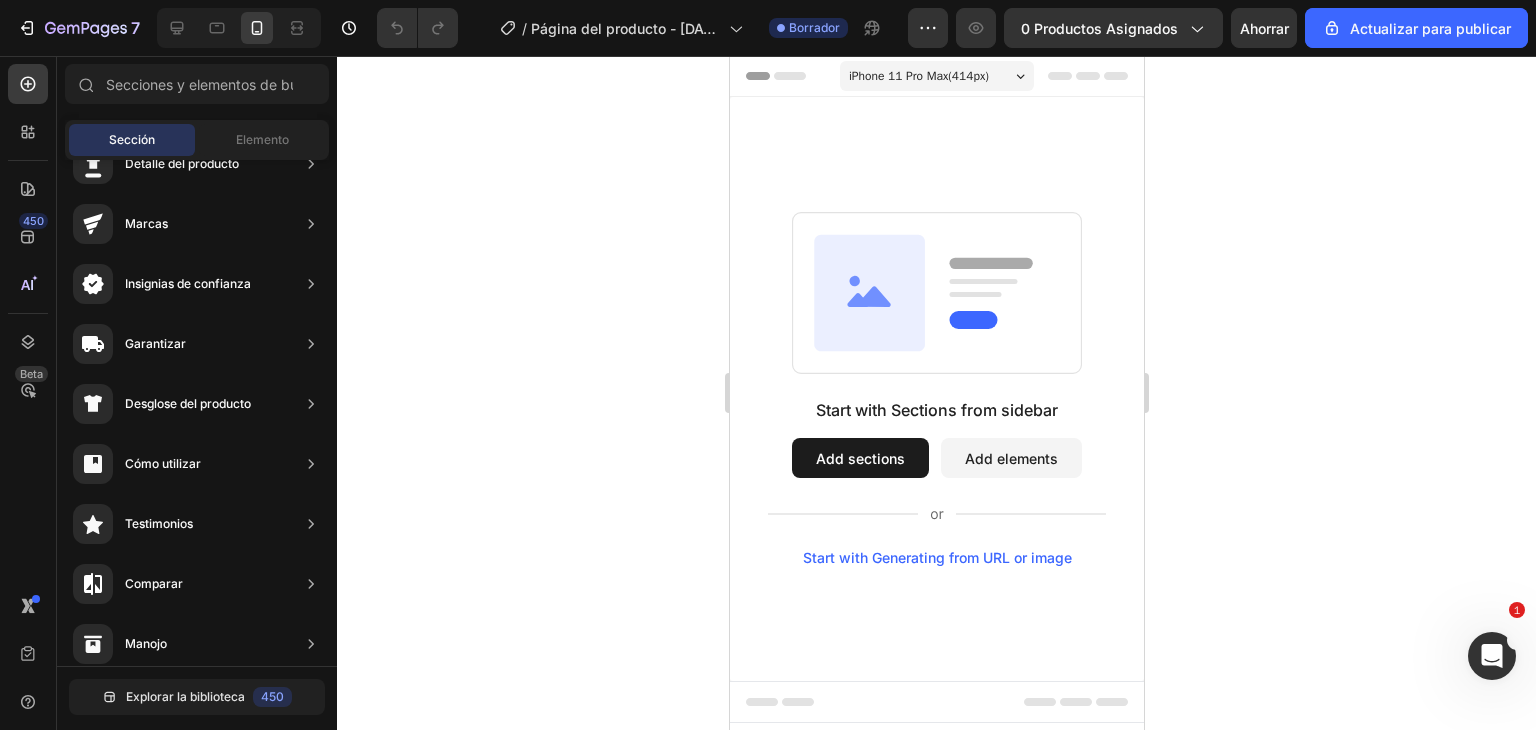 click on "iPhone 11 Pro Max  ( 414 px)" at bounding box center [936, 76] 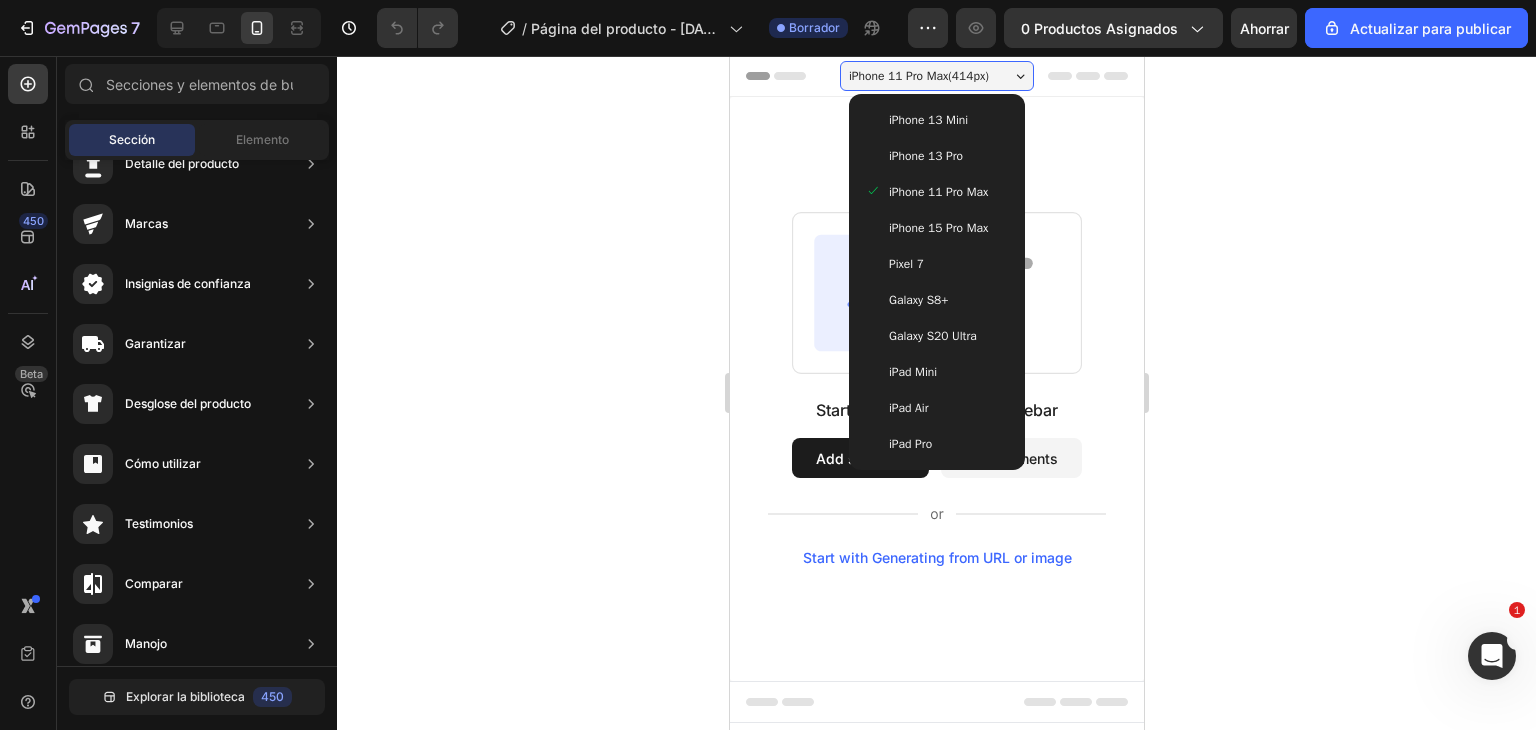 click on "iPhone 15 Pro Max" at bounding box center (937, 228) 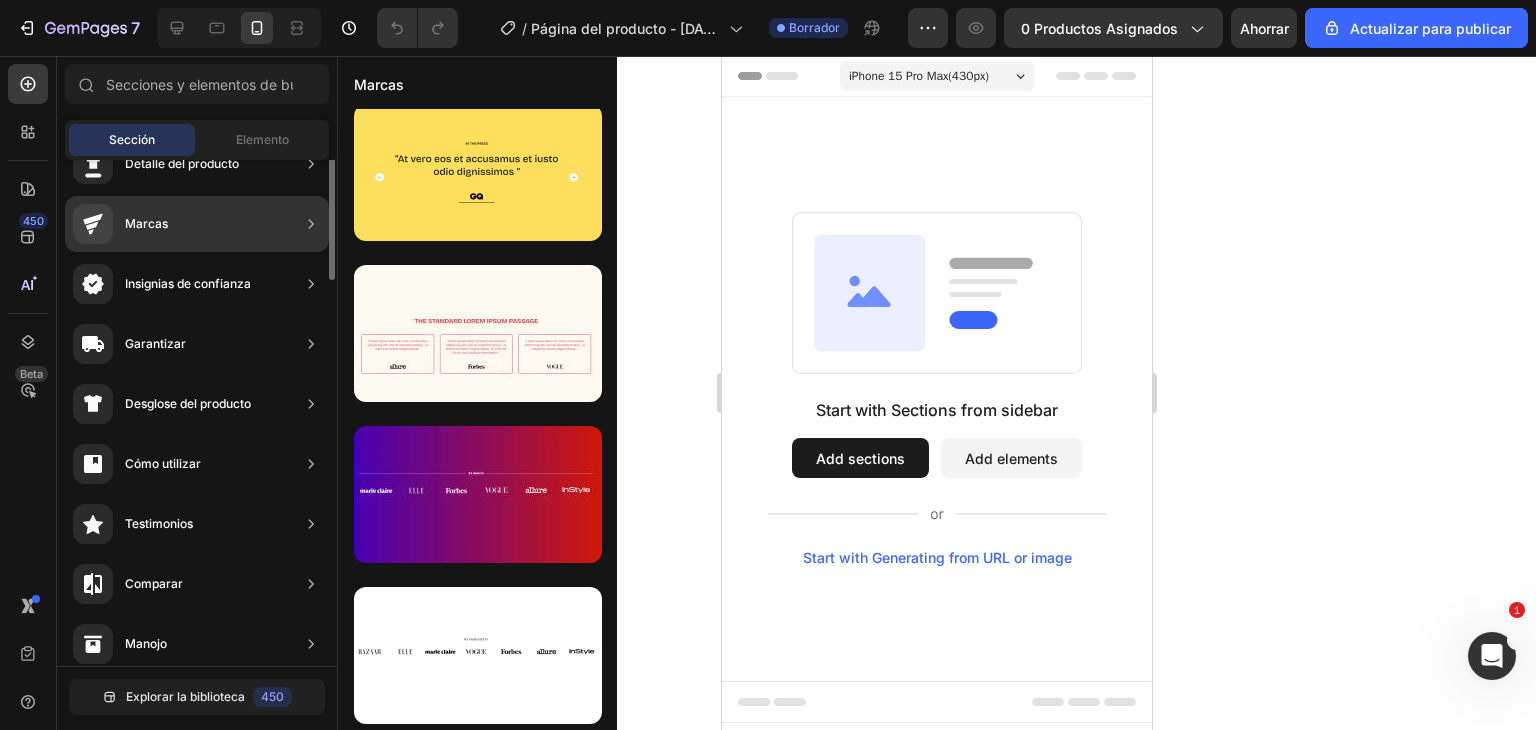 scroll, scrollTop: 0, scrollLeft: 0, axis: both 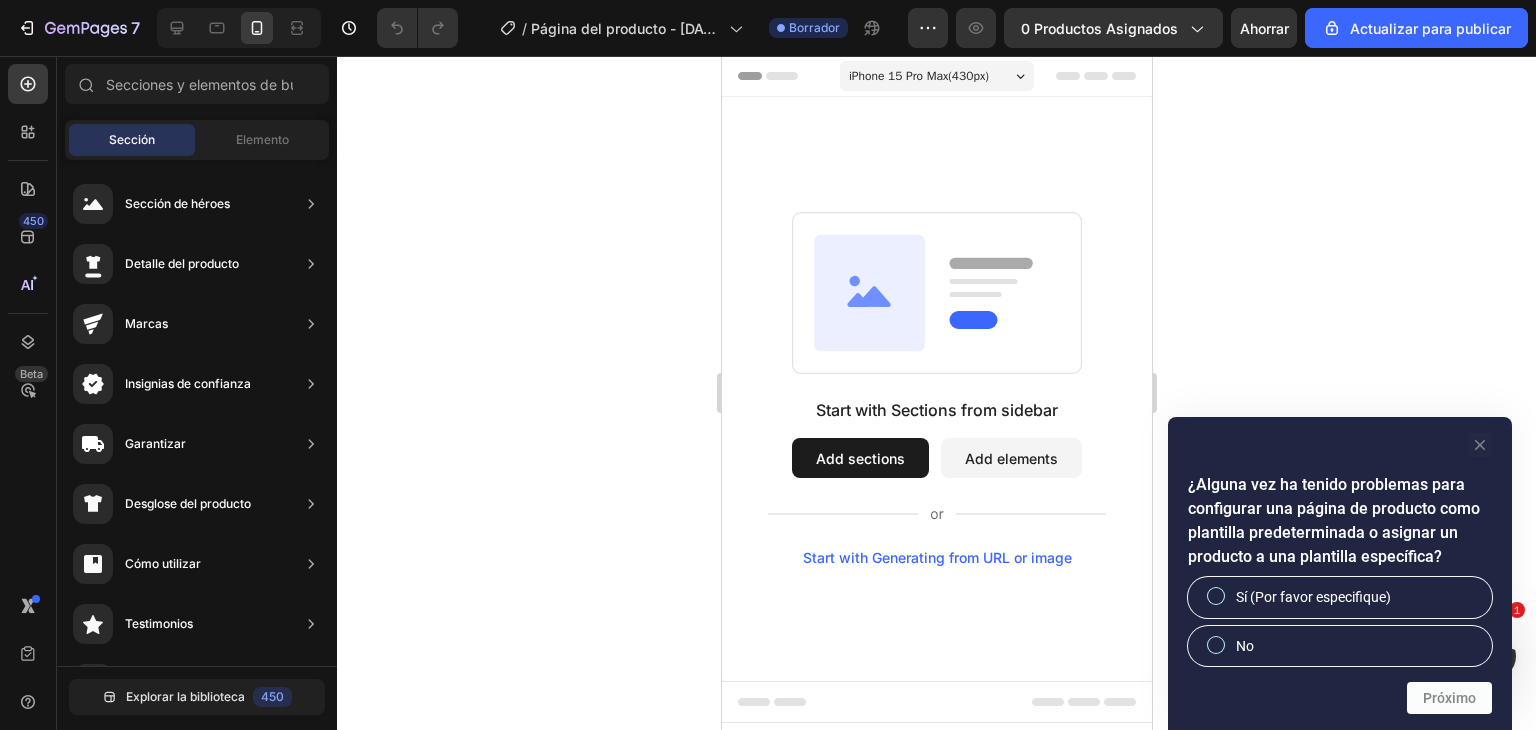 click 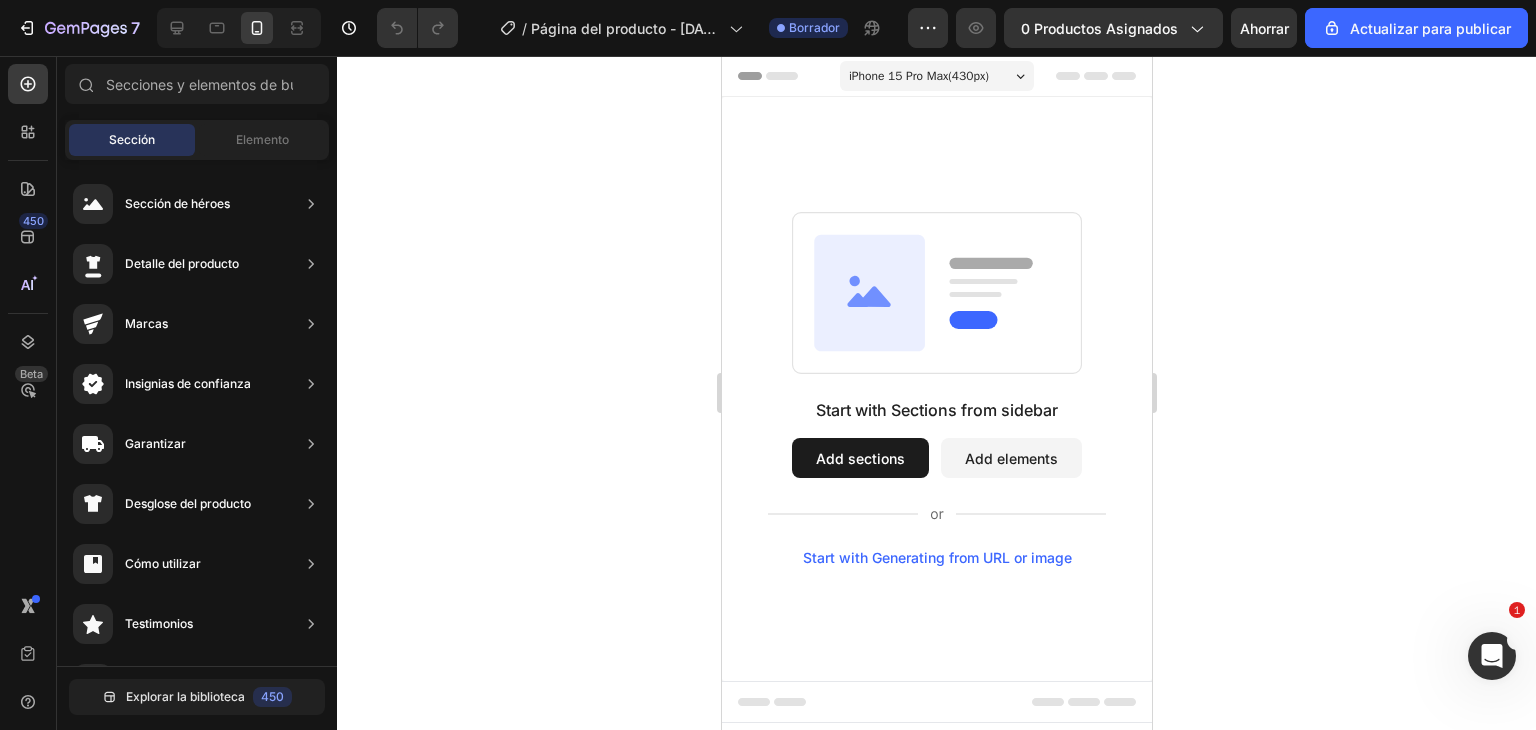 click on "Start with Generating from URL or image" at bounding box center (936, 558) 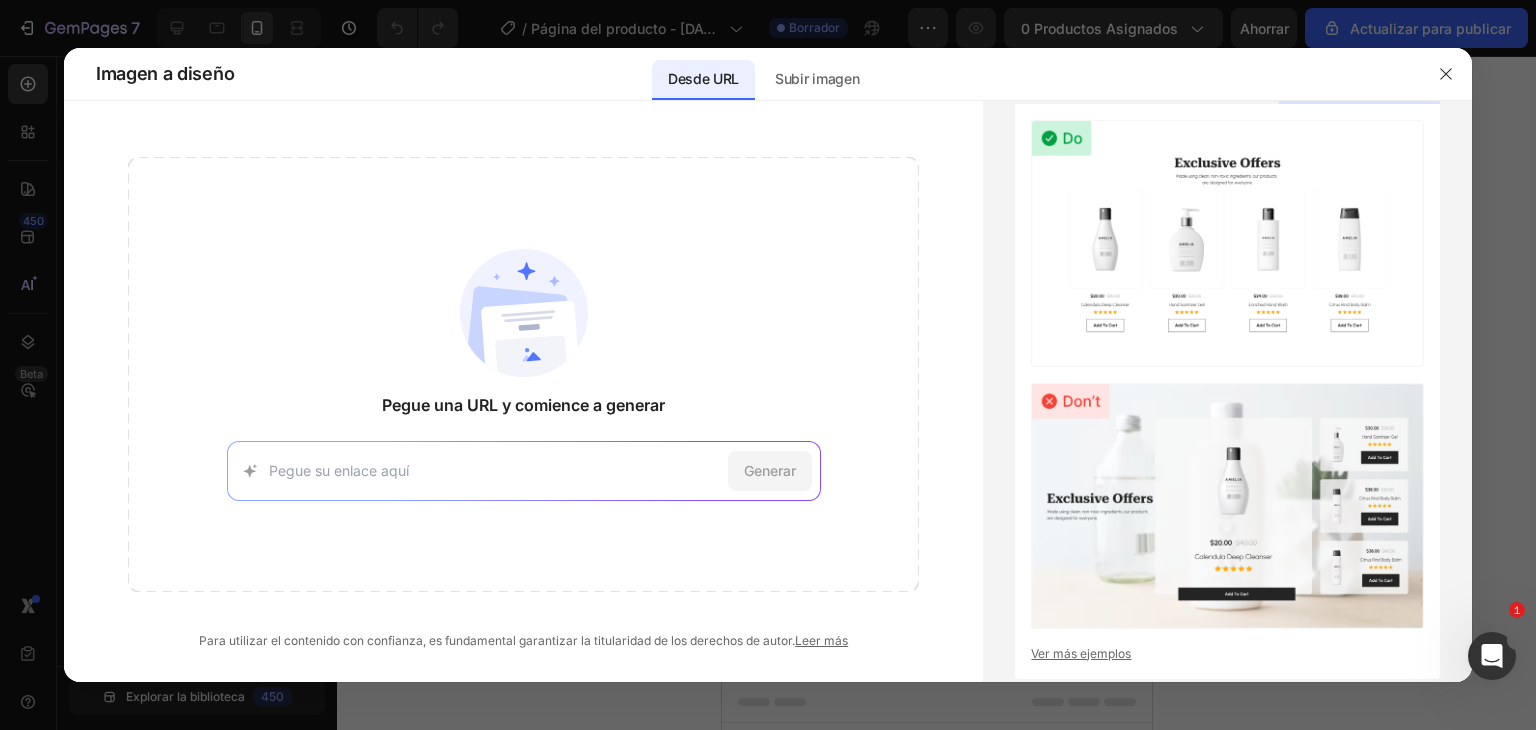 click at bounding box center [524, 313] 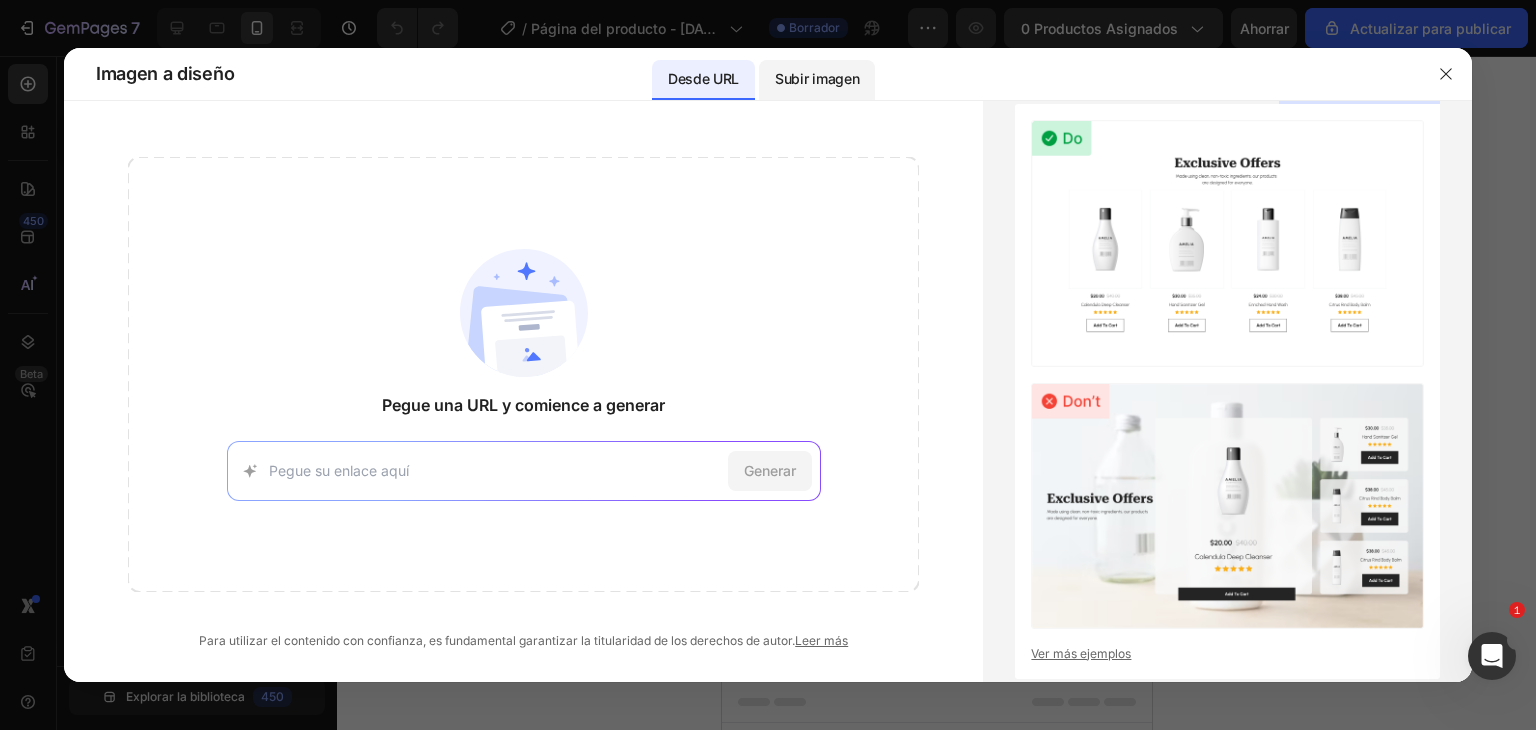 click on "Subir imagen" at bounding box center [817, 78] 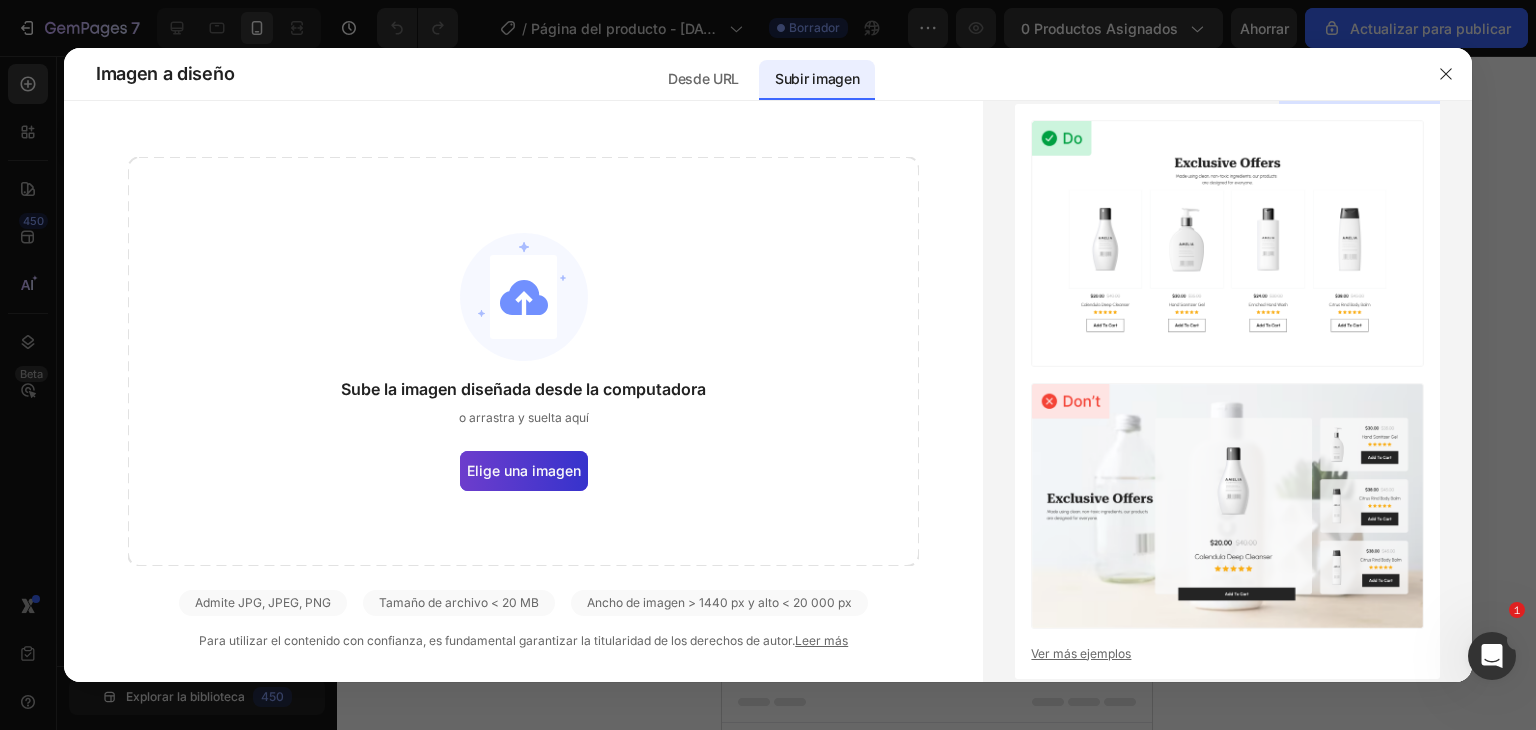 click on "Elige una imagen" at bounding box center [524, 470] 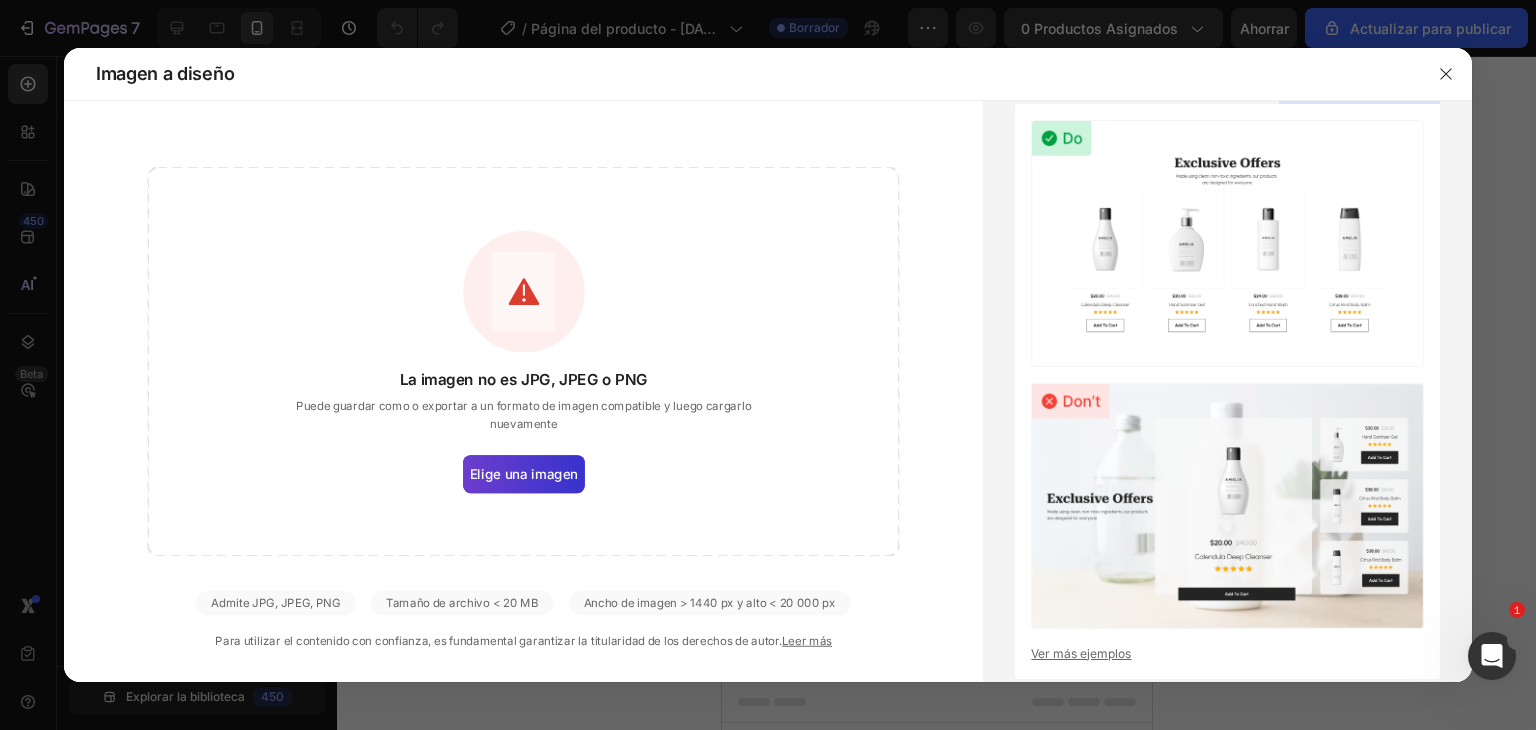 click on "Elige una imagen" 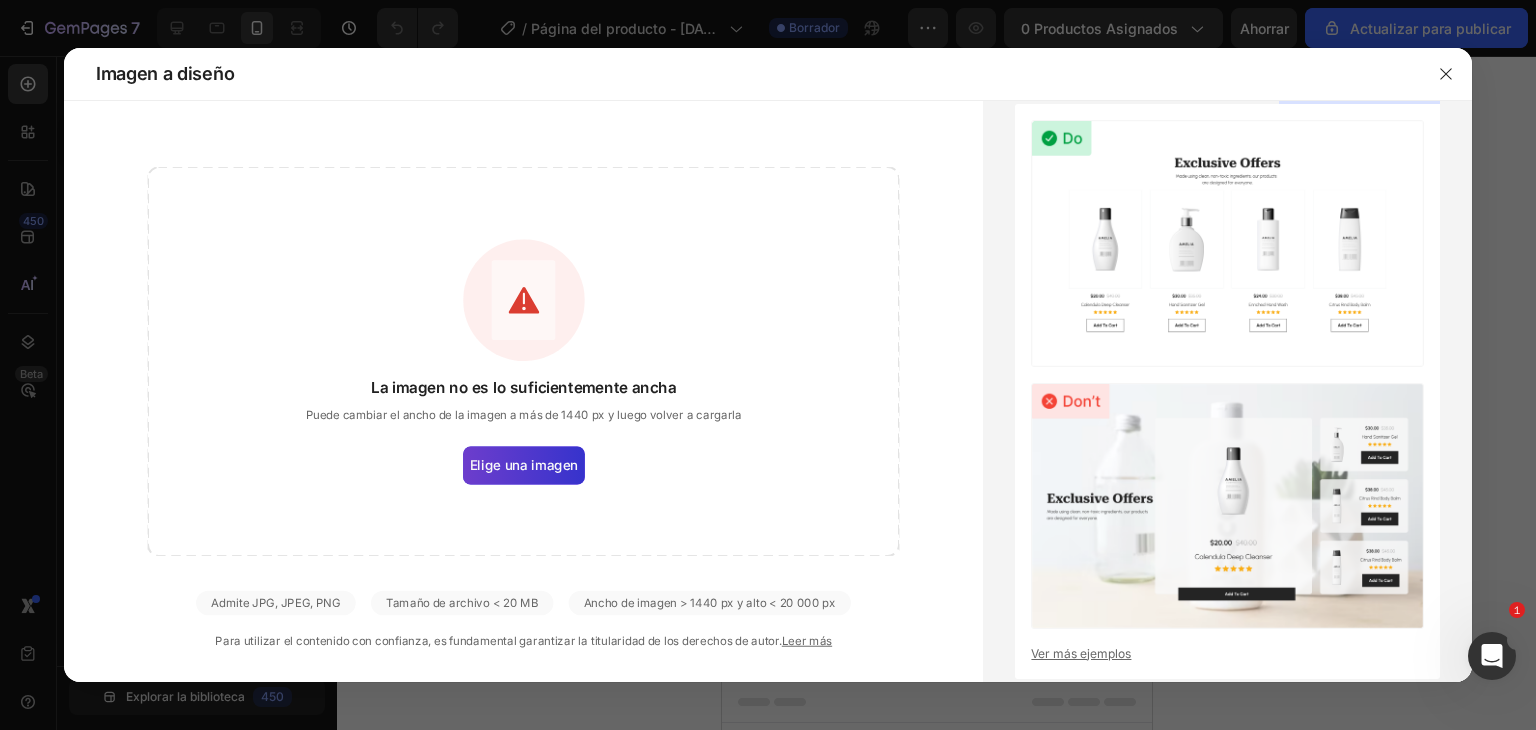 click on "Elige una imagen" at bounding box center (524, 465) 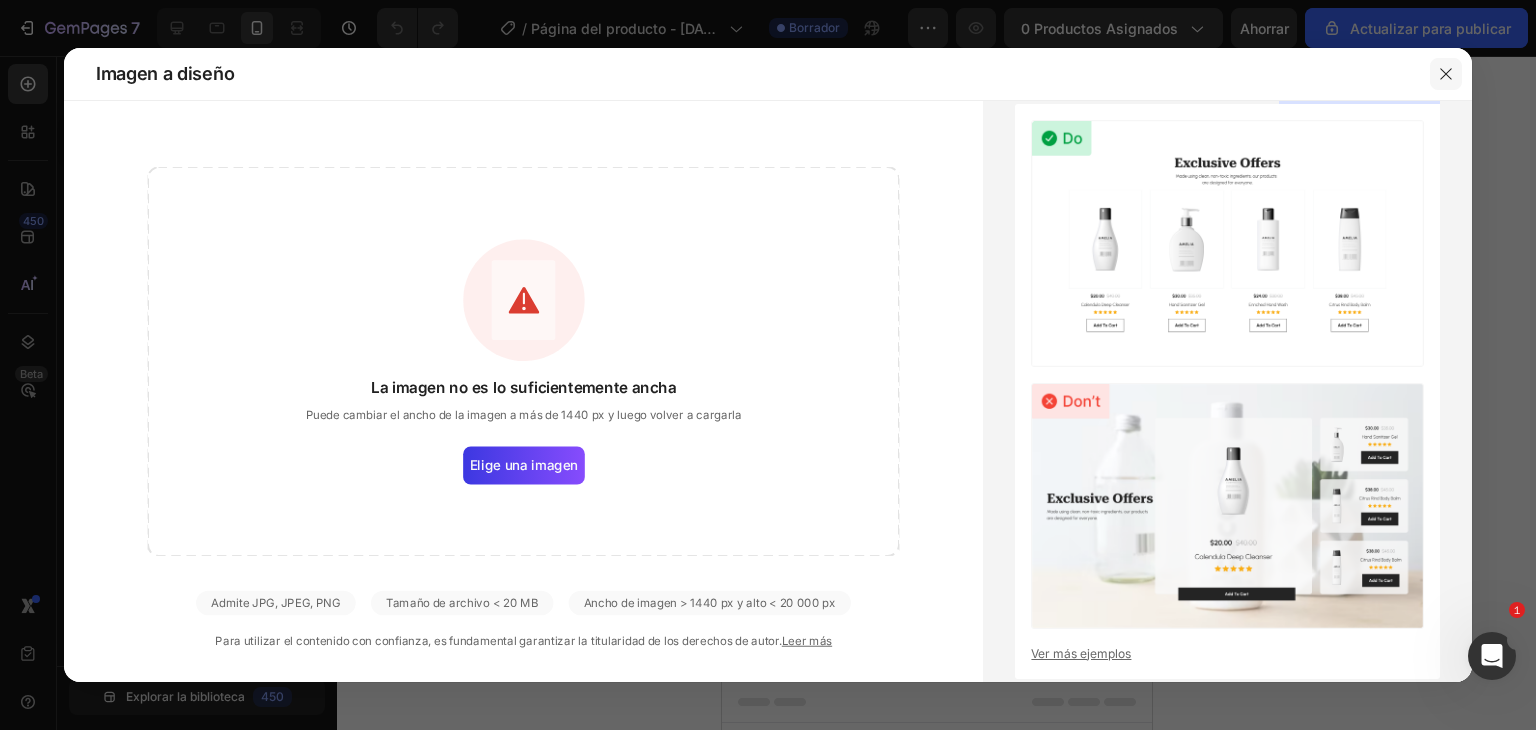 click at bounding box center [1446, 74] 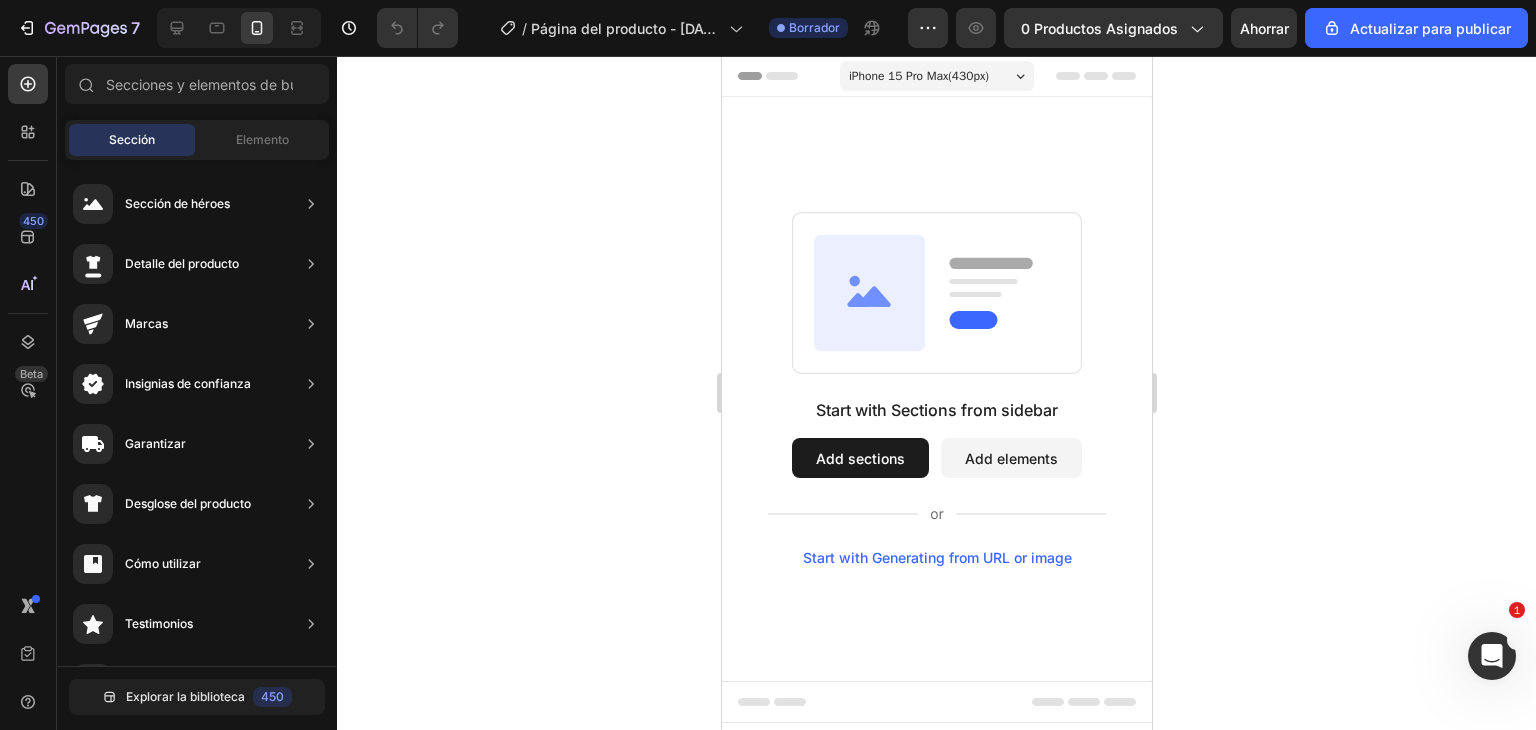 click 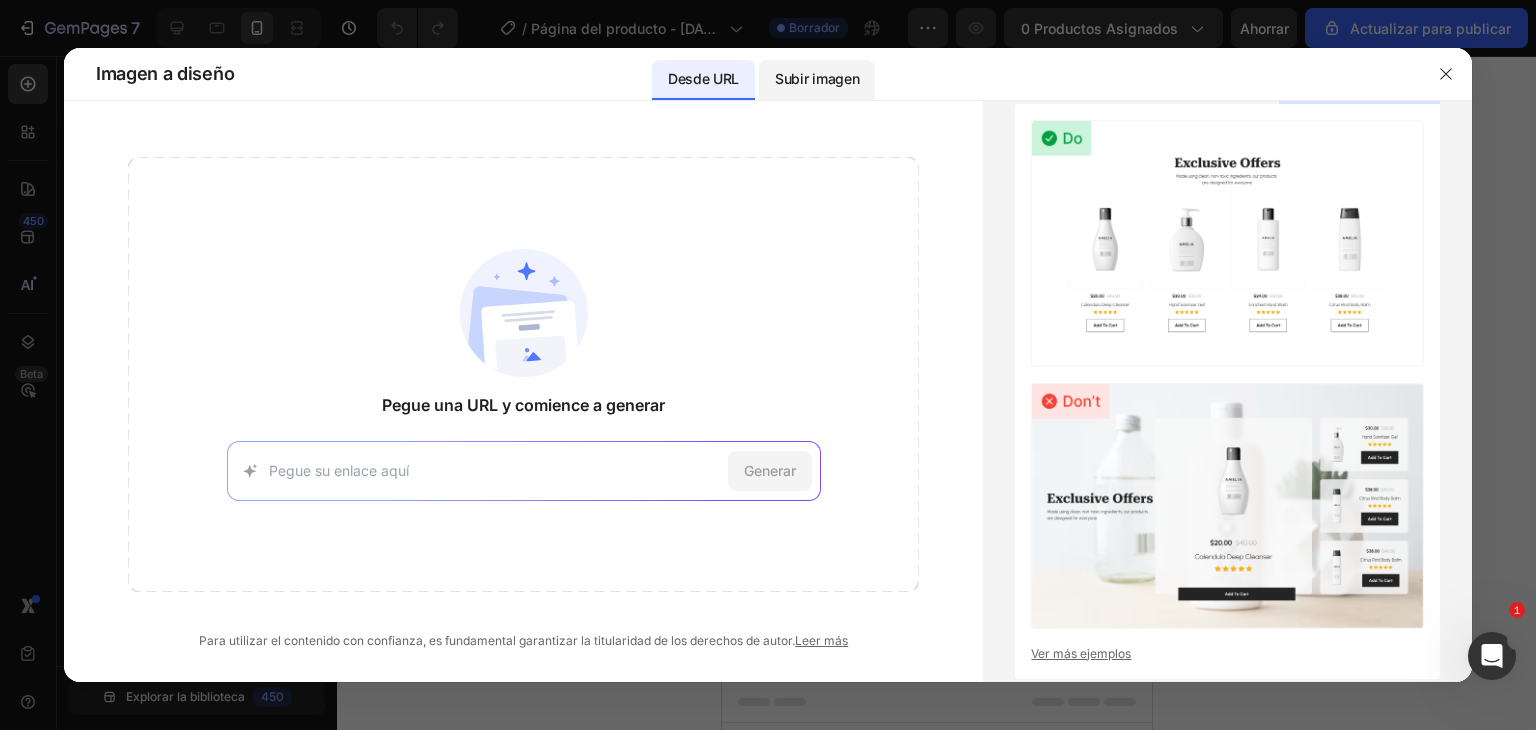 click on "Subir imagen" at bounding box center (817, 78) 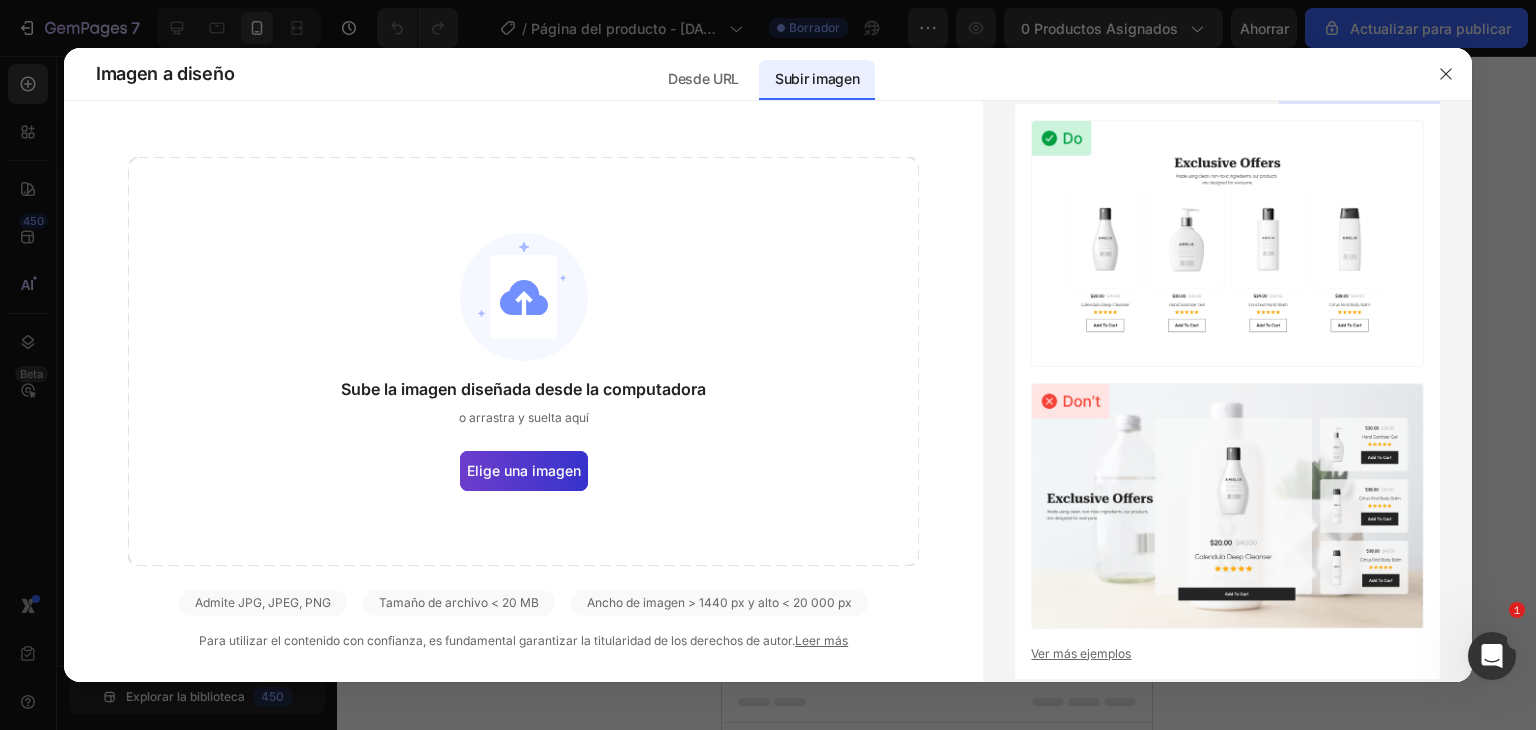 click on "Elige una imagen" at bounding box center (524, 470) 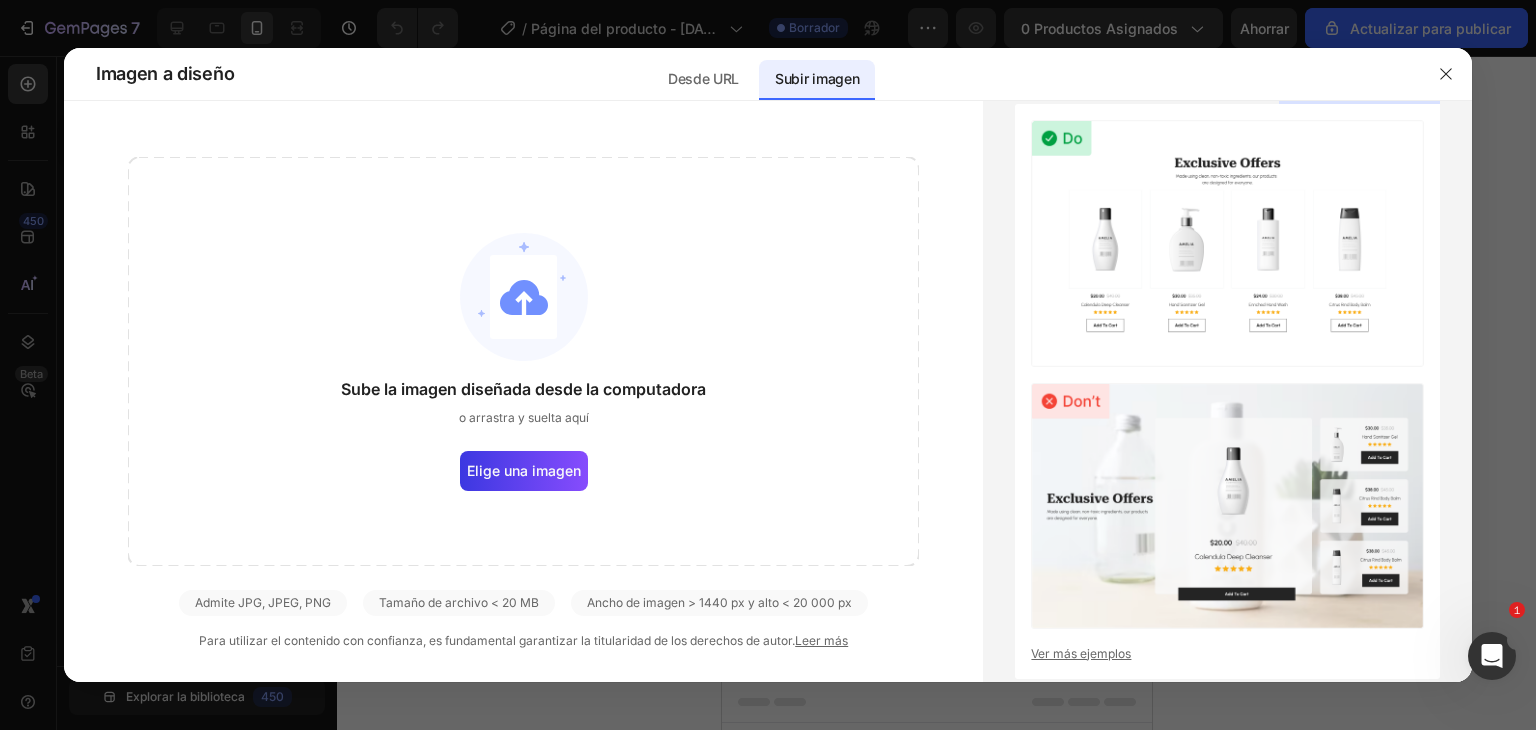 click on "Sube la imagen diseñada desde la computadora o arrastra y suelta aquí Elige una imagen" 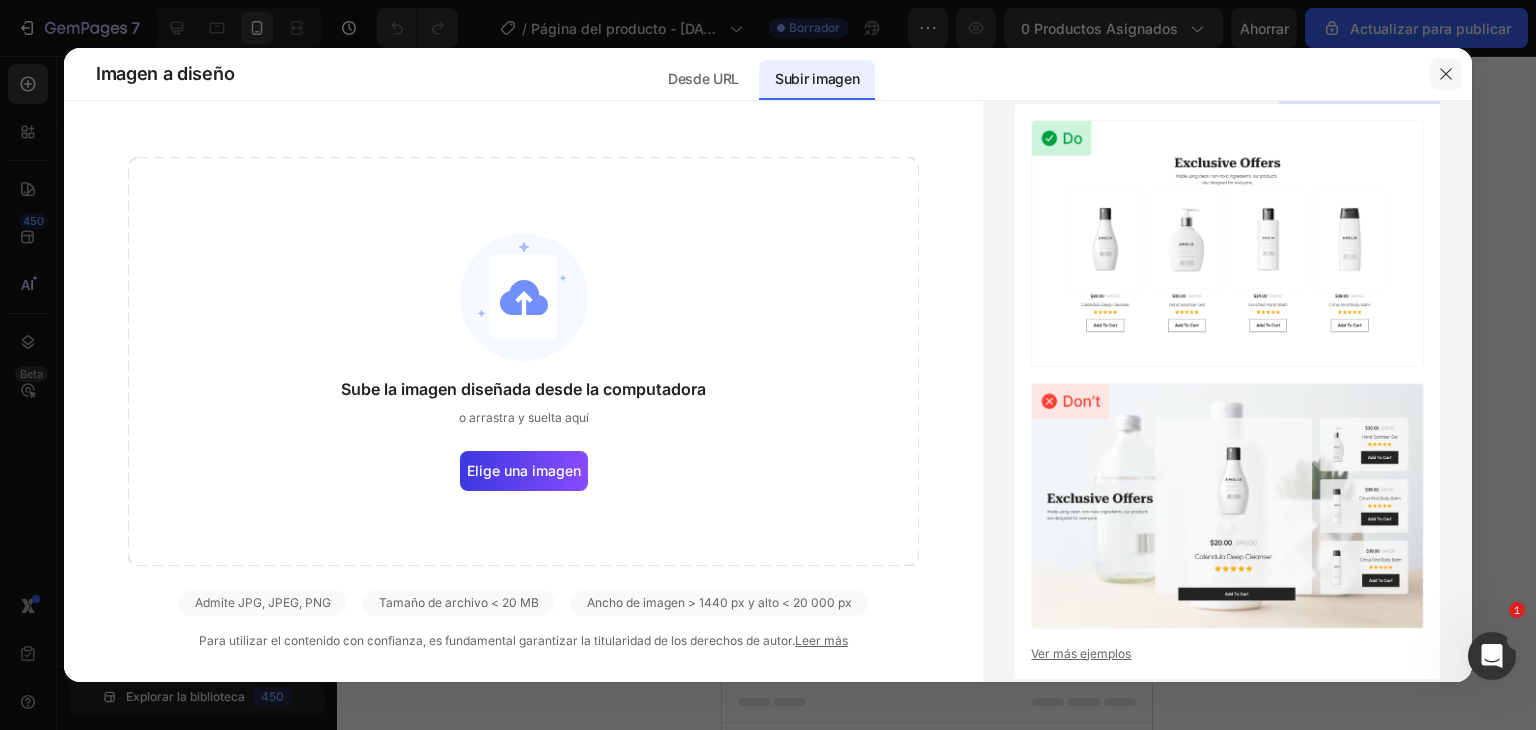 click 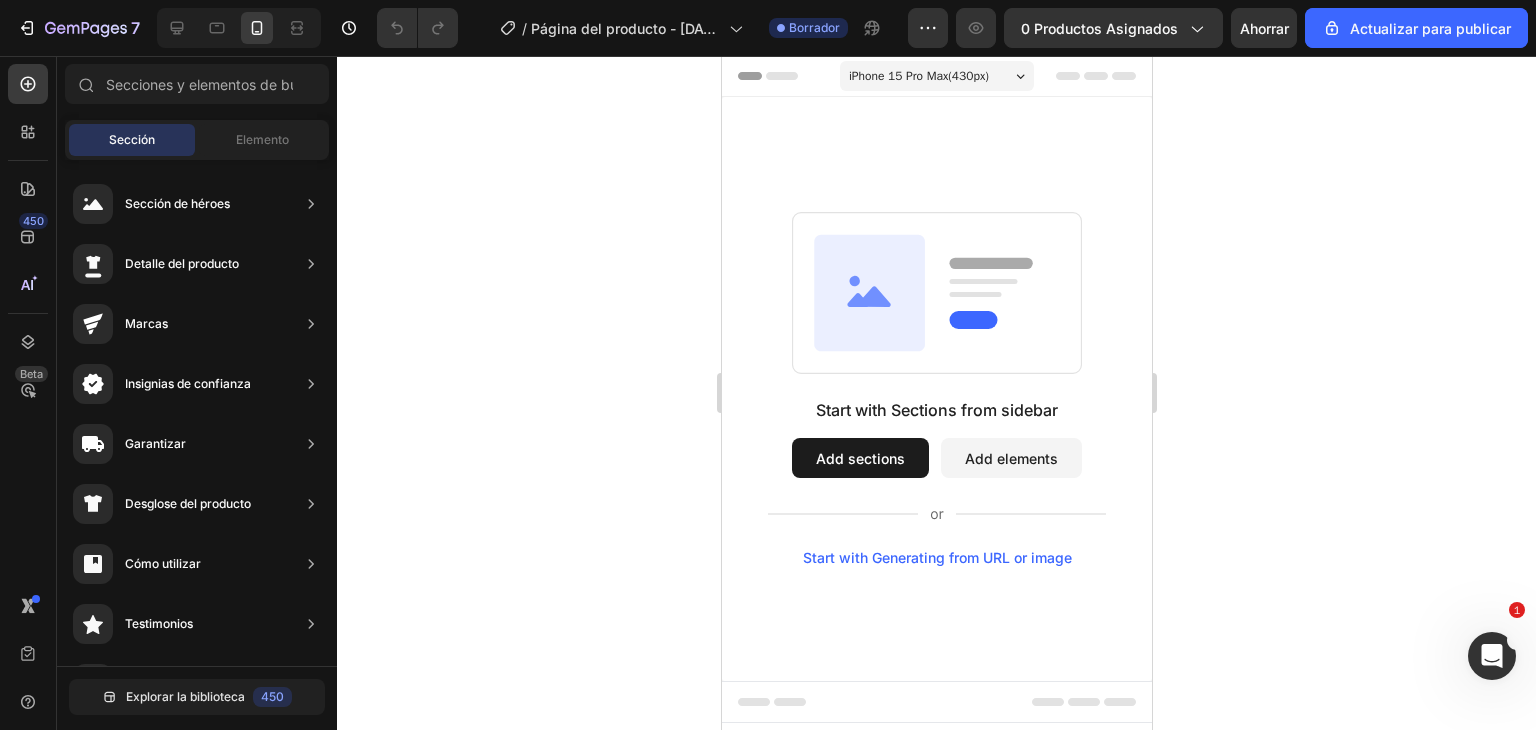 click 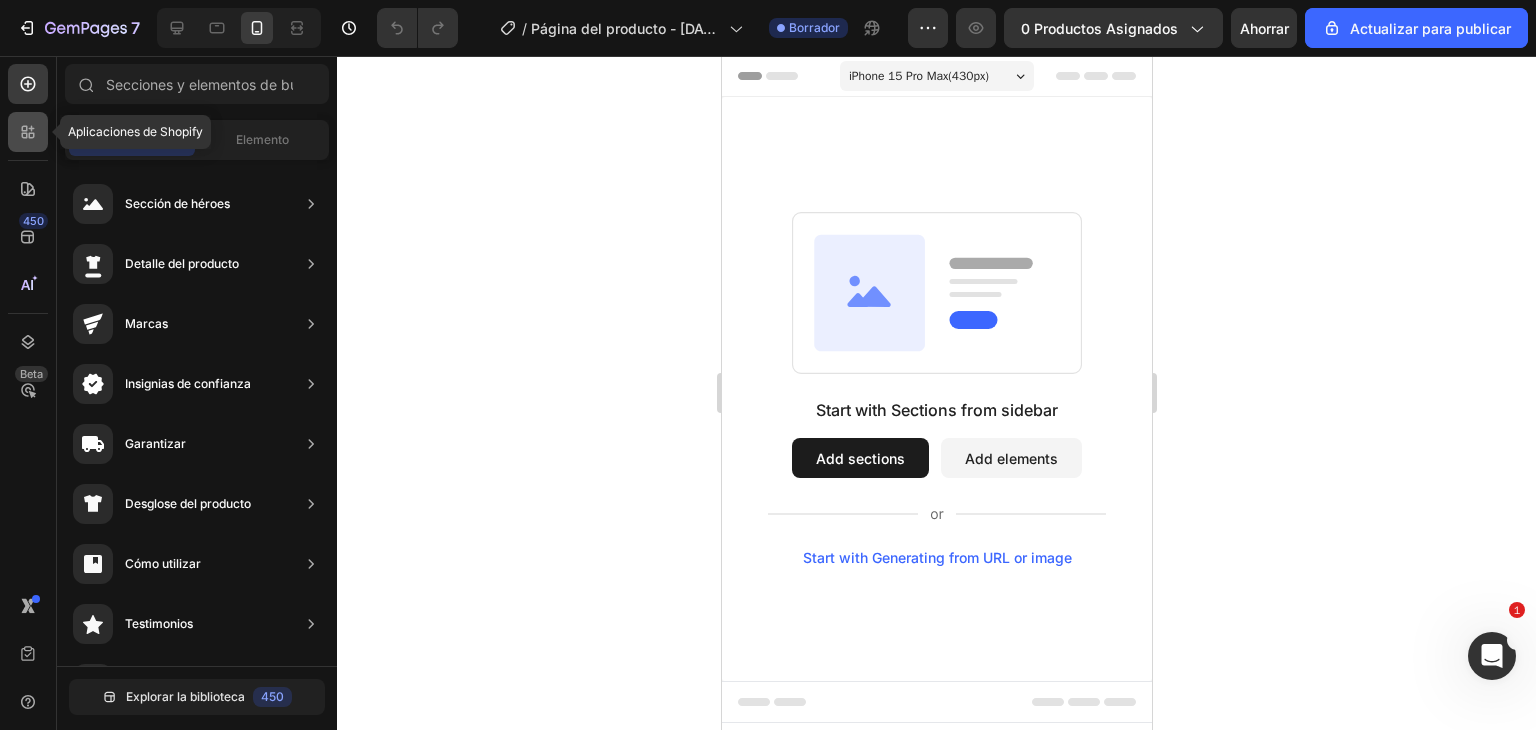 click 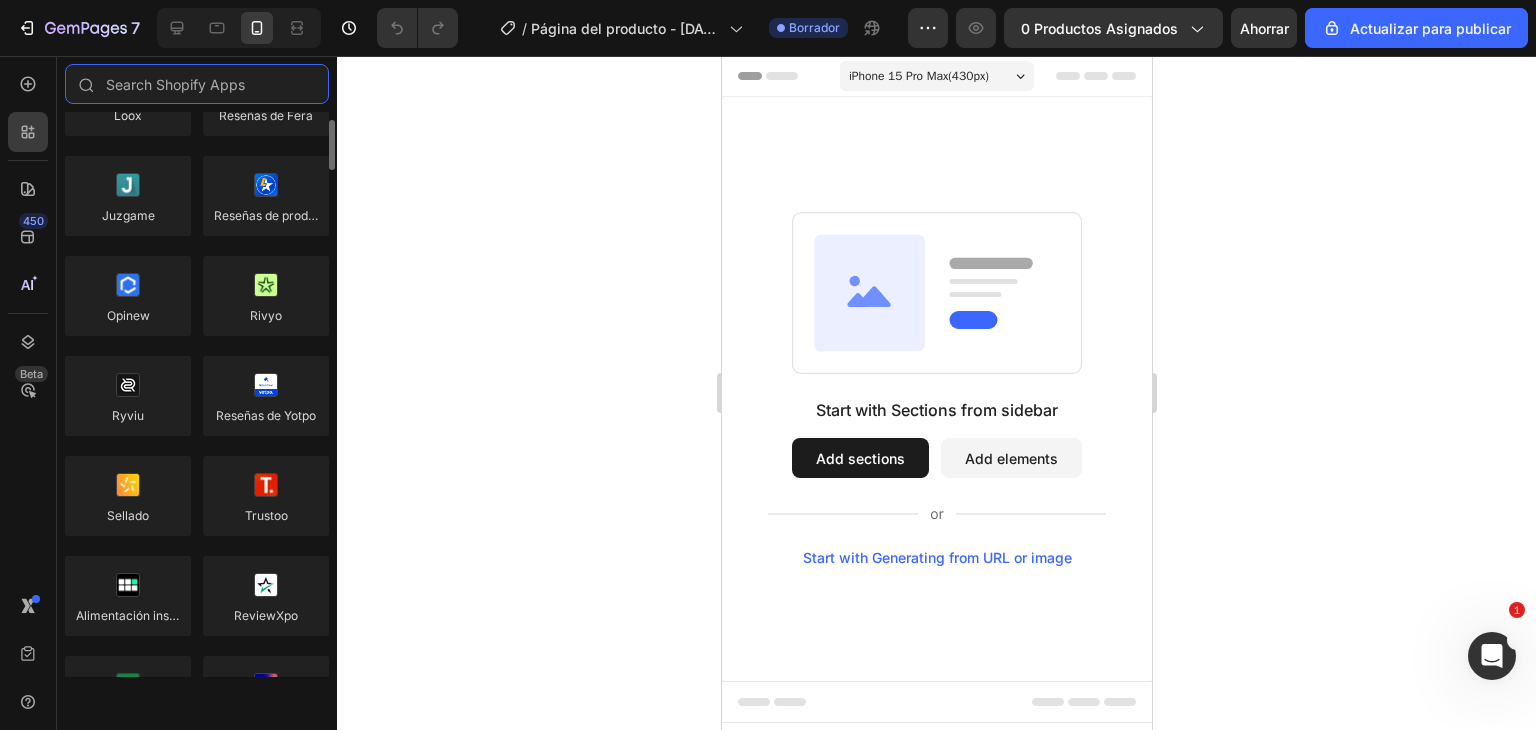 scroll, scrollTop: 0, scrollLeft: 0, axis: both 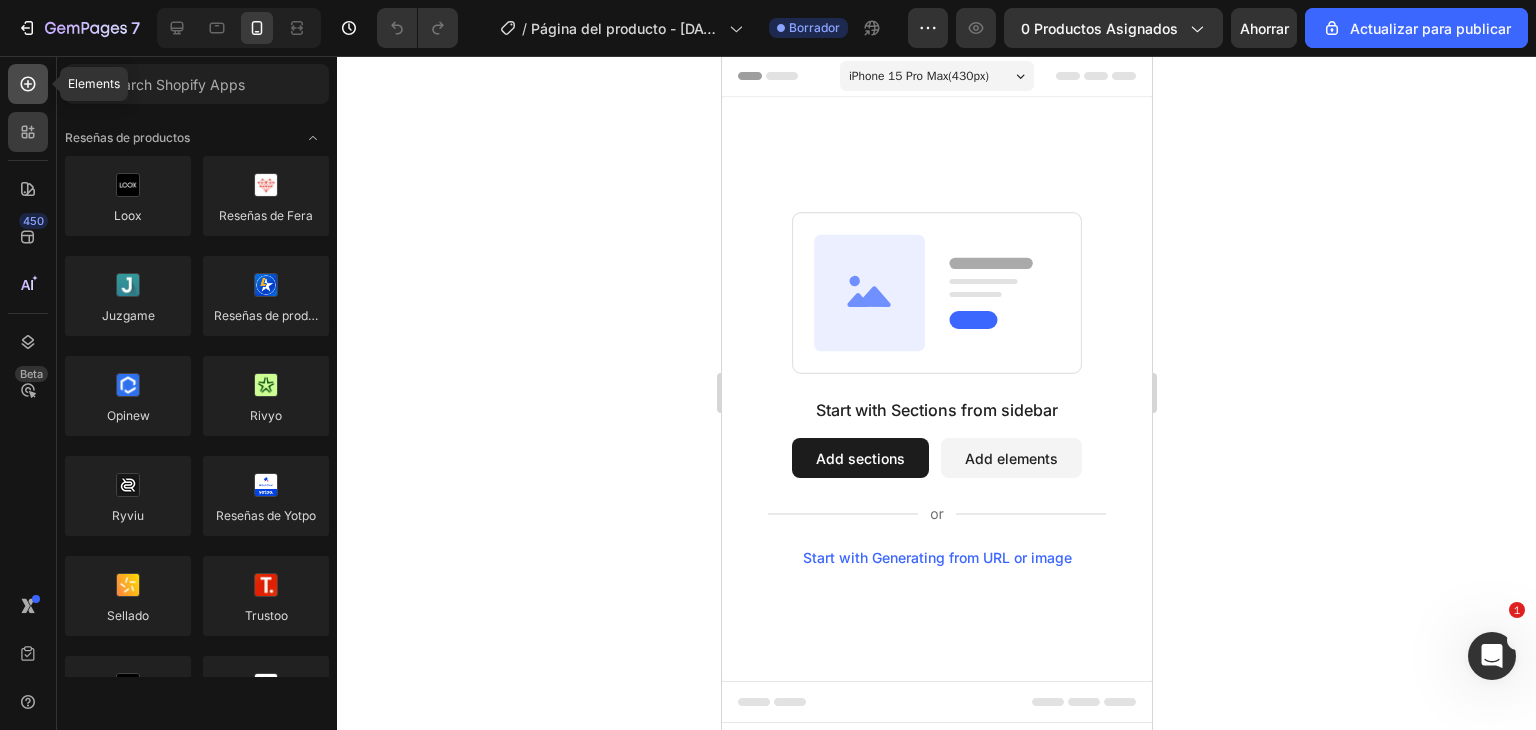 click 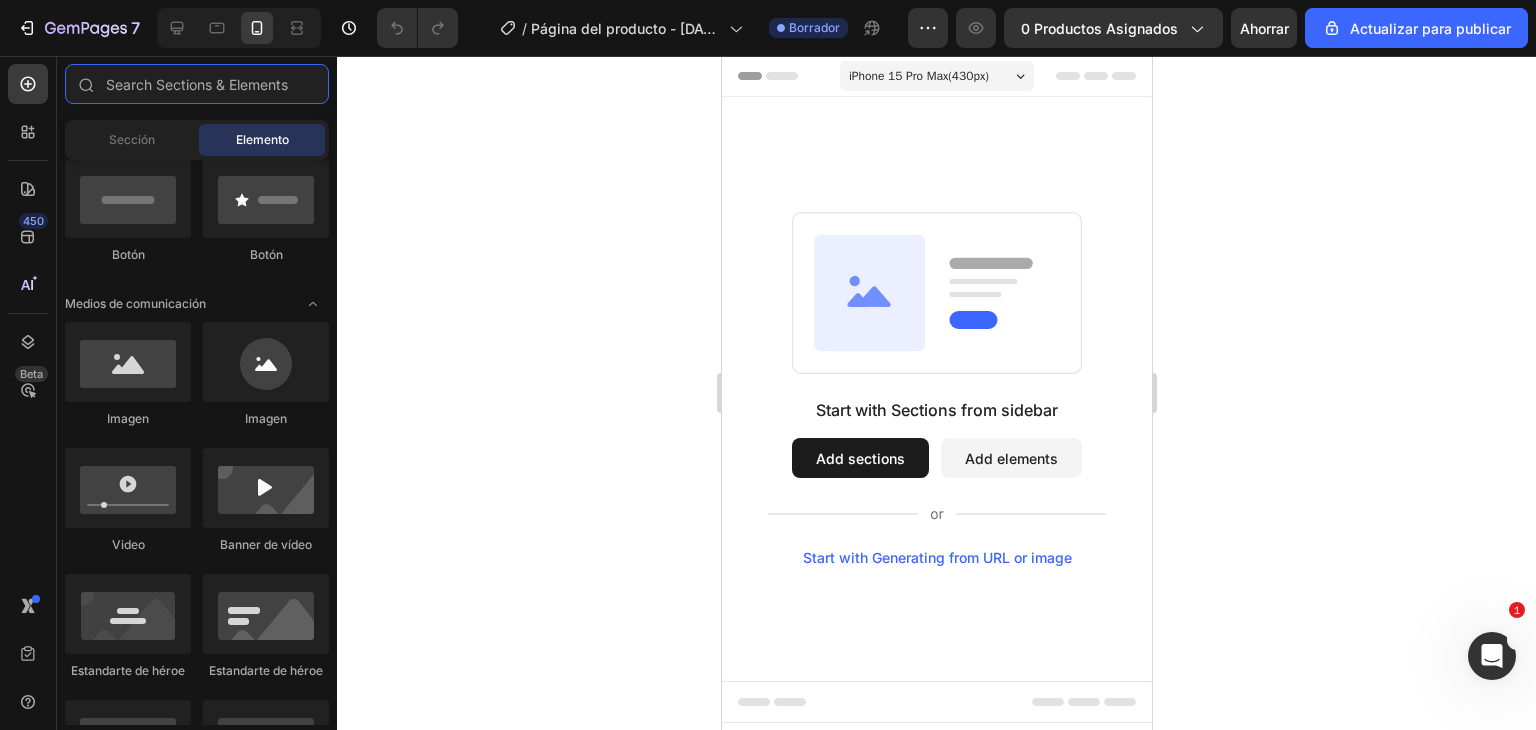 scroll, scrollTop: 0, scrollLeft: 0, axis: both 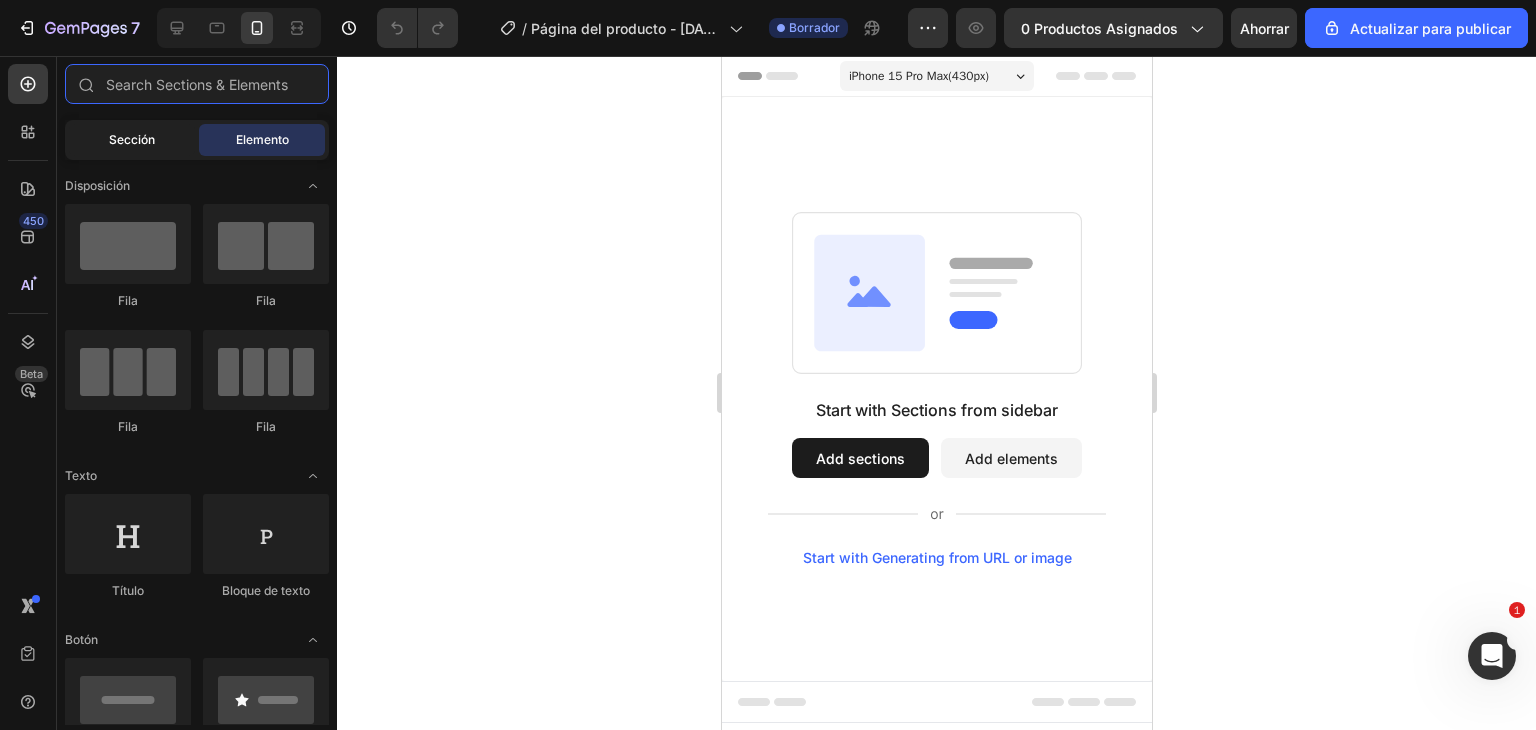 type on "r" 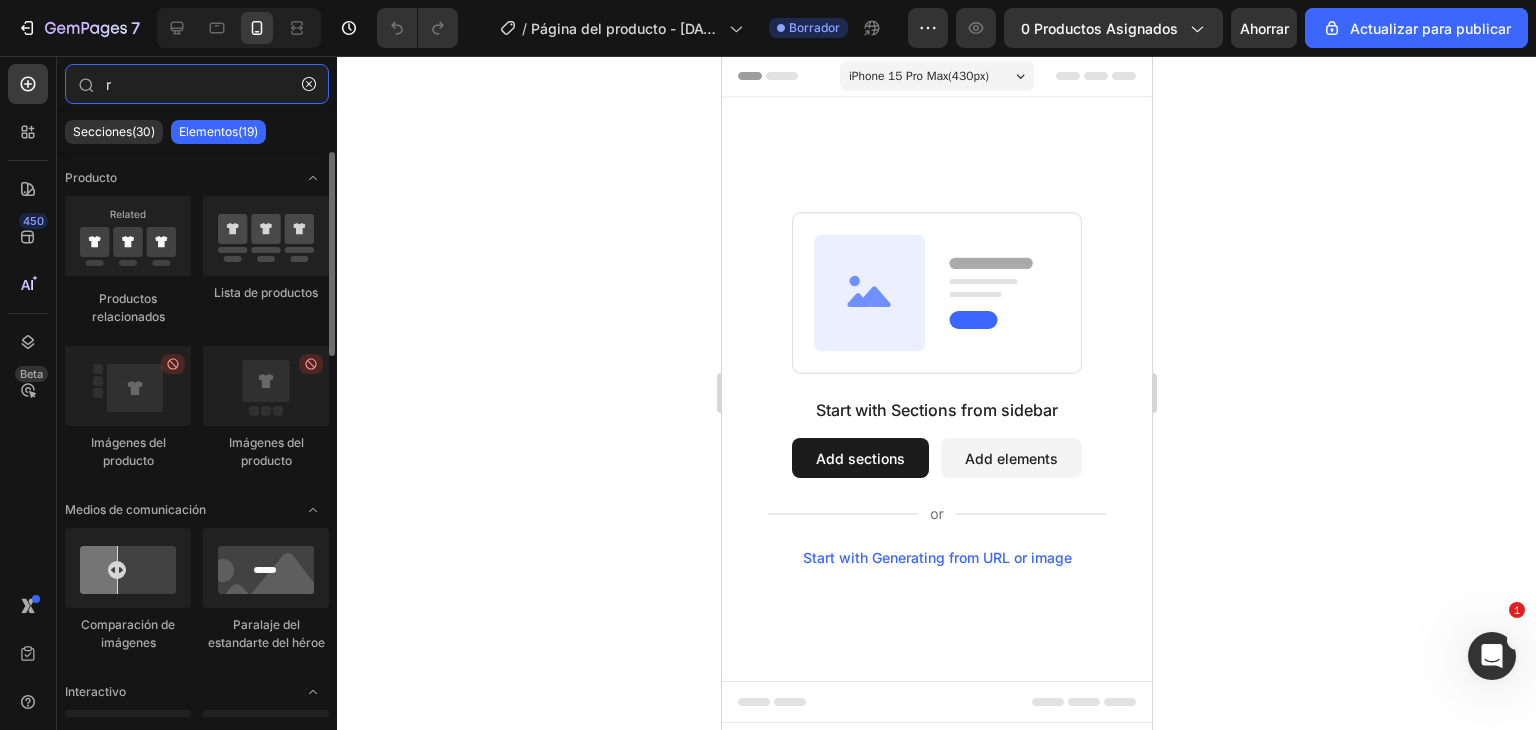 type 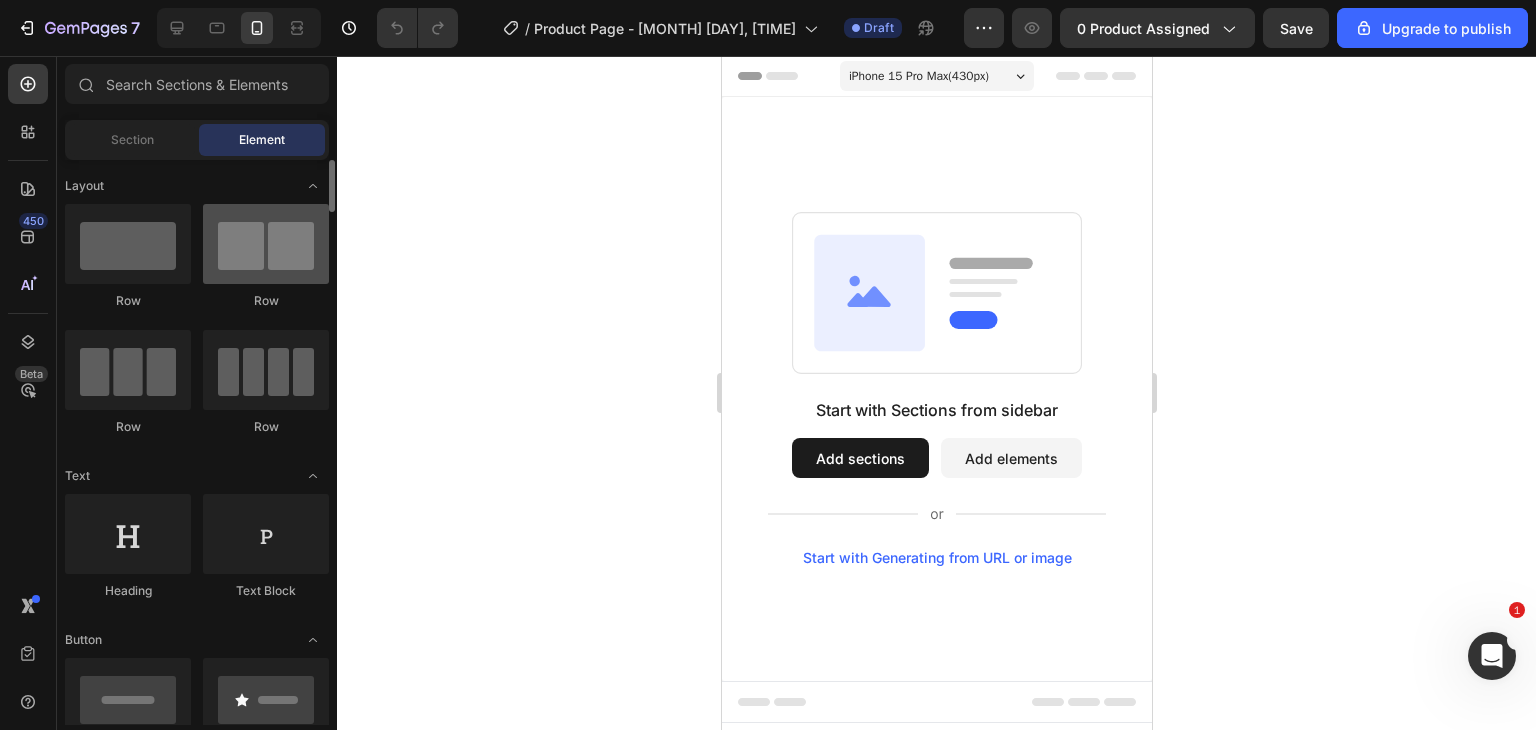 click at bounding box center (266, 244) 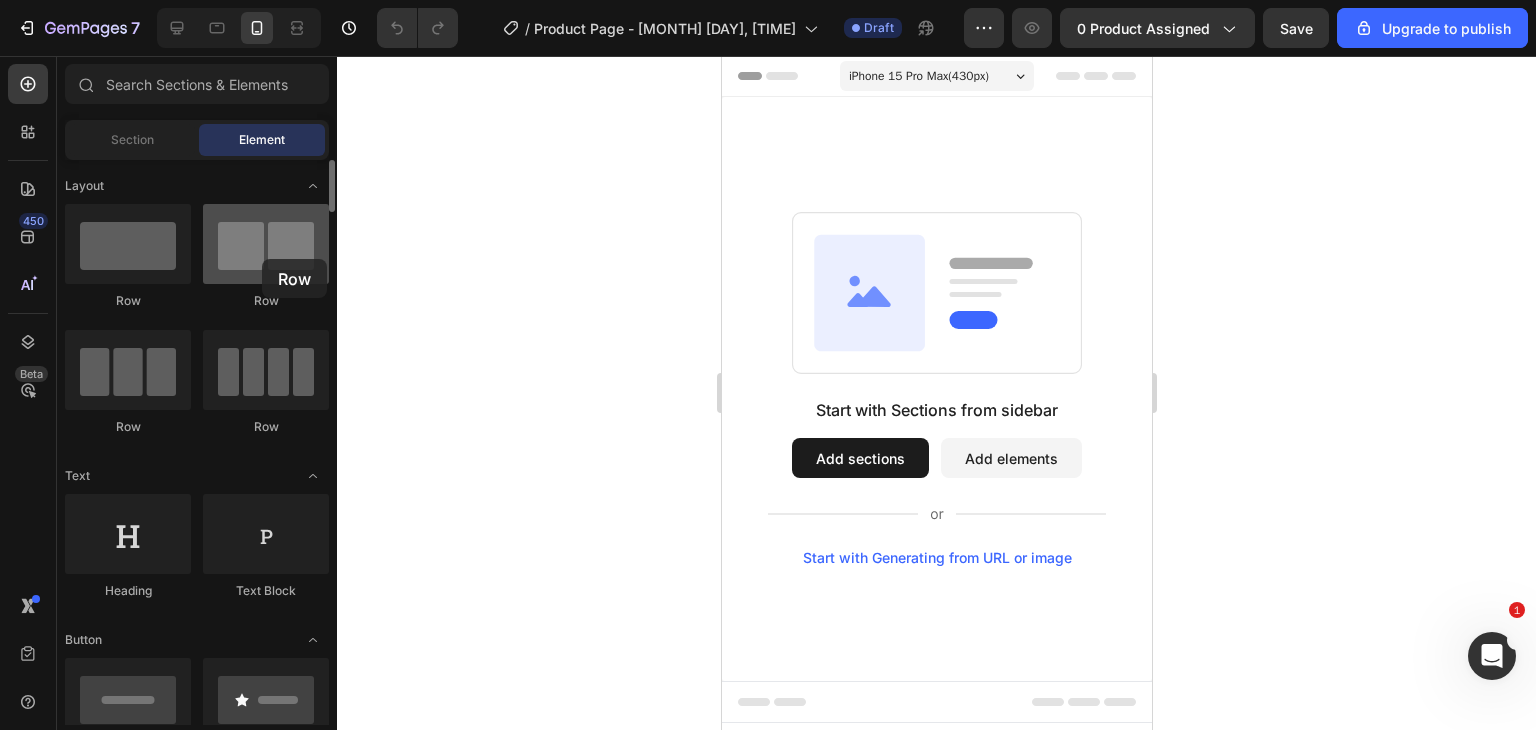 drag, startPoint x: 260, startPoint y: 271, endPoint x: 262, endPoint y: 259, distance: 12.165525 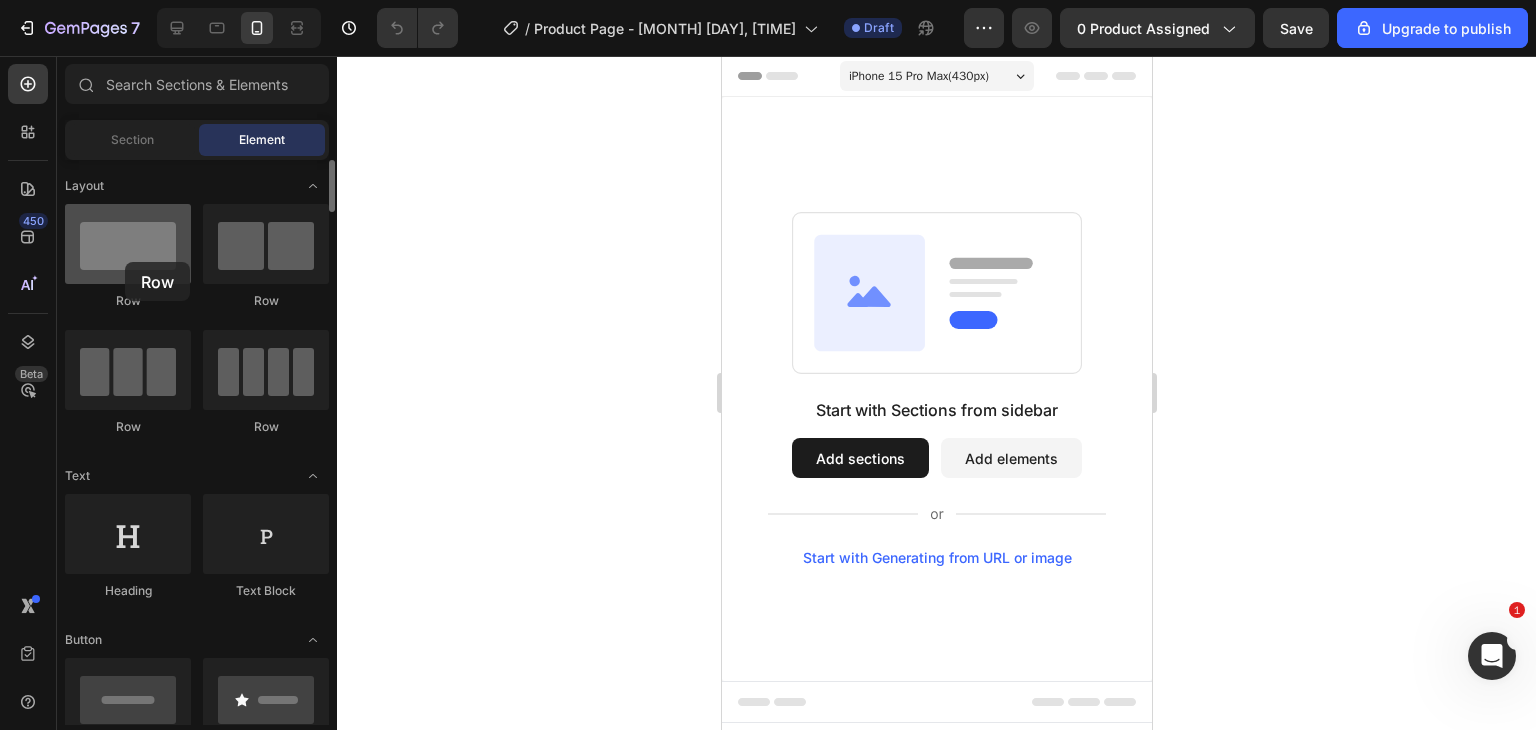 drag, startPoint x: 113, startPoint y: 265, endPoint x: 125, endPoint y: 262, distance: 12.369317 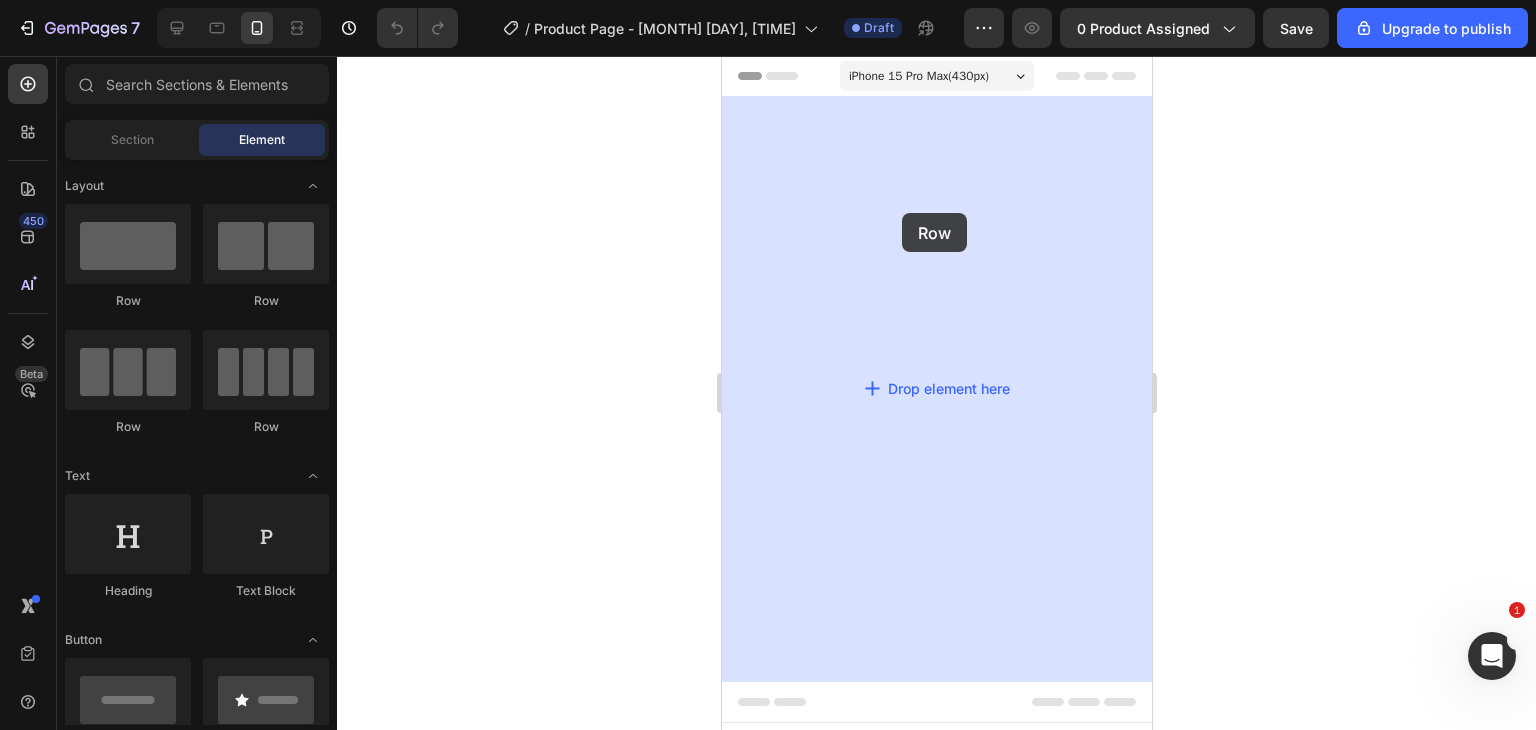 drag, startPoint x: 862, startPoint y: 313, endPoint x: 944, endPoint y: 213, distance: 129.3213 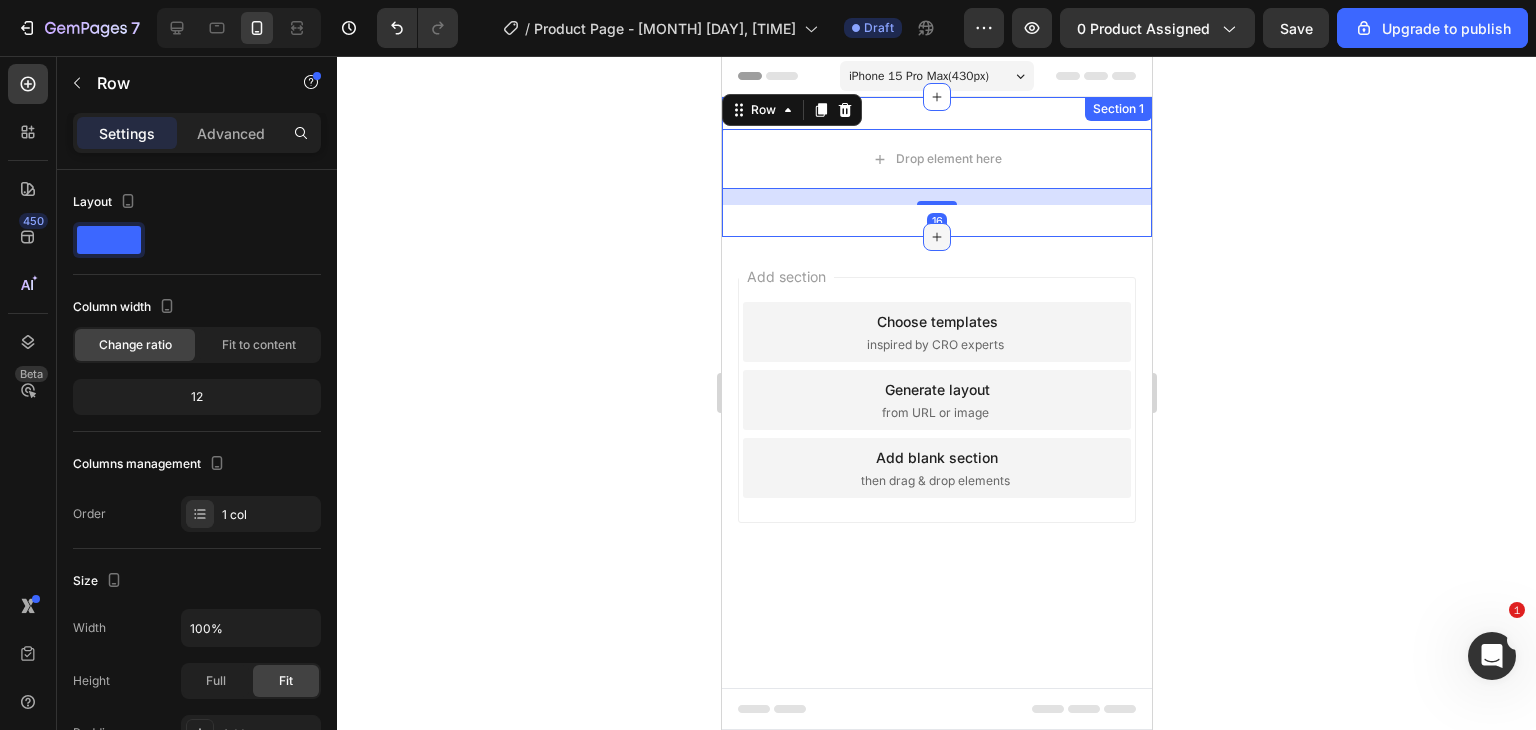 click 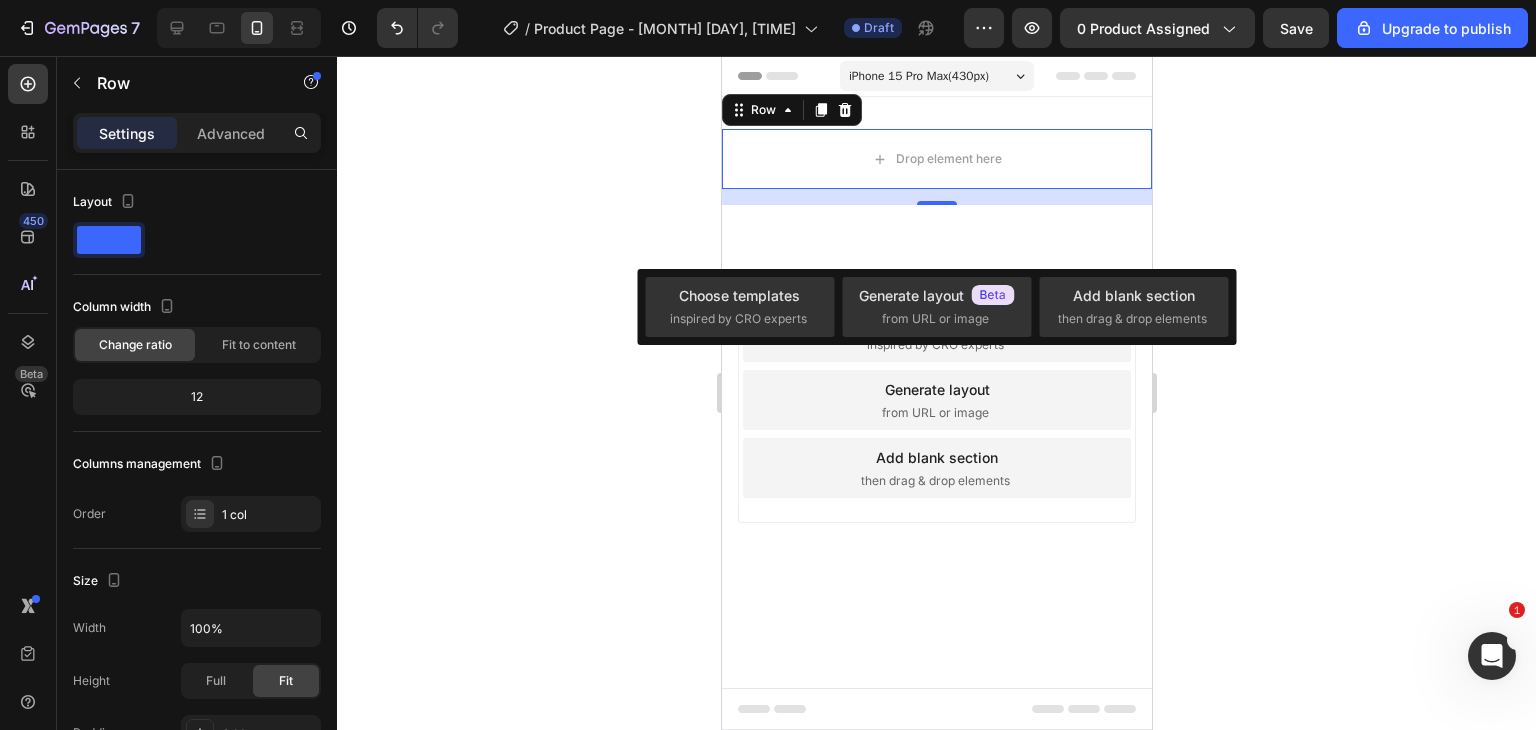 click 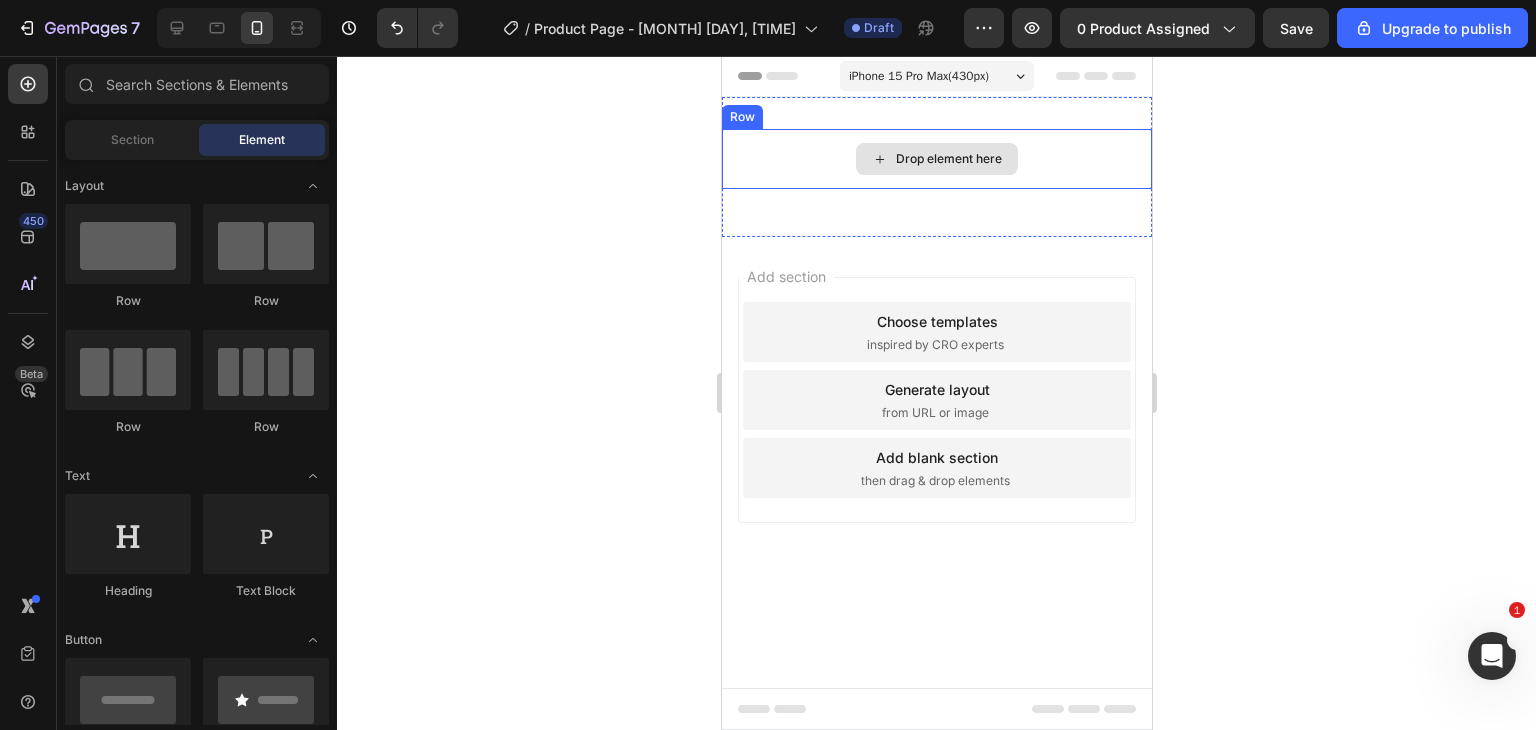 click on "Drop element here" at bounding box center [948, 159] 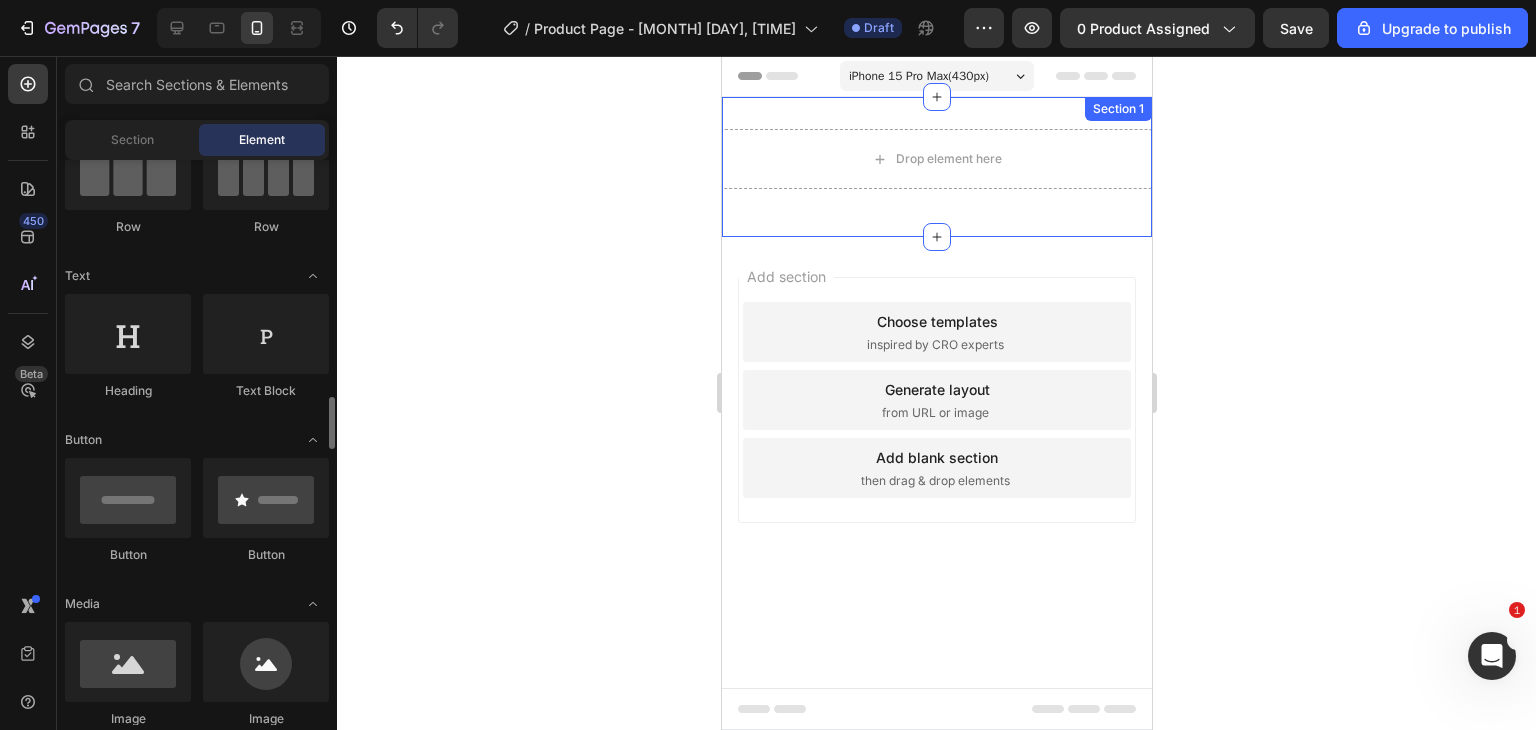 scroll, scrollTop: 400, scrollLeft: 0, axis: vertical 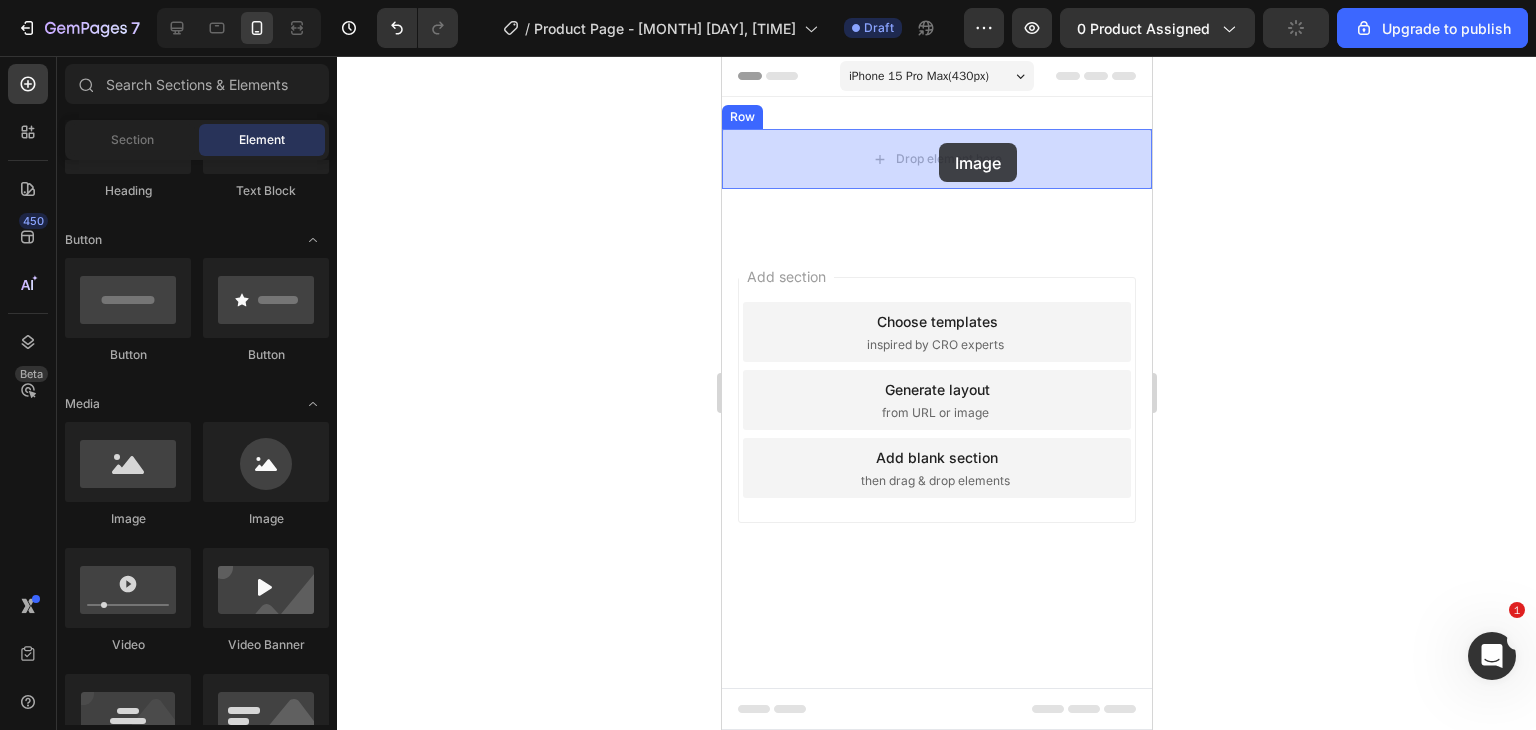 drag, startPoint x: 845, startPoint y: 536, endPoint x: 938, endPoint y: 151, distance: 396.0732 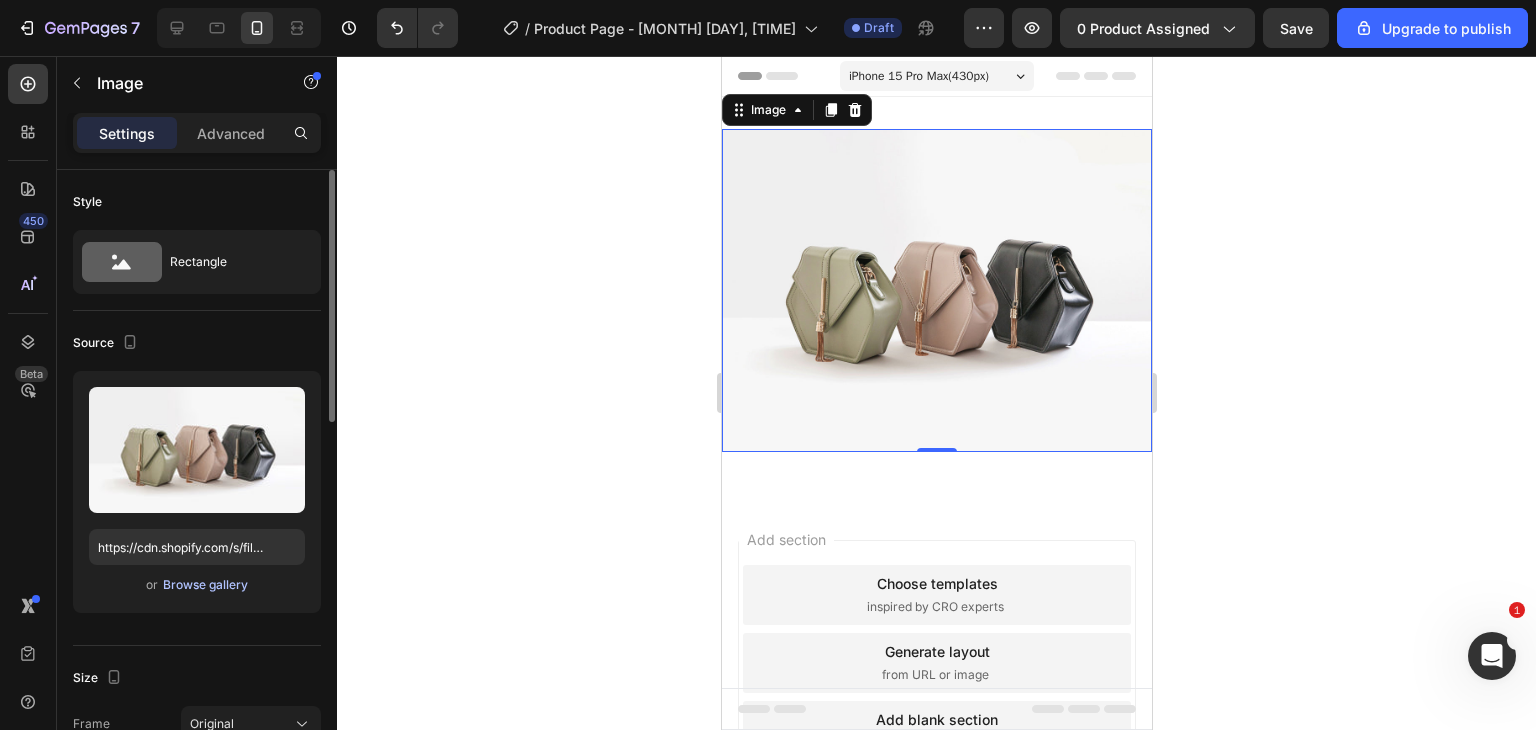 click on "Browse gallery" at bounding box center (205, 585) 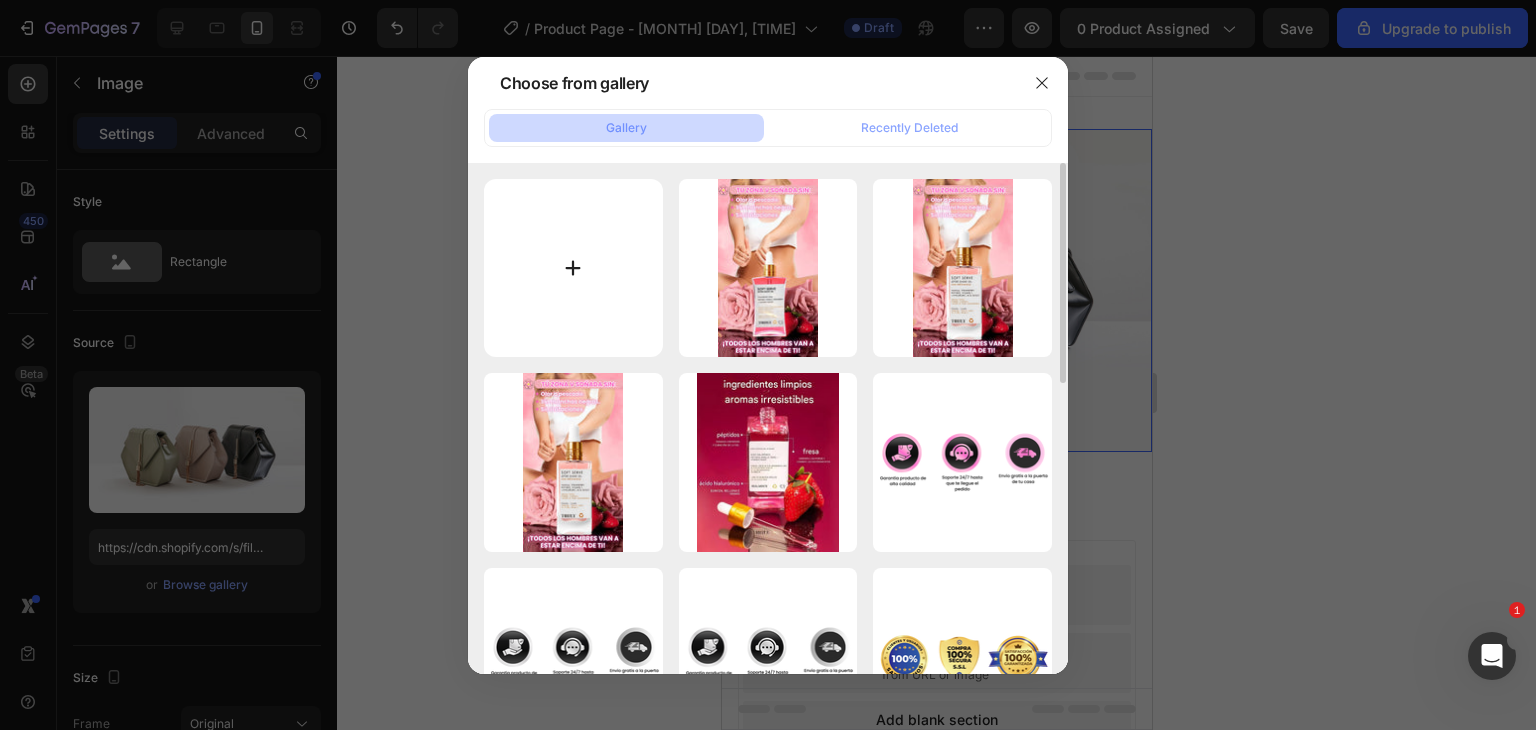 click at bounding box center [573, 268] 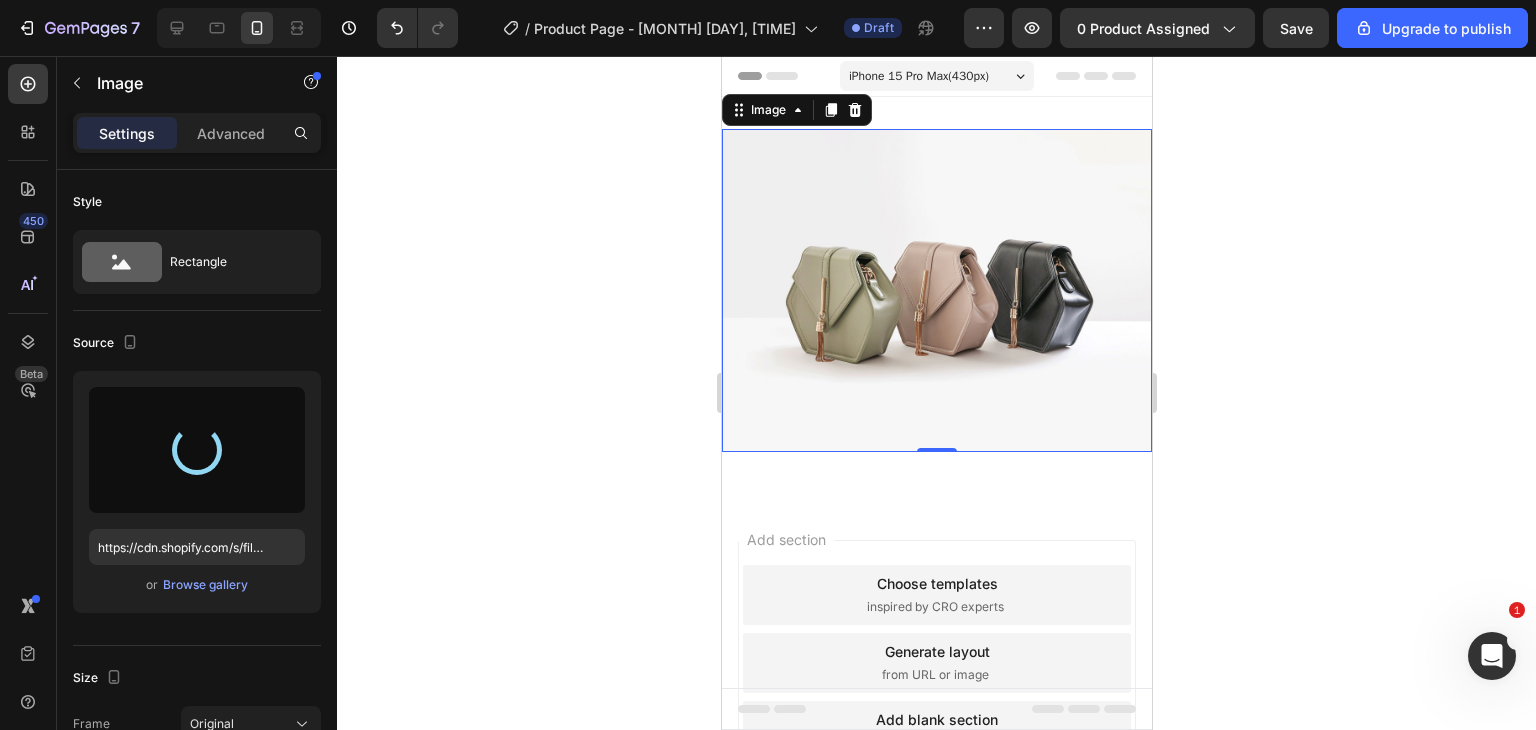 type on "https://cdn.shopify.com/s/files/1/0639/5337/1297/files/gempages_542247157663531891-1c5e3ff7-4da5-4cf3-bf80-e2dec743f01a.png" 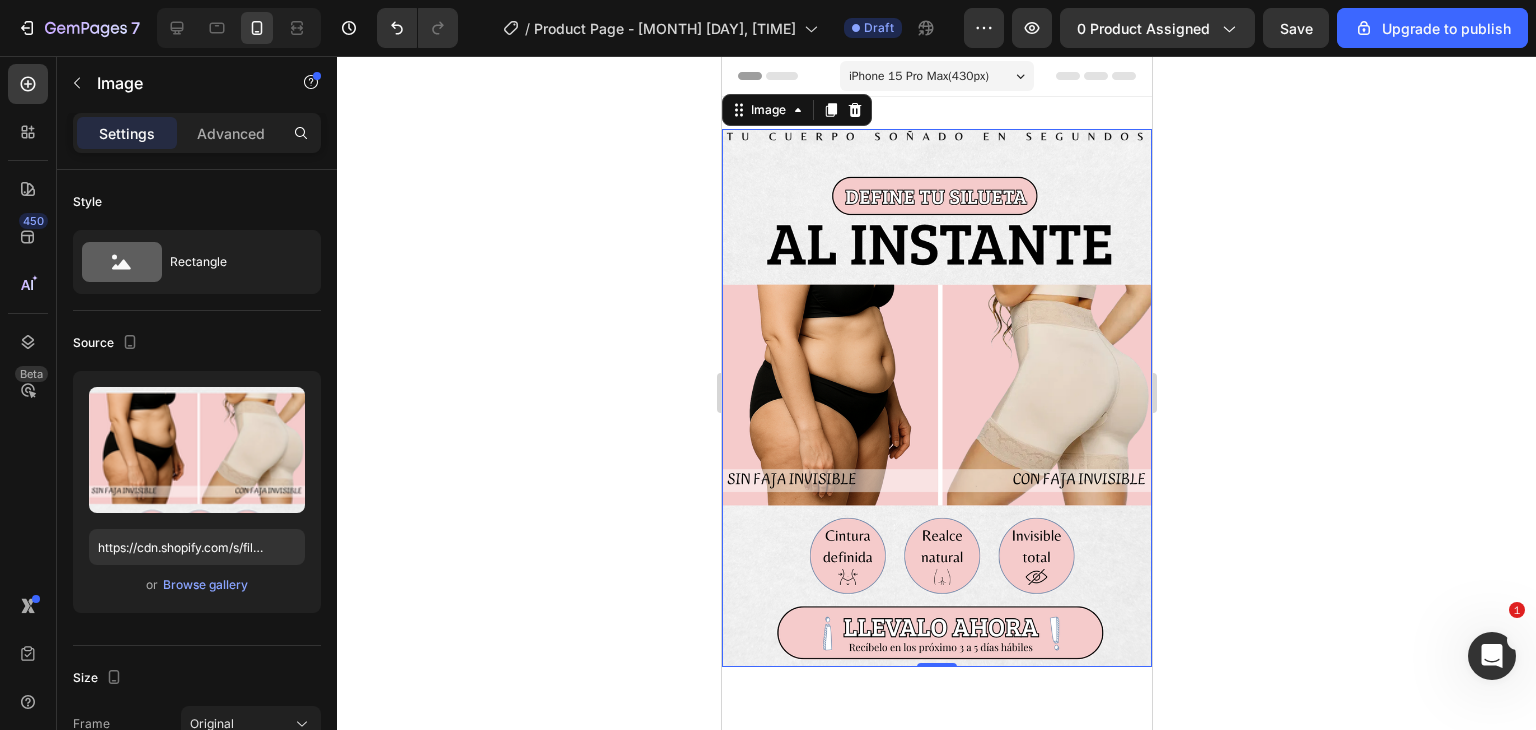 click 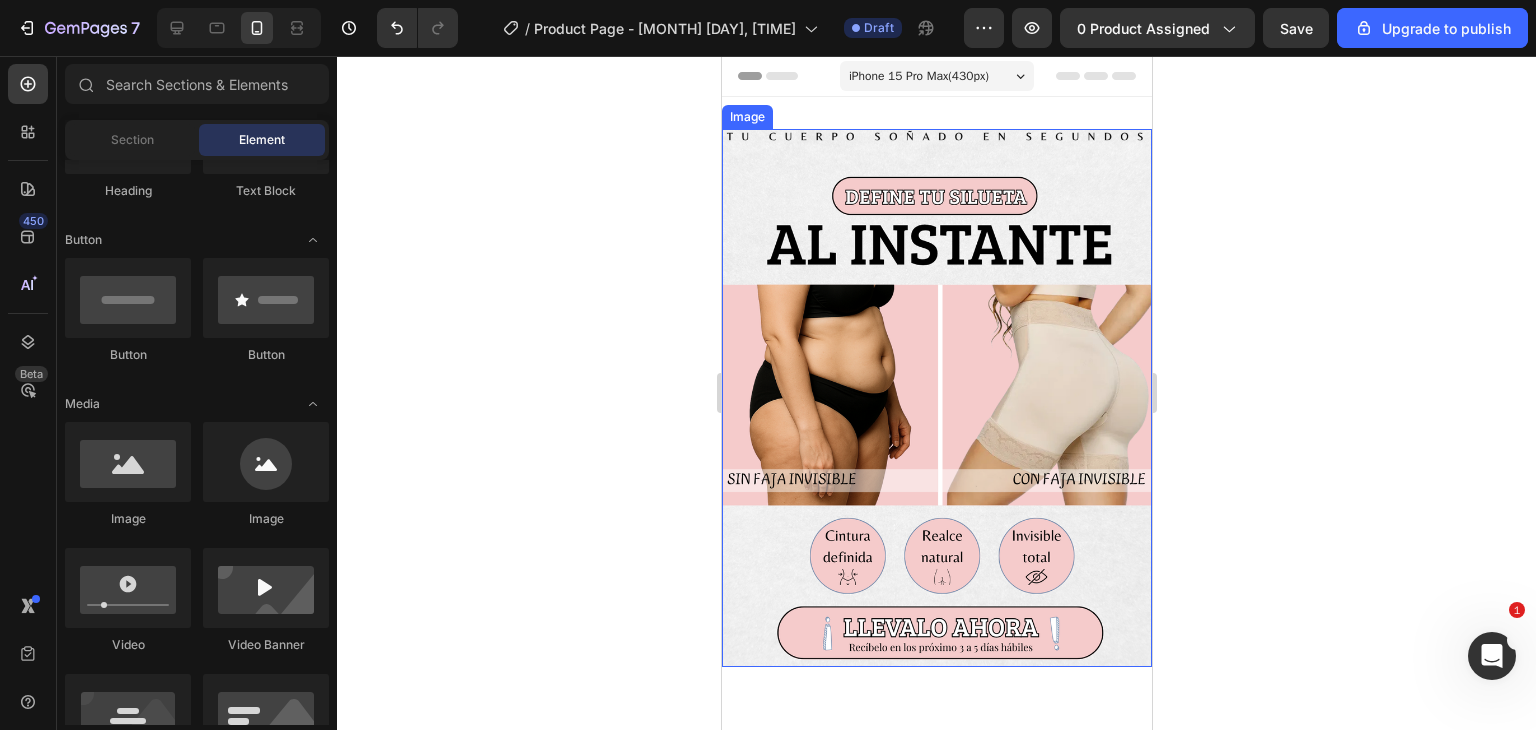 click at bounding box center [936, 398] 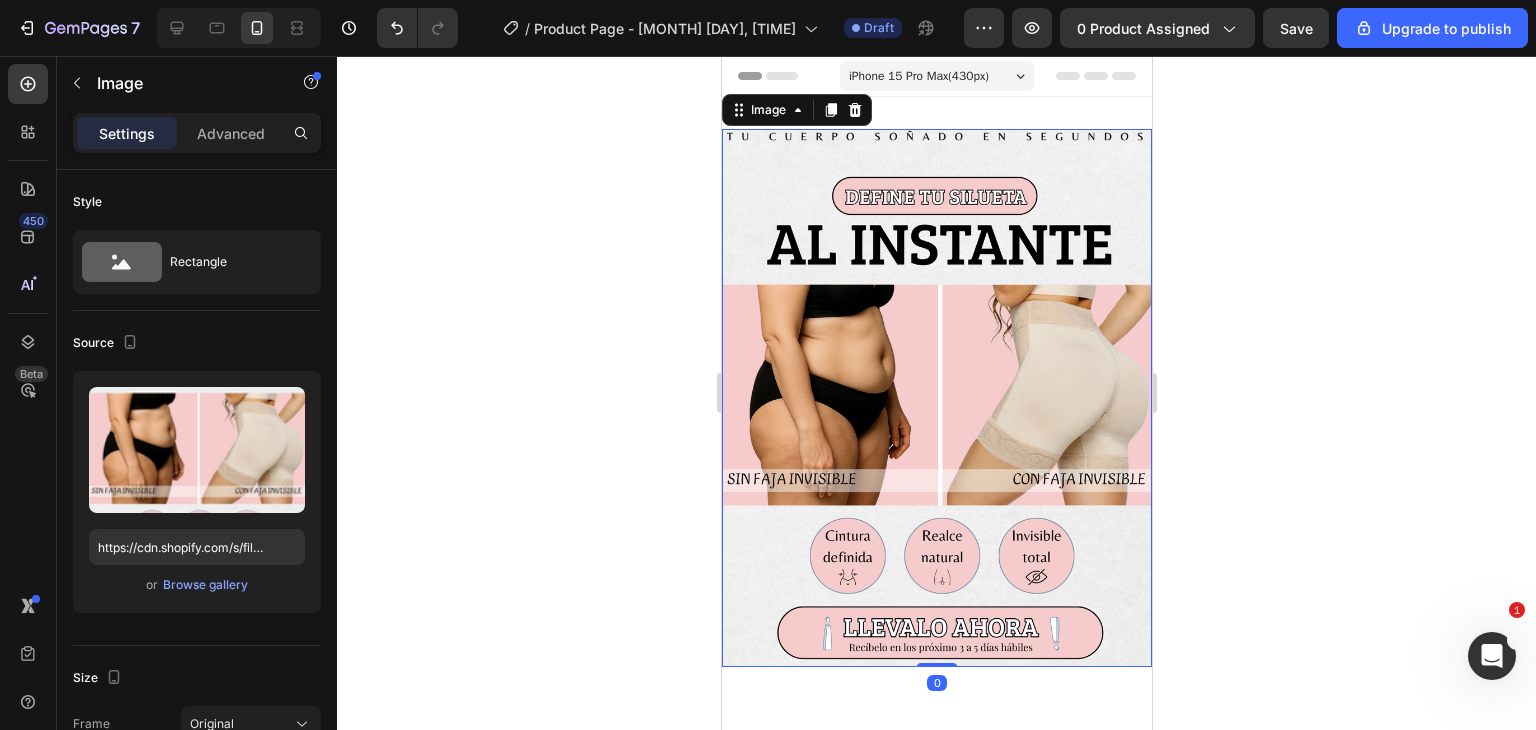 click at bounding box center [936, 398] 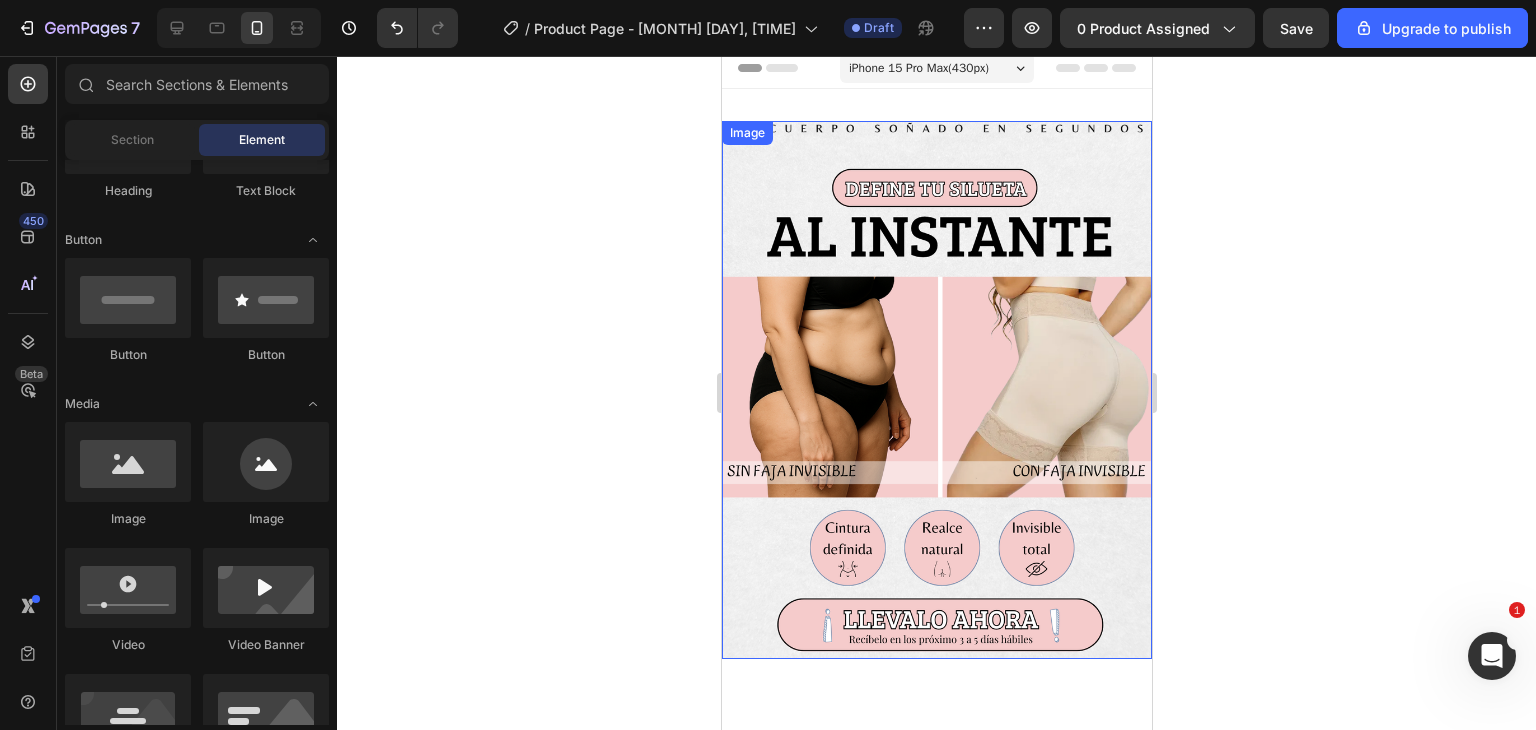 scroll, scrollTop: 0, scrollLeft: 0, axis: both 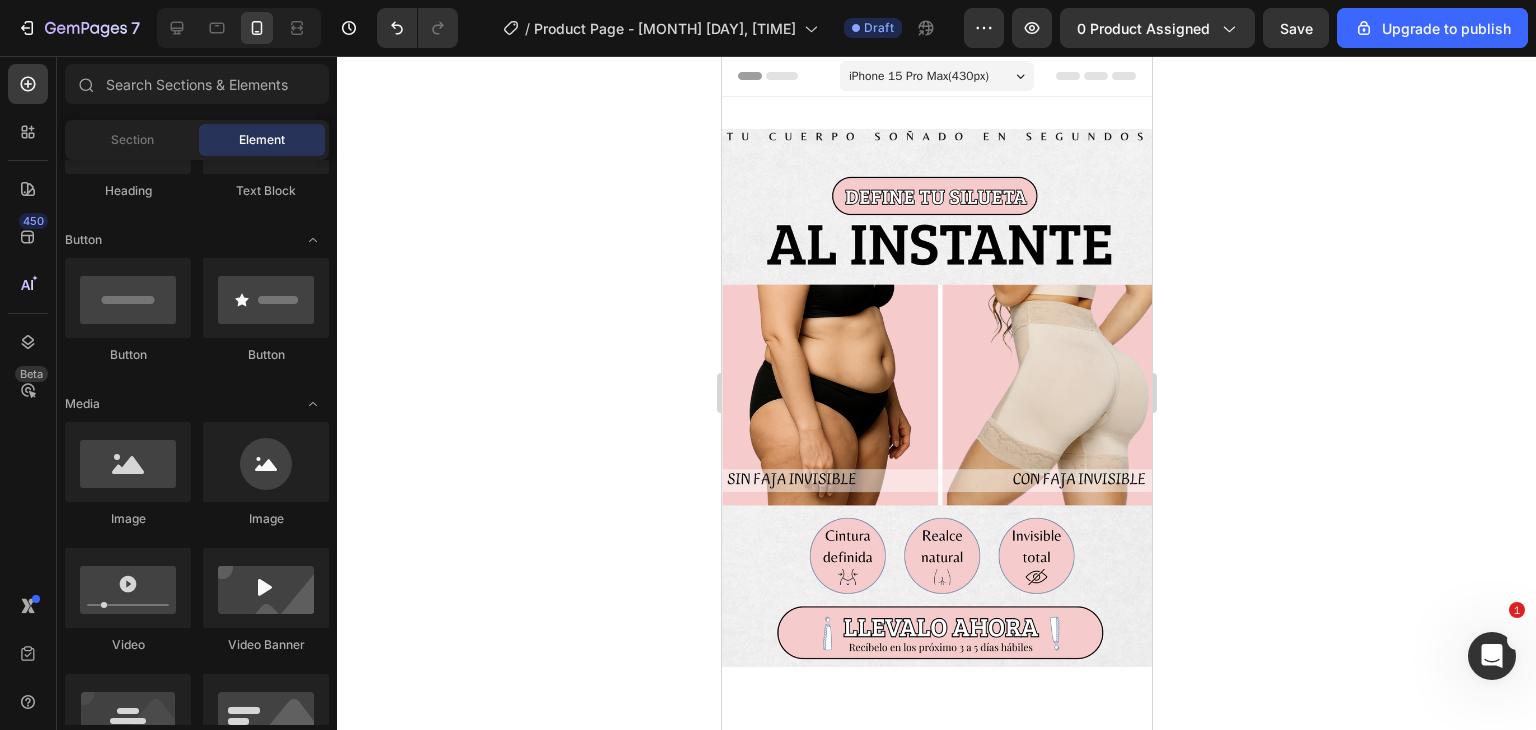 click 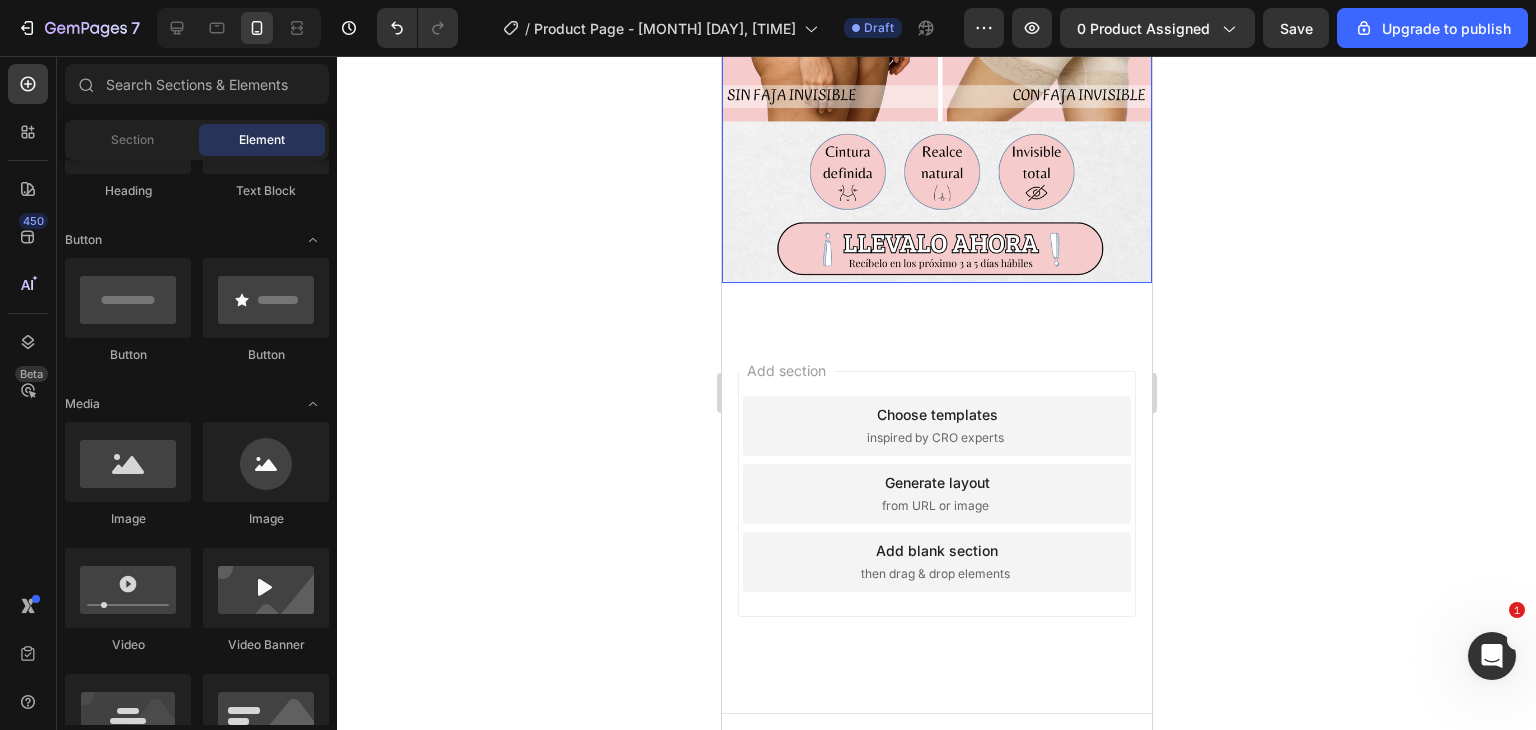 scroll, scrollTop: 389, scrollLeft: 0, axis: vertical 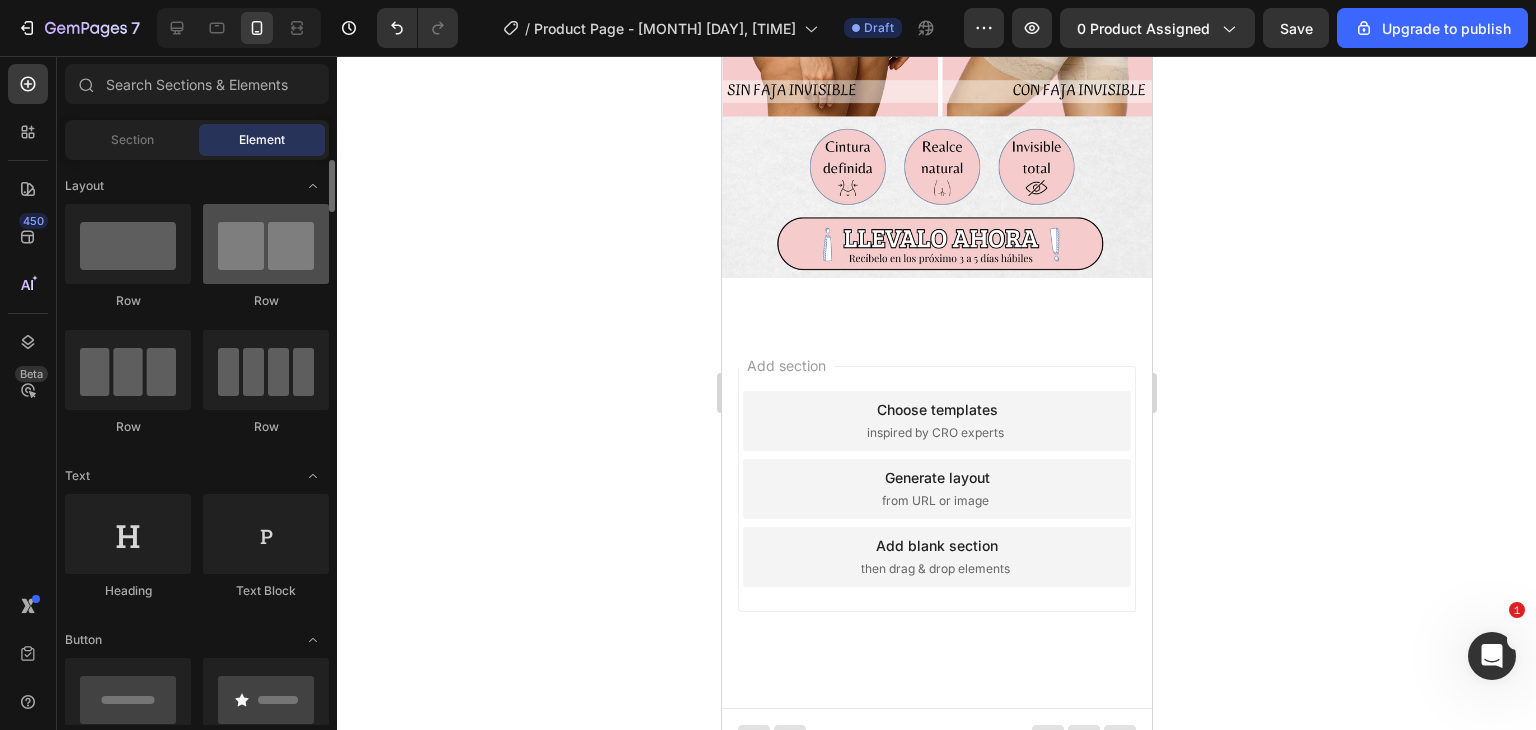 click at bounding box center [266, 244] 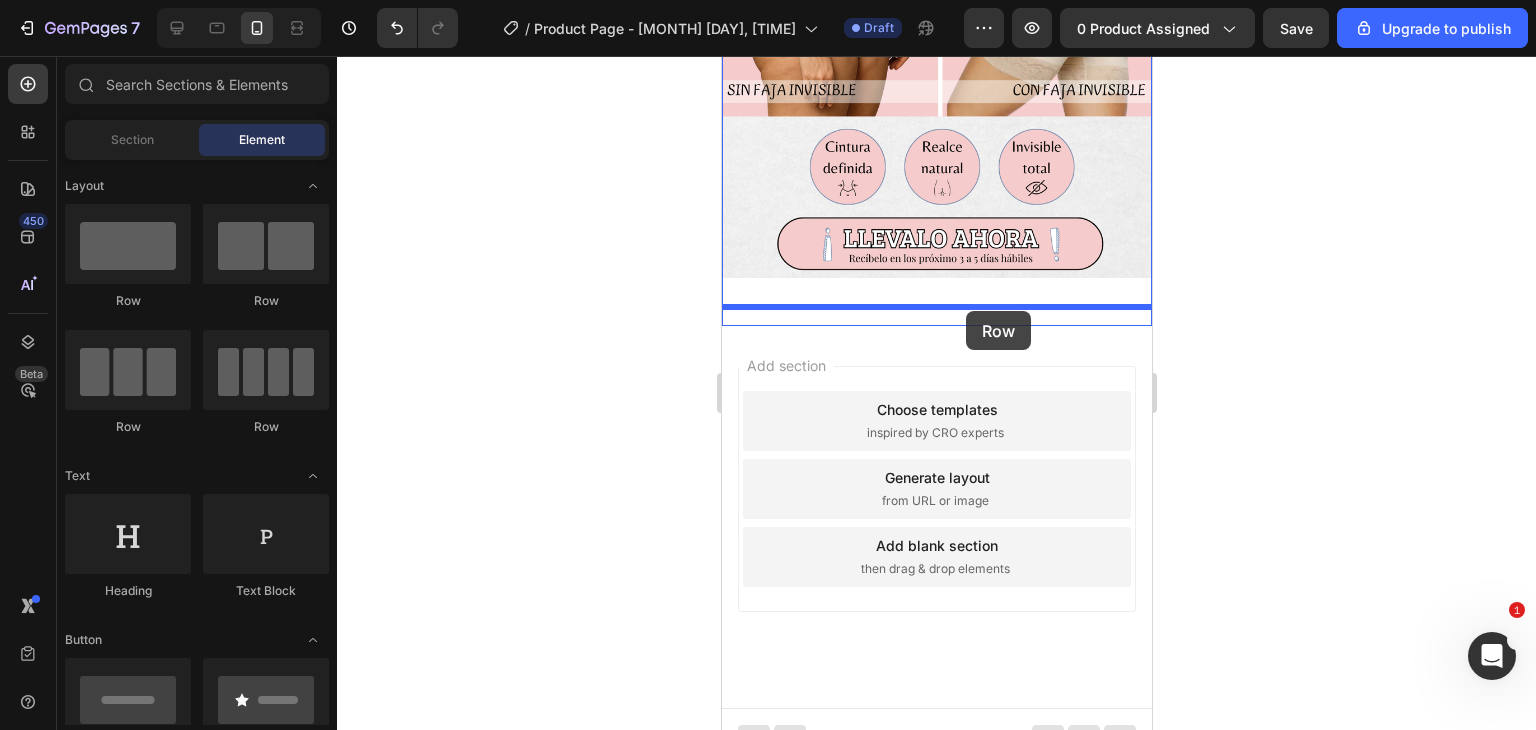 drag, startPoint x: 821, startPoint y: 320, endPoint x: 965, endPoint y: 311, distance: 144.28098 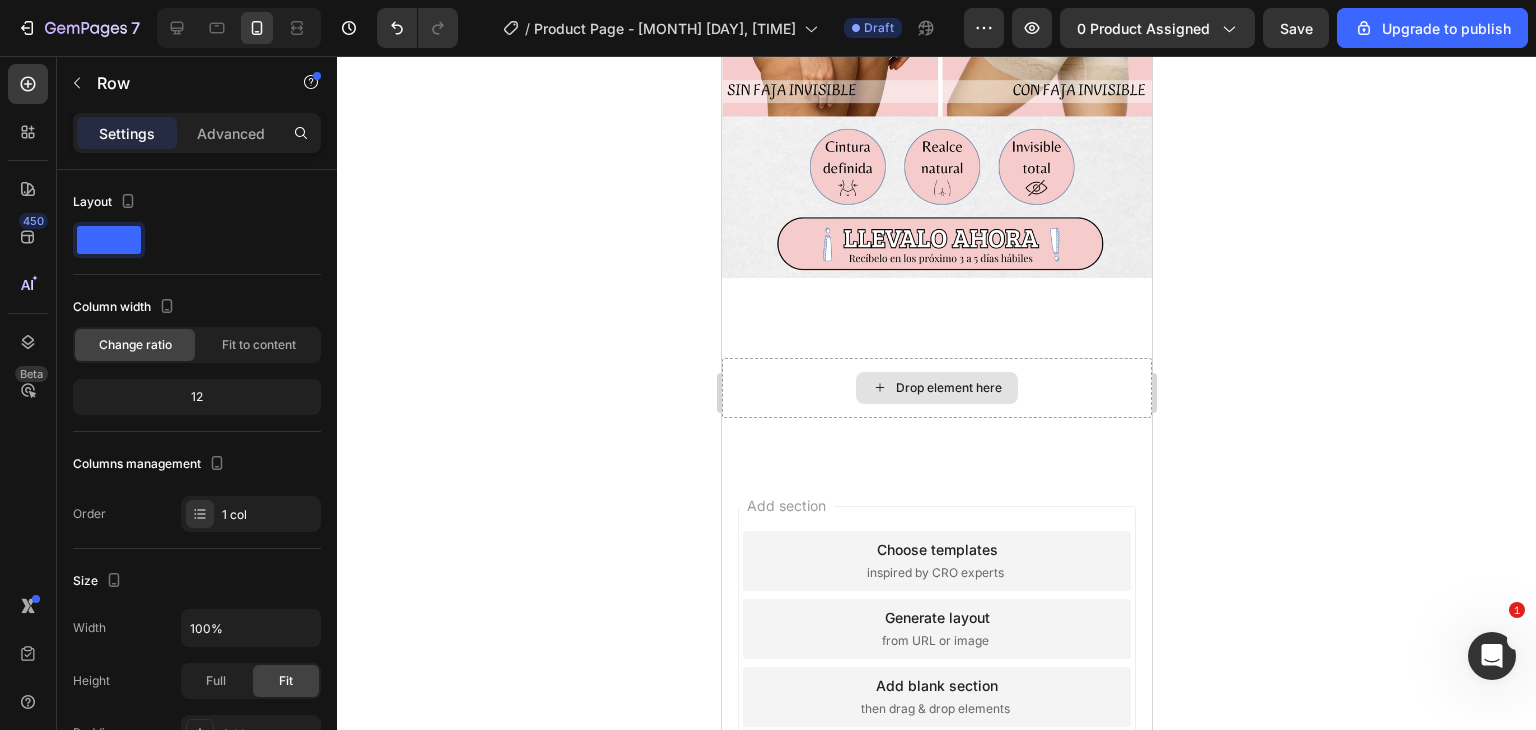 click on "Drop element here" at bounding box center [936, 388] 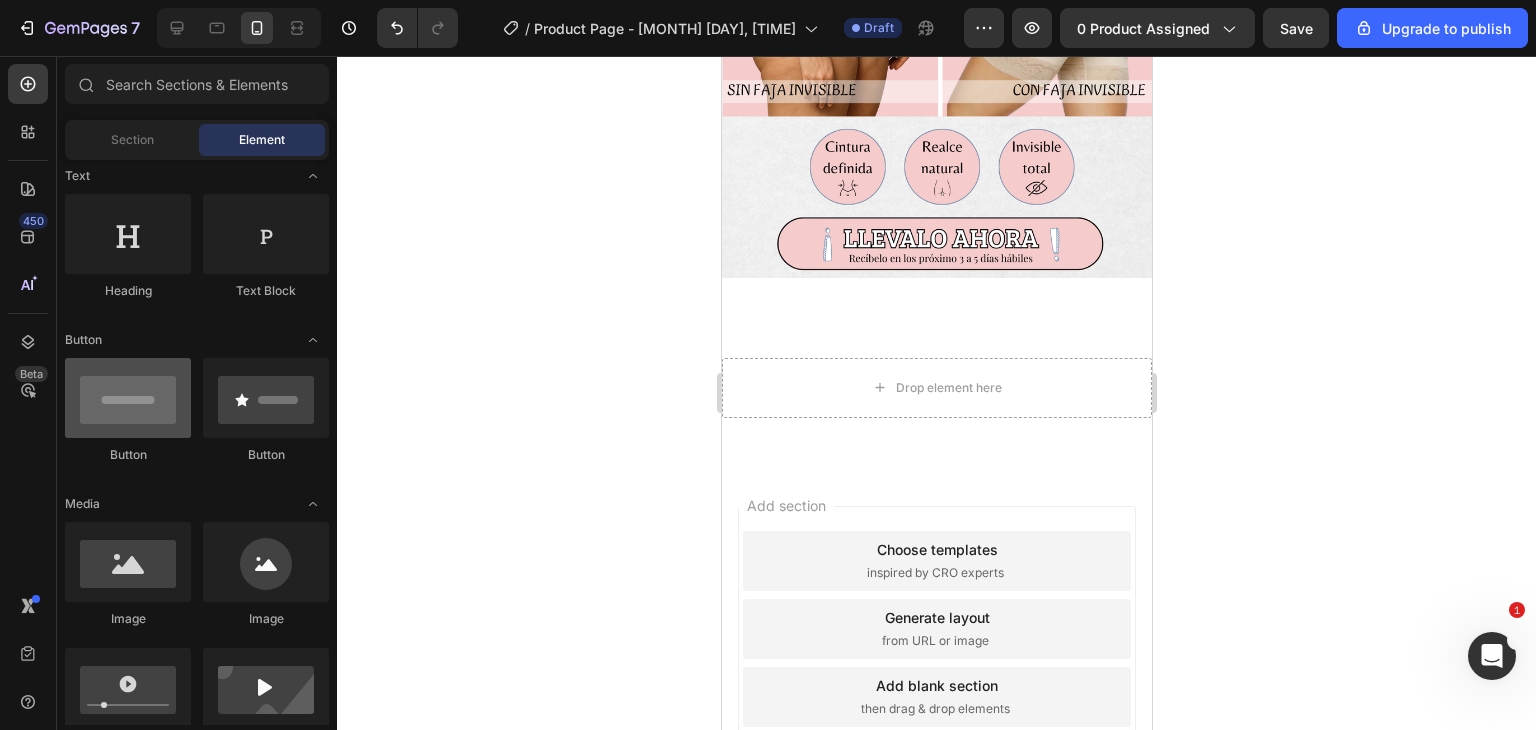 scroll, scrollTop: 400, scrollLeft: 0, axis: vertical 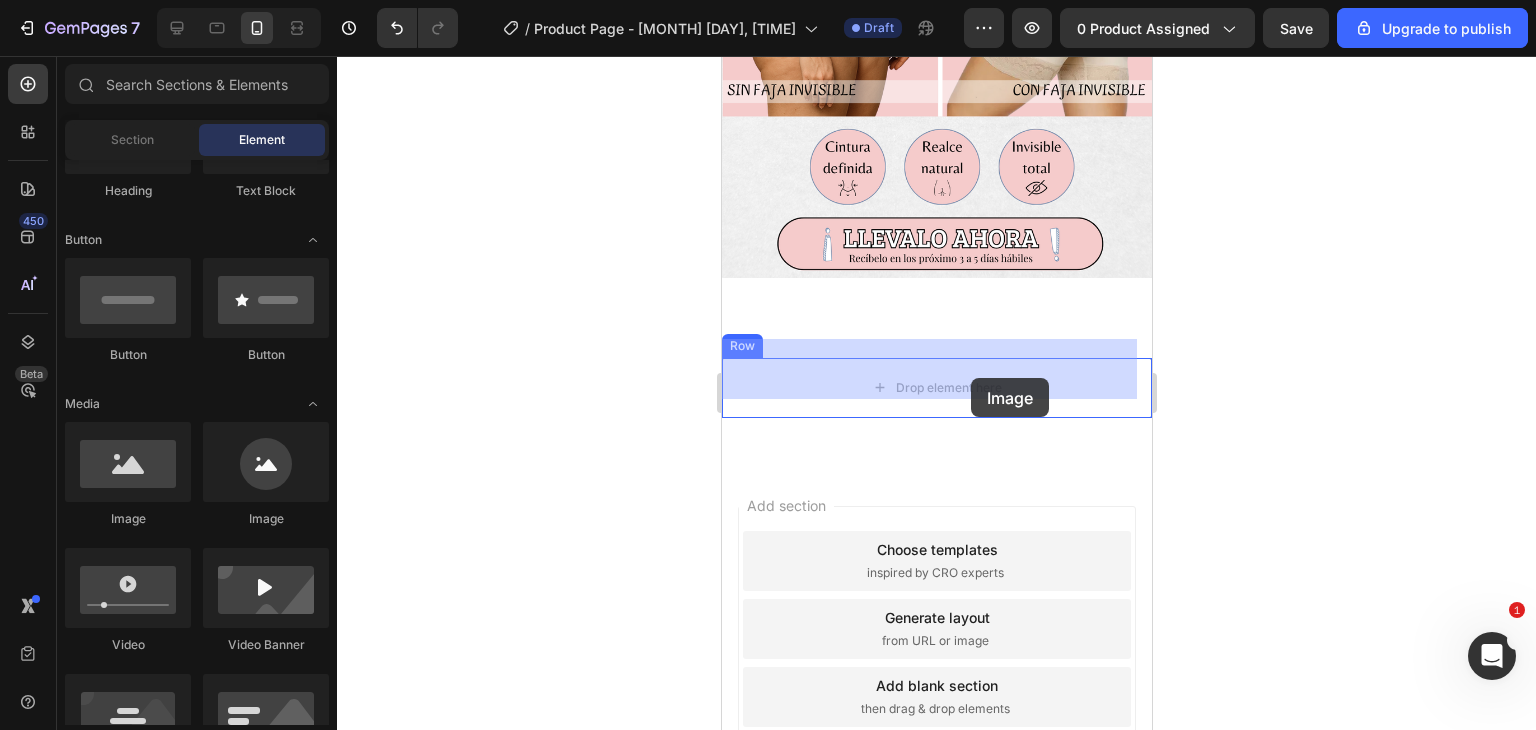 drag, startPoint x: 859, startPoint y: 534, endPoint x: 1001, endPoint y: 392, distance: 200.81833 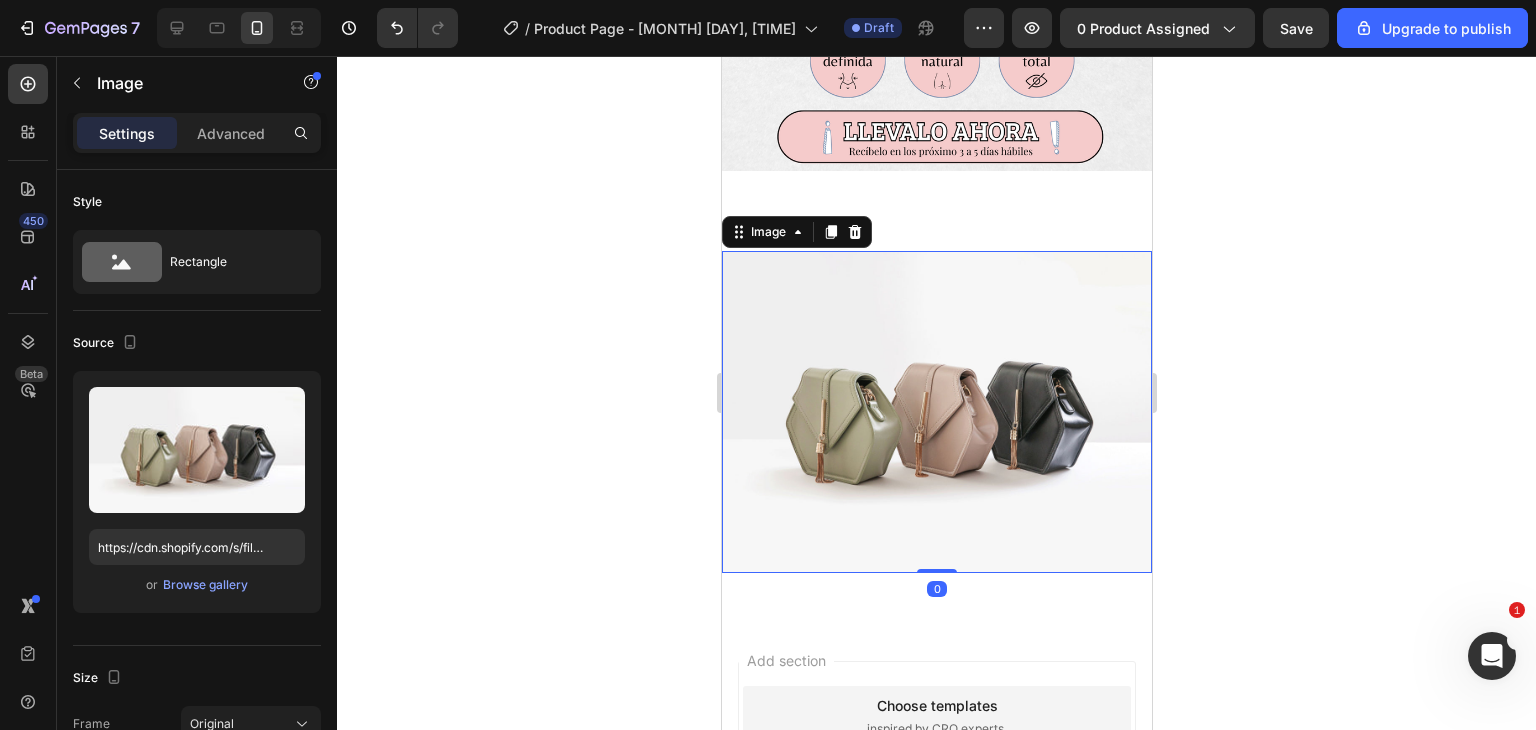 scroll, scrollTop: 489, scrollLeft: 0, axis: vertical 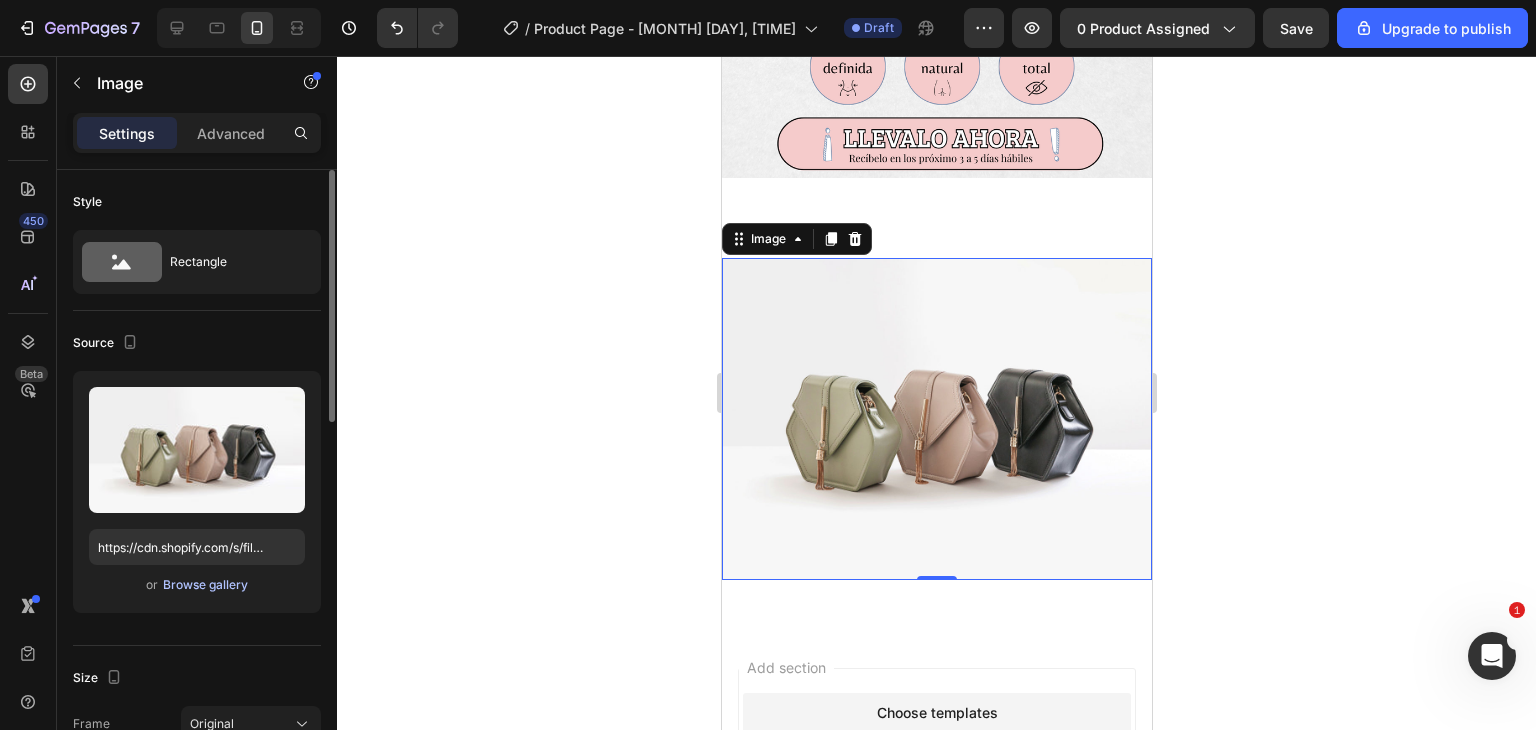 click on "Browse gallery" at bounding box center [205, 585] 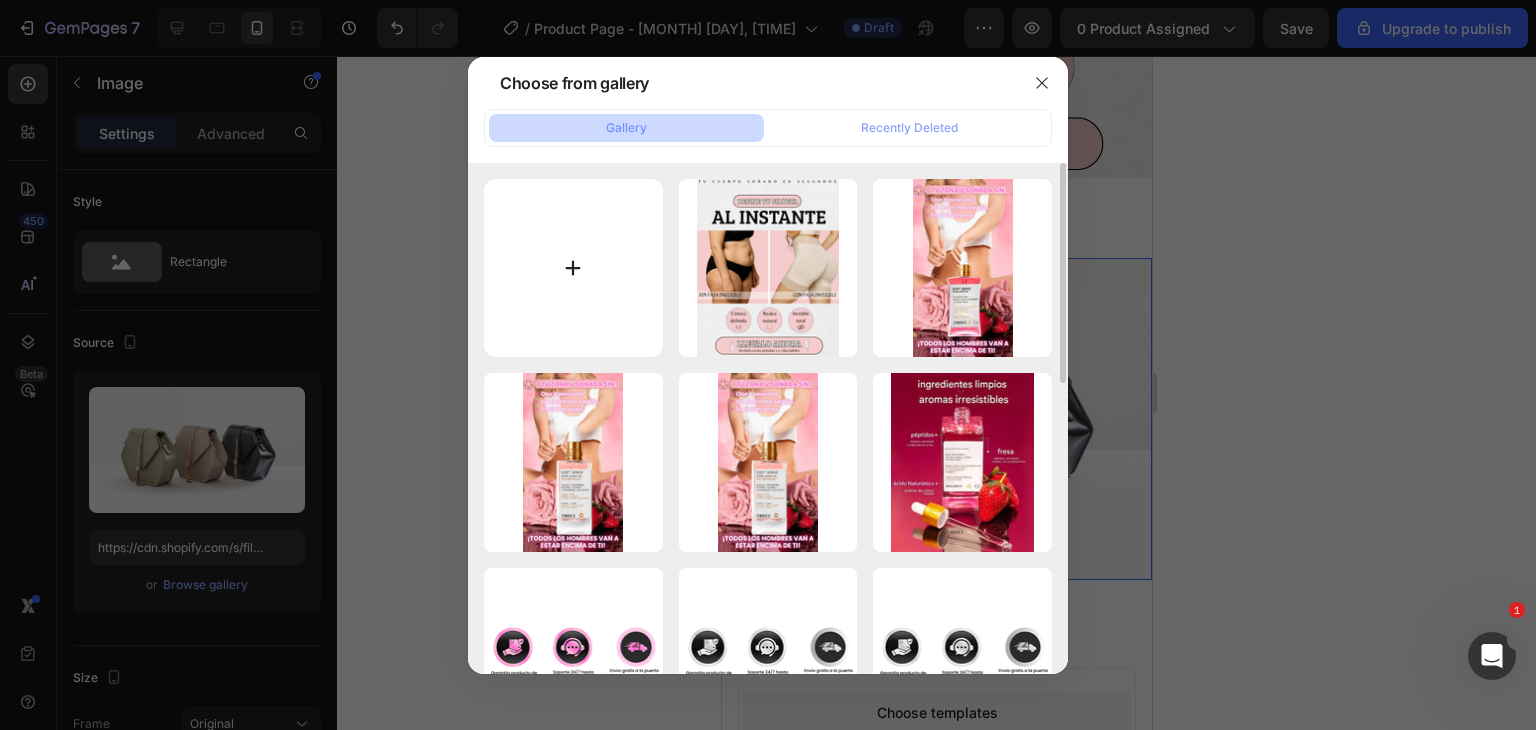 click at bounding box center [573, 268] 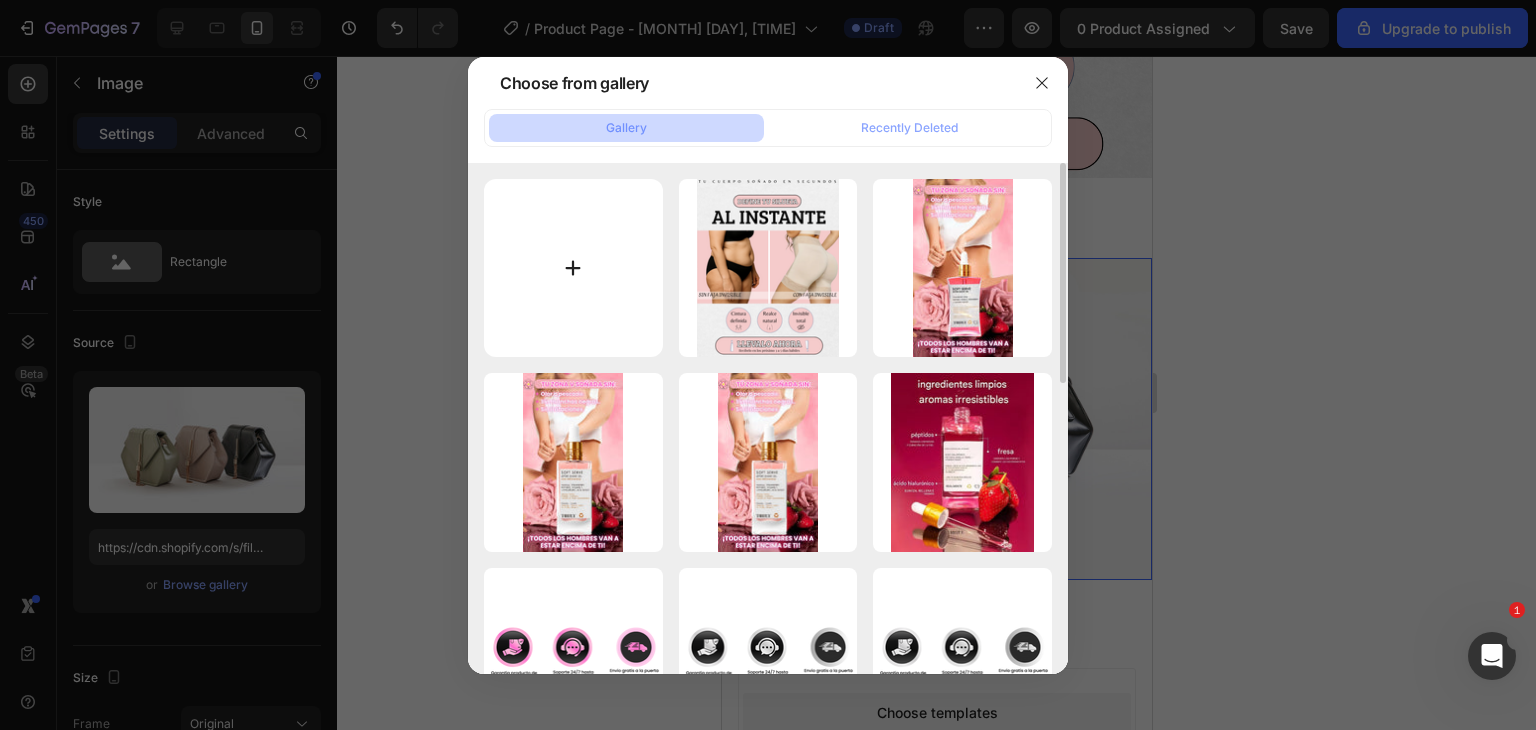 click at bounding box center [573, 268] 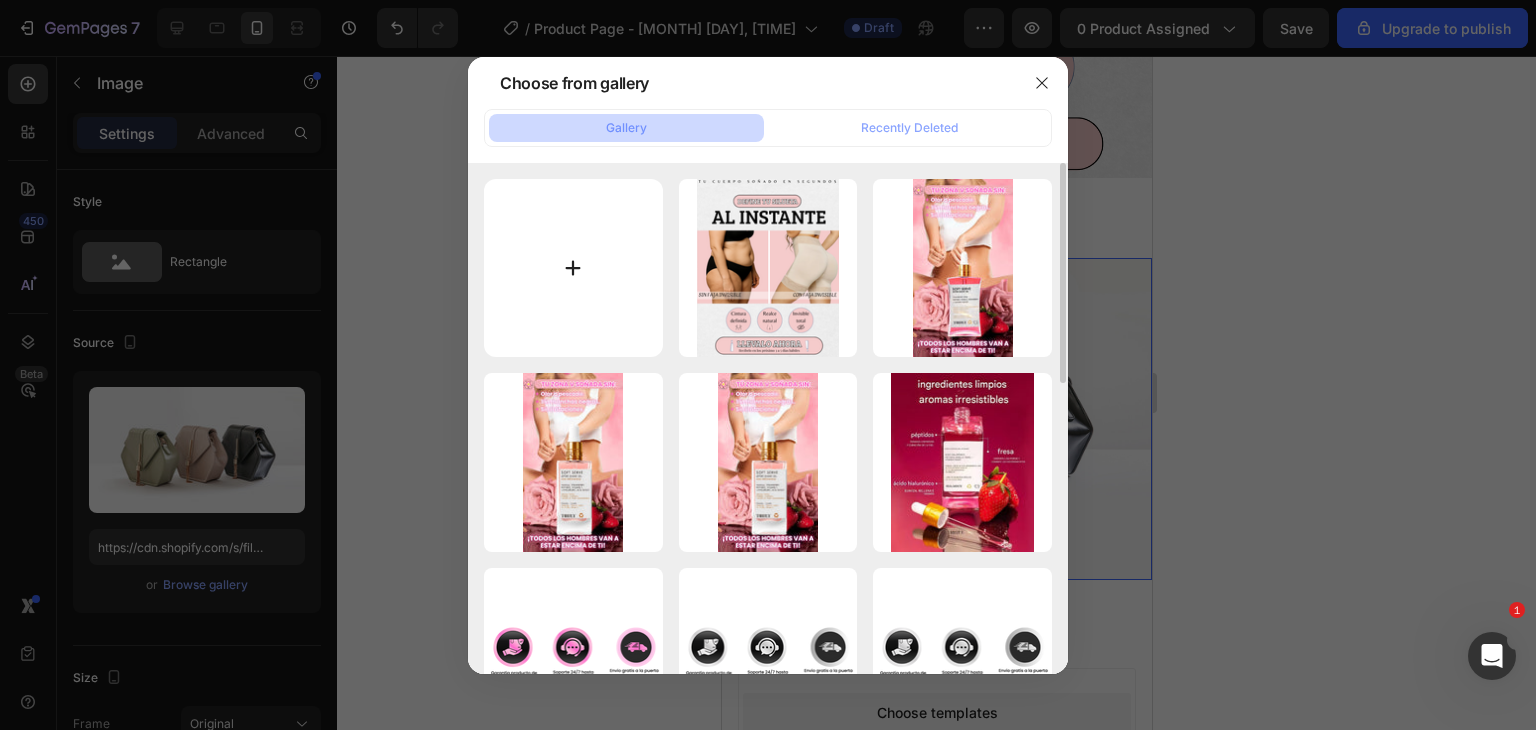 type on "C:\fakepath\invisible Gempage (1).png" 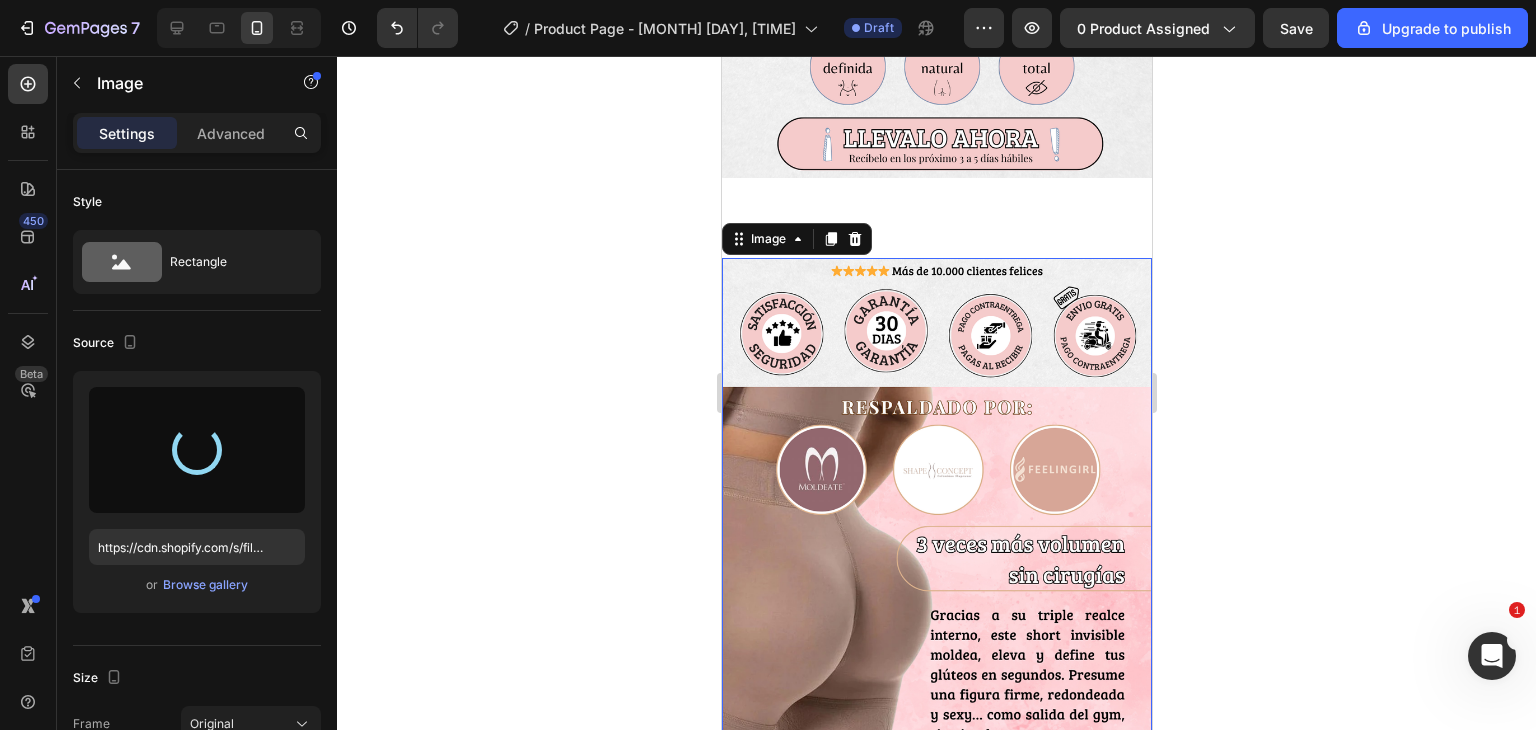 type on "https://cdn.shopify.com/s/files/1/0639/5337/1297/files/gempages_542247157663531891-04f2e340-79f6-4f18-b131-1bab57c33de9.png" 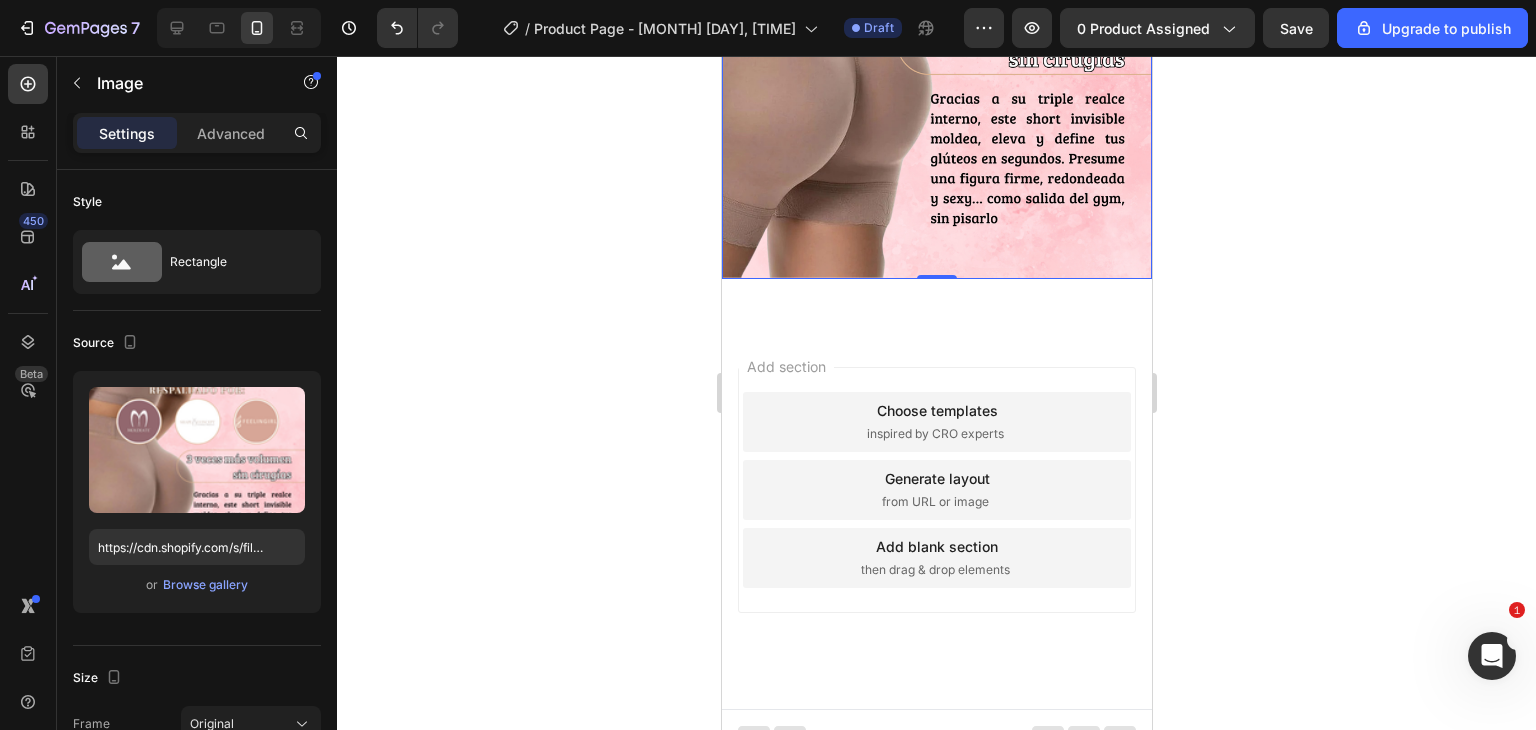 scroll, scrollTop: 988, scrollLeft: 0, axis: vertical 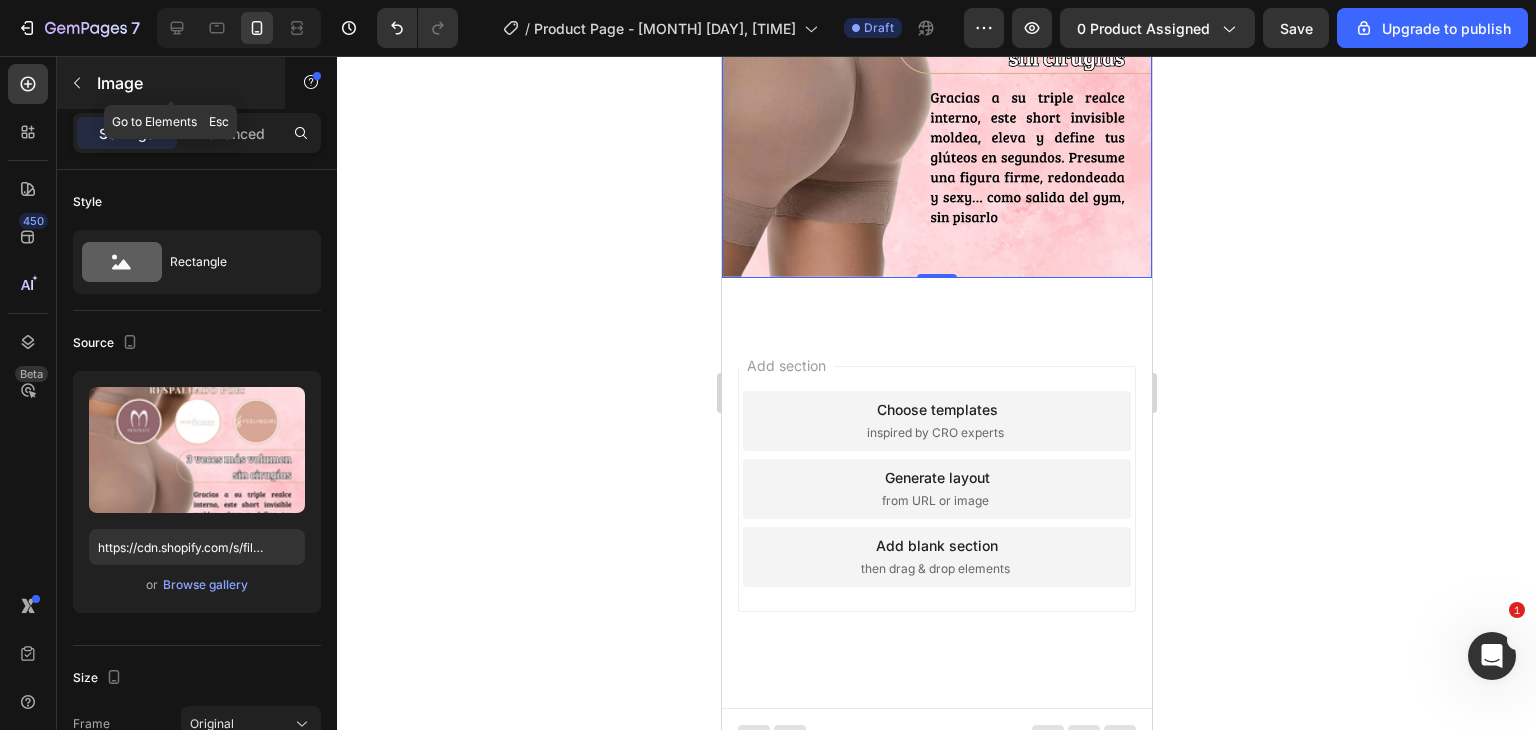 click at bounding box center (77, 83) 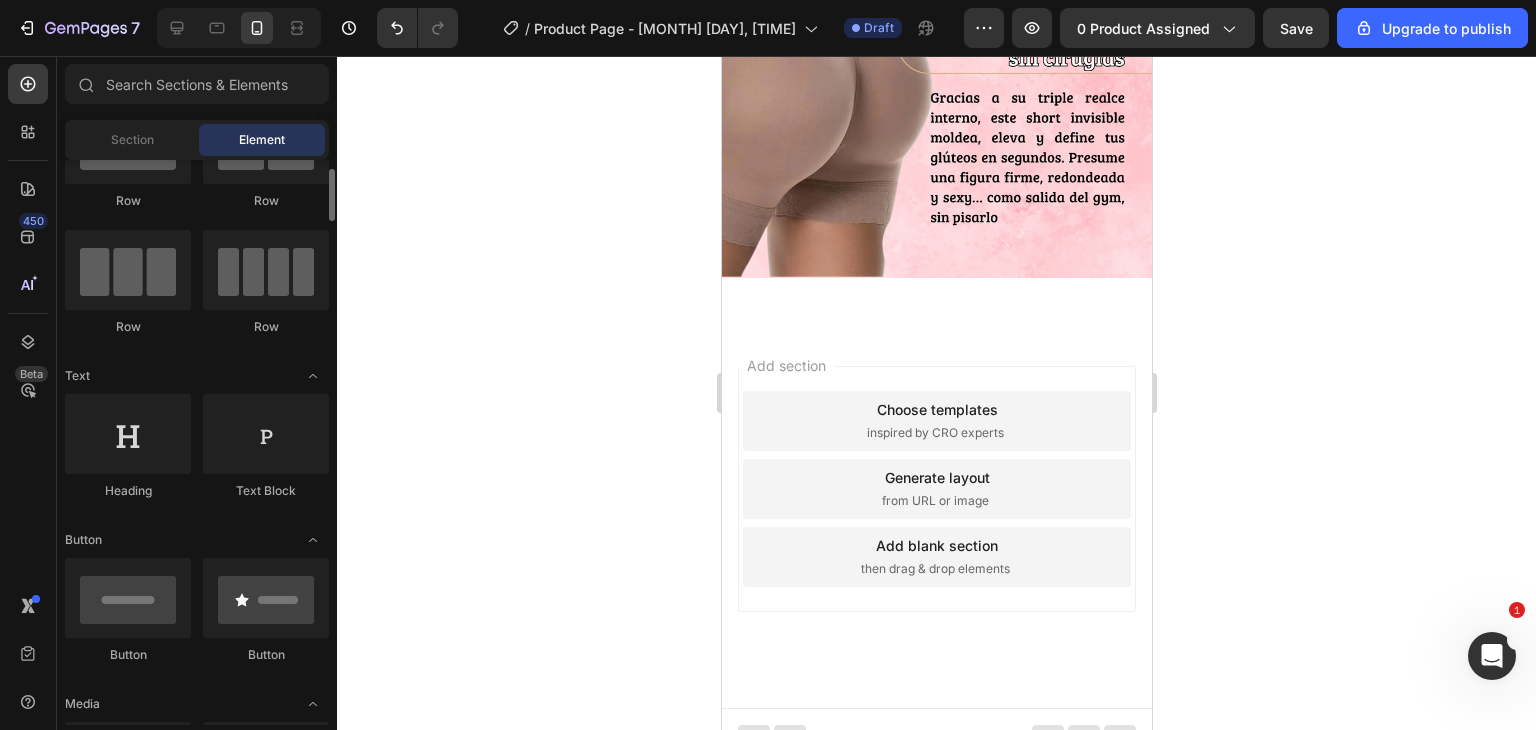 scroll, scrollTop: 0, scrollLeft: 0, axis: both 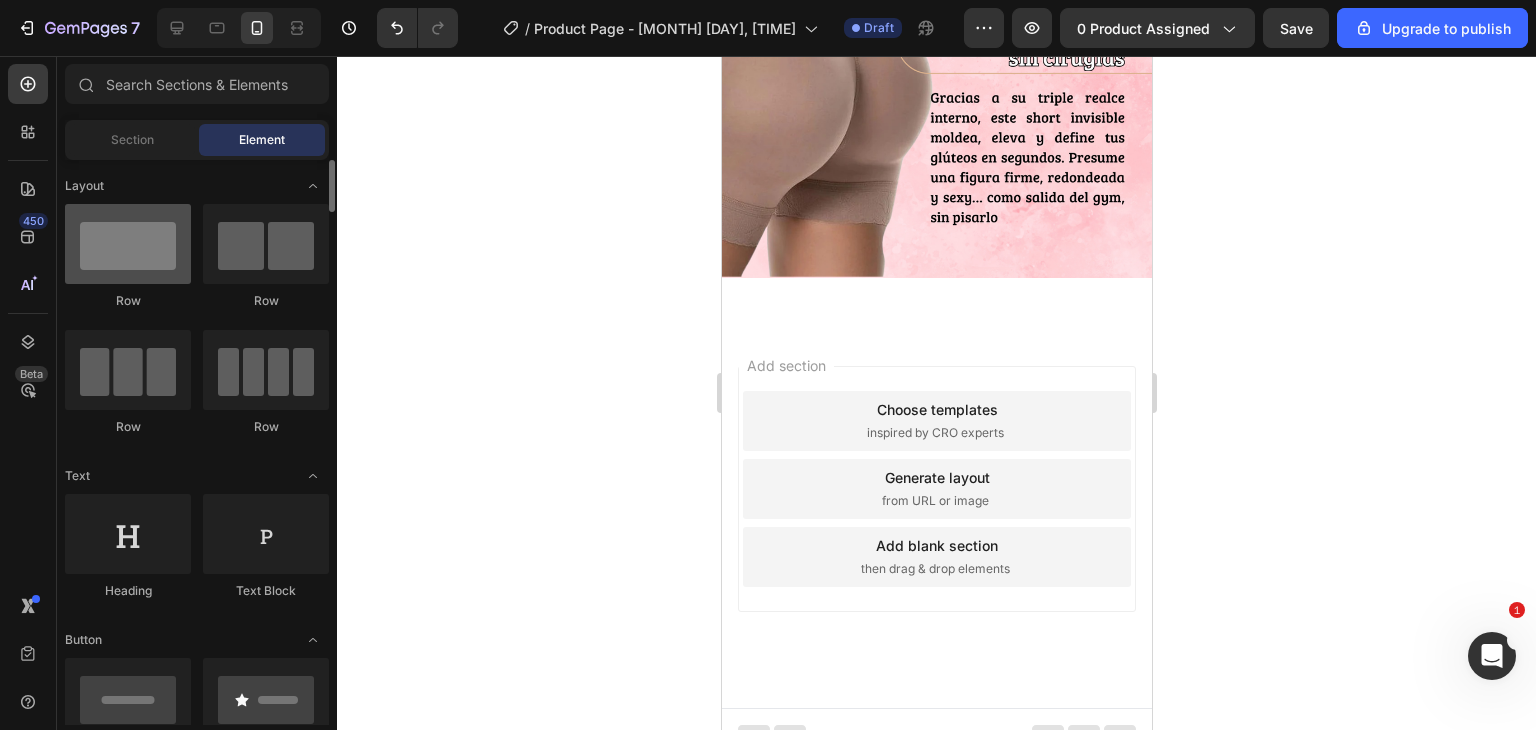 click at bounding box center [128, 244] 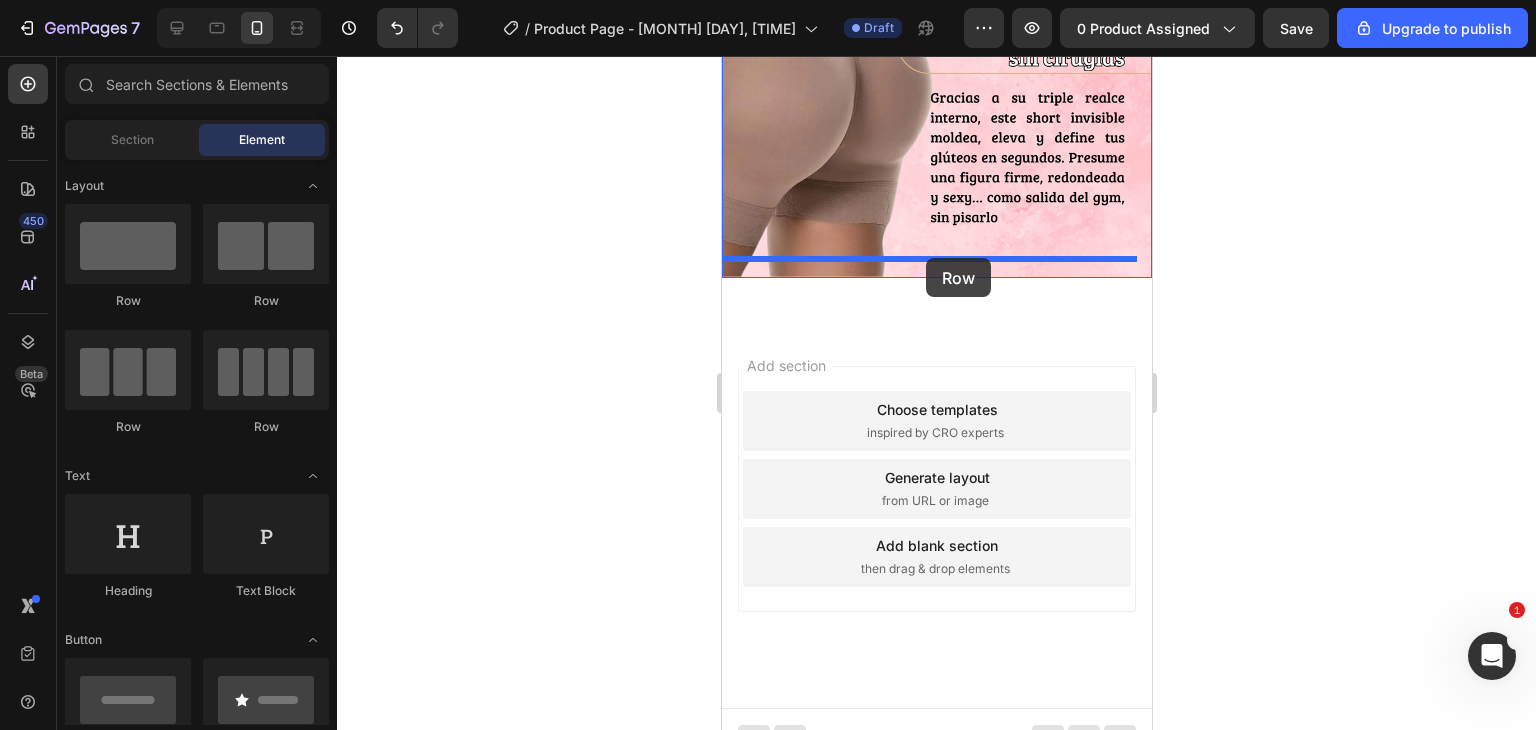 drag, startPoint x: 849, startPoint y: 309, endPoint x: 925, endPoint y: 258, distance: 91.525955 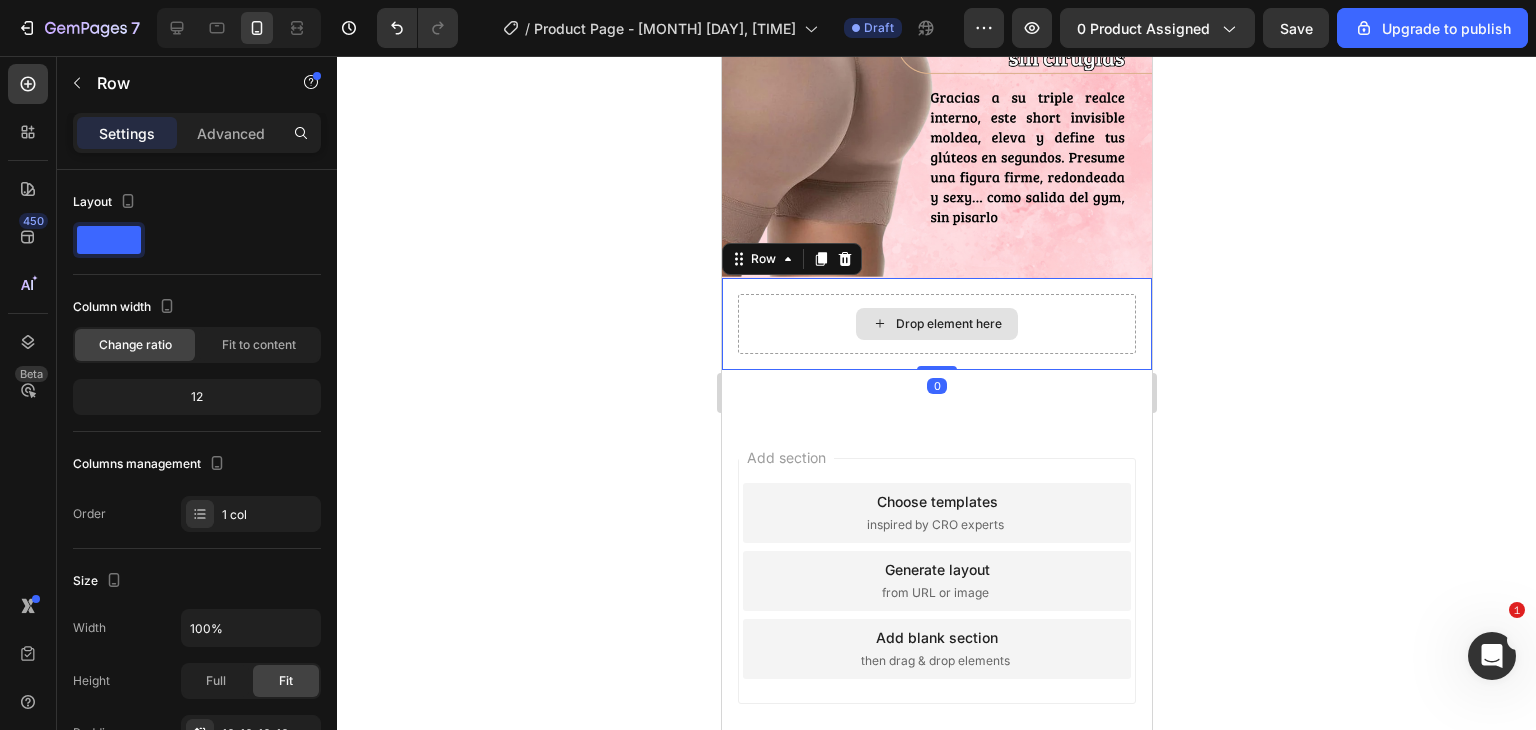click on "Drop element here" at bounding box center (948, 324) 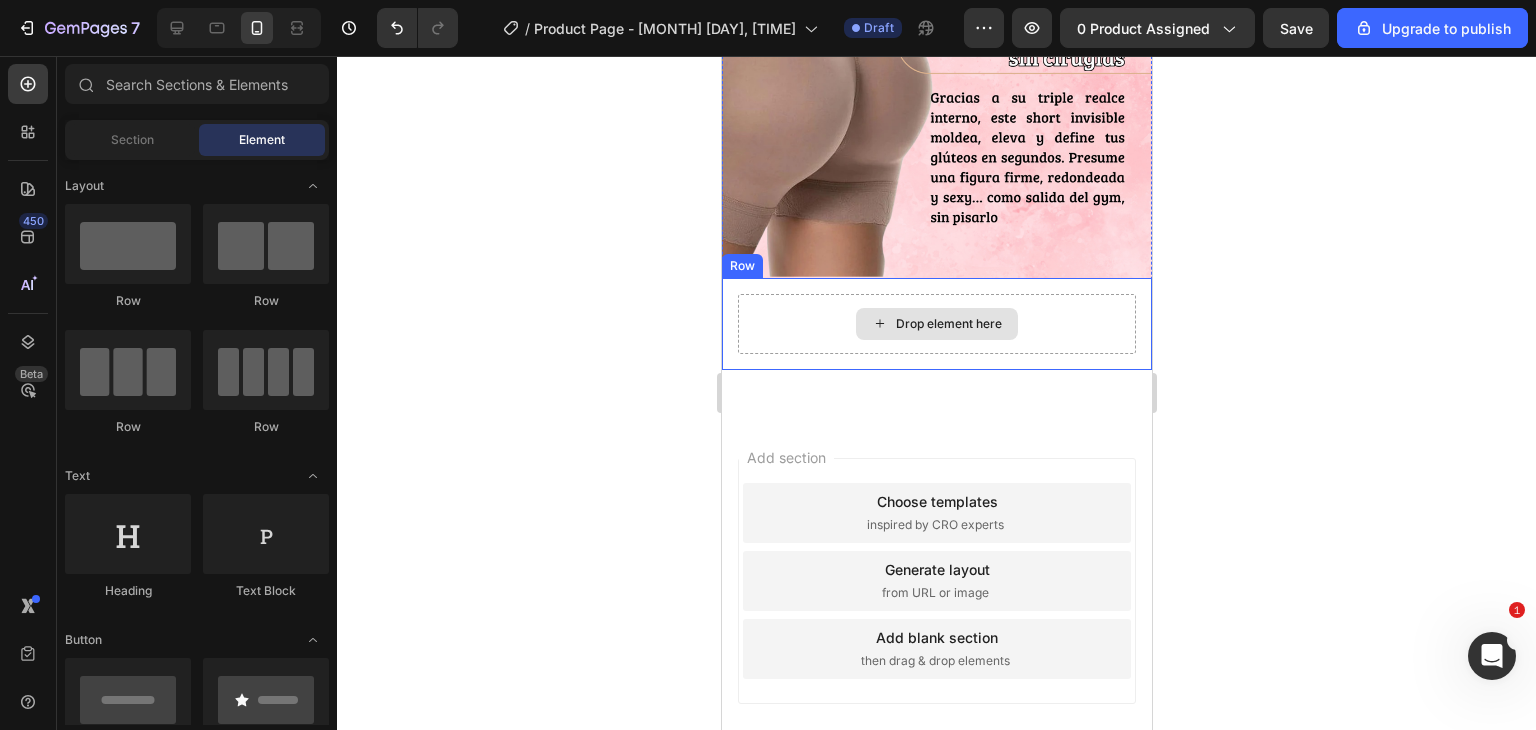 click on "Drop element here" at bounding box center [936, 324] 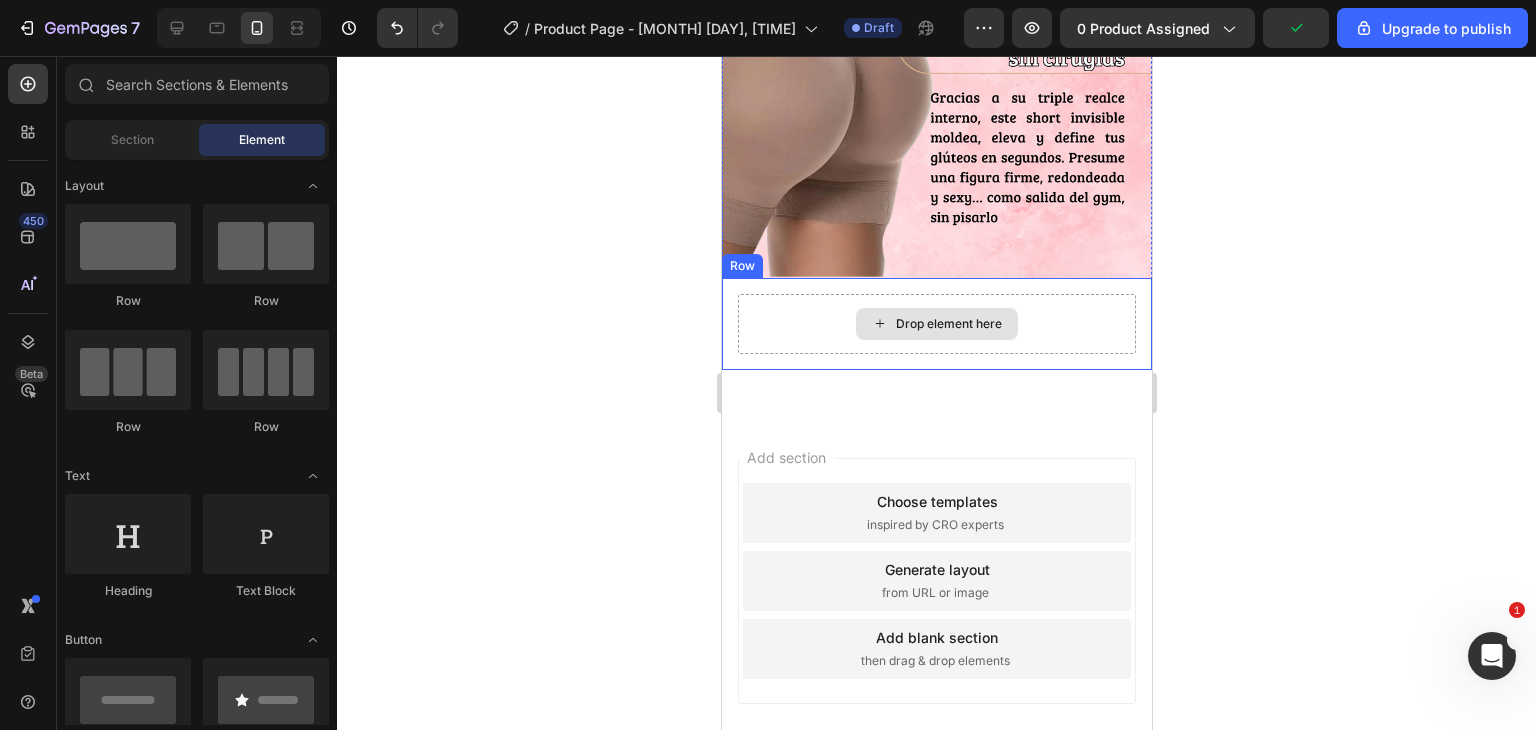 click on "Drop element here" at bounding box center [936, 324] 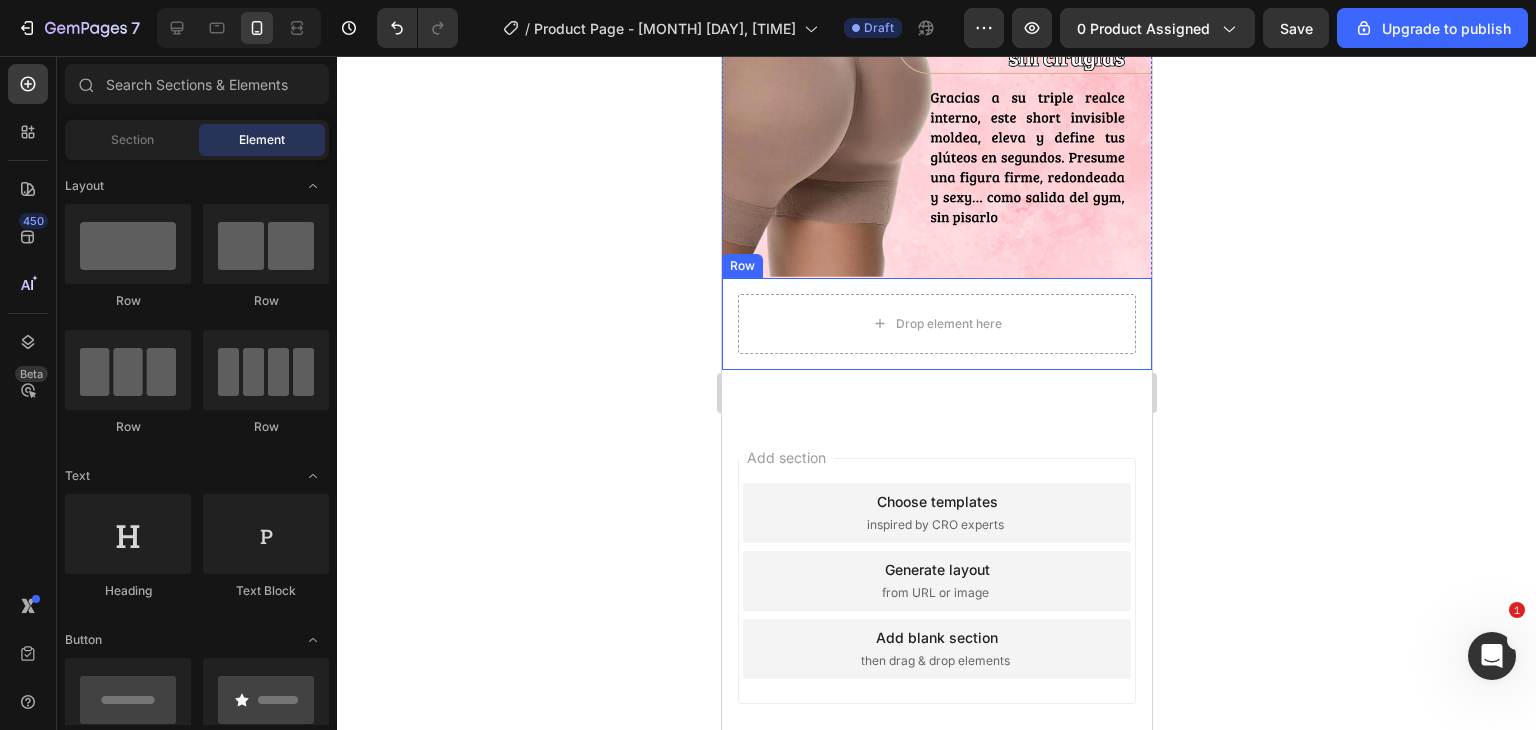 click 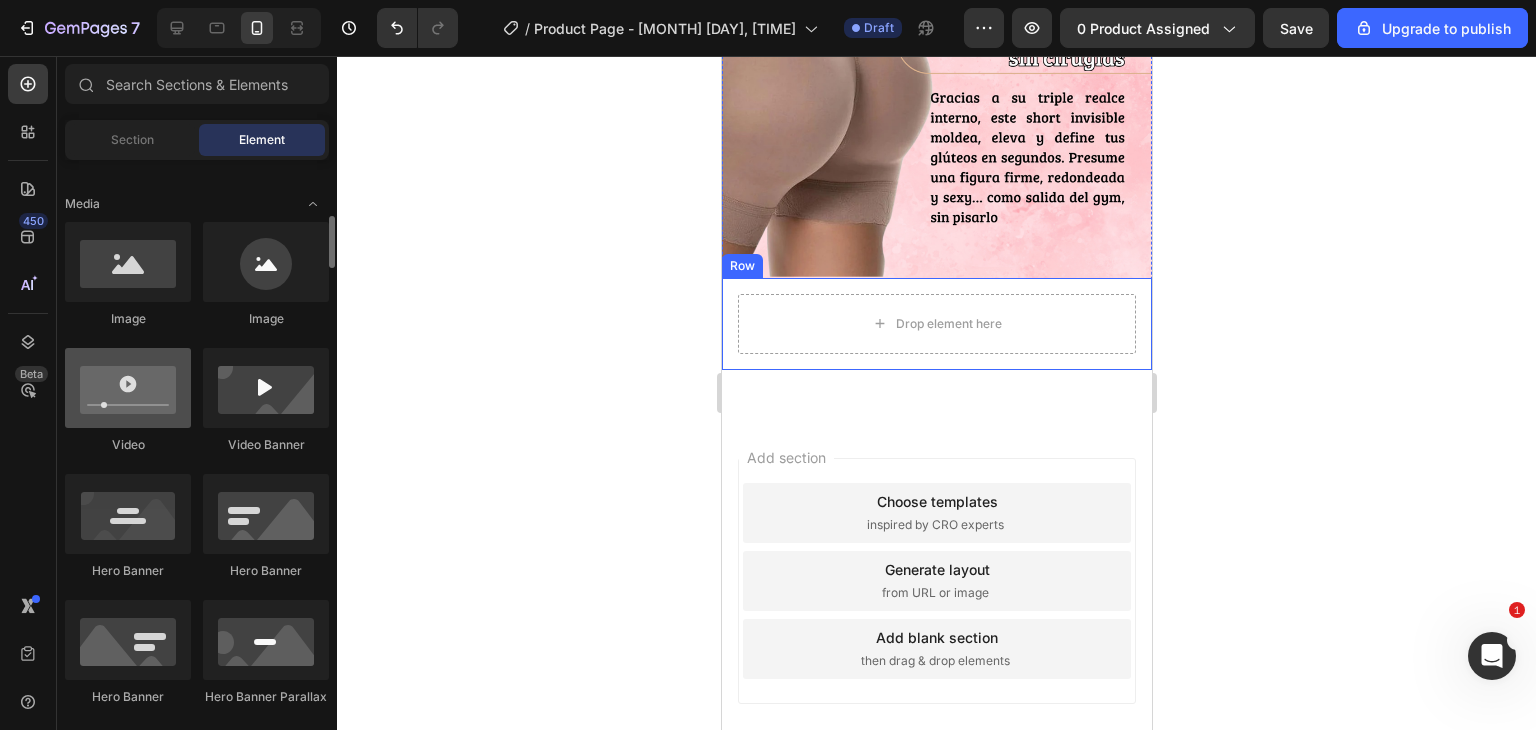 scroll, scrollTop: 600, scrollLeft: 0, axis: vertical 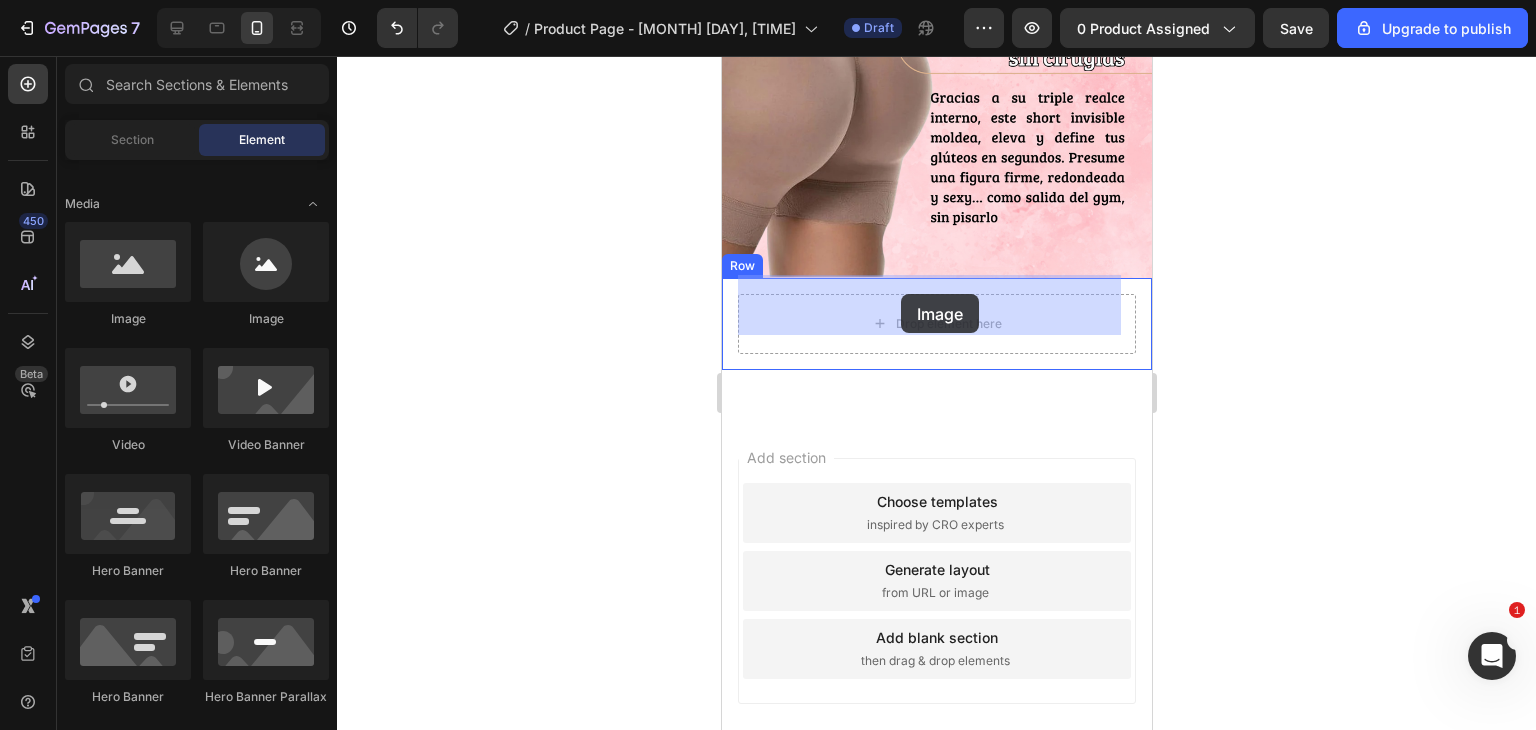 drag, startPoint x: 861, startPoint y: 349, endPoint x: 900, endPoint y: 294, distance: 67.424034 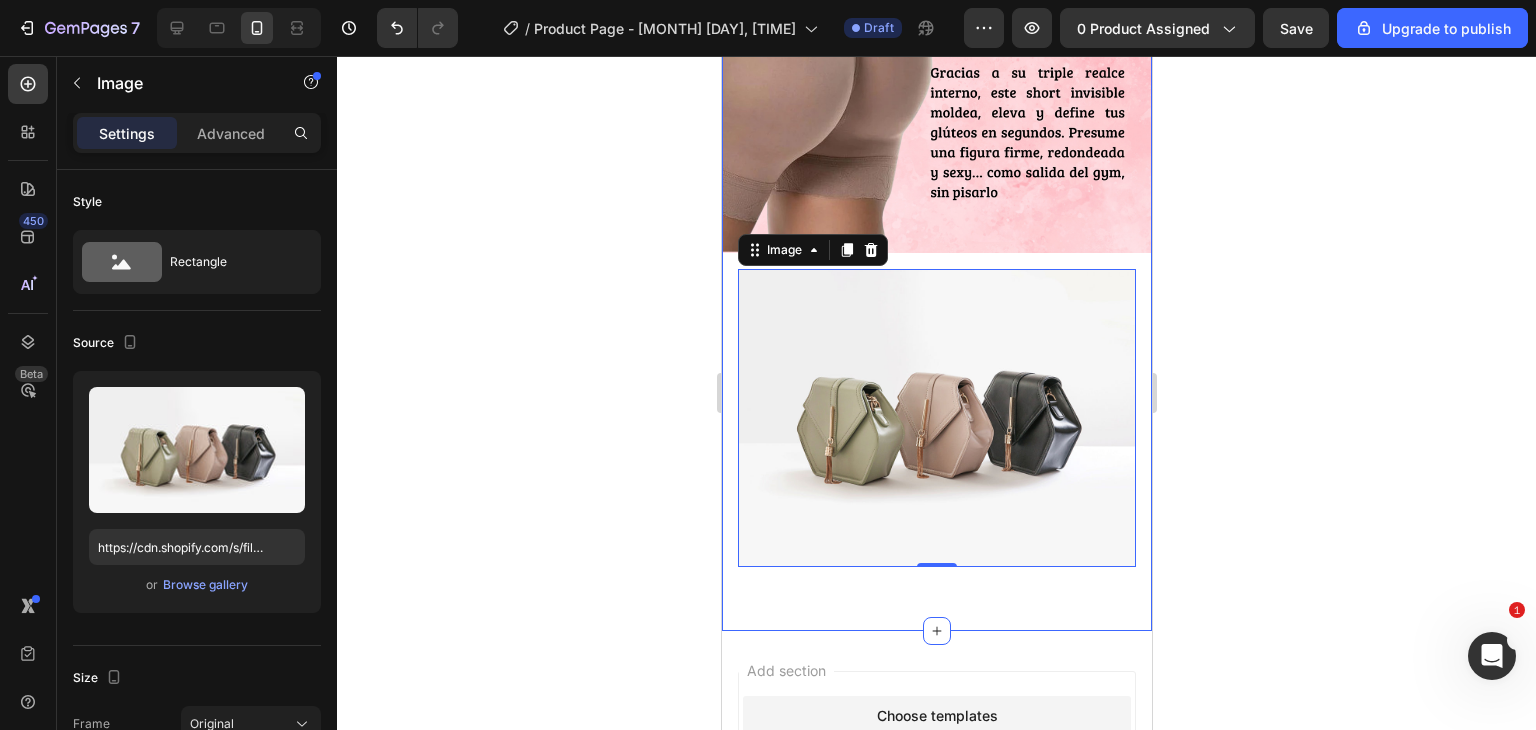 scroll, scrollTop: 988, scrollLeft: 0, axis: vertical 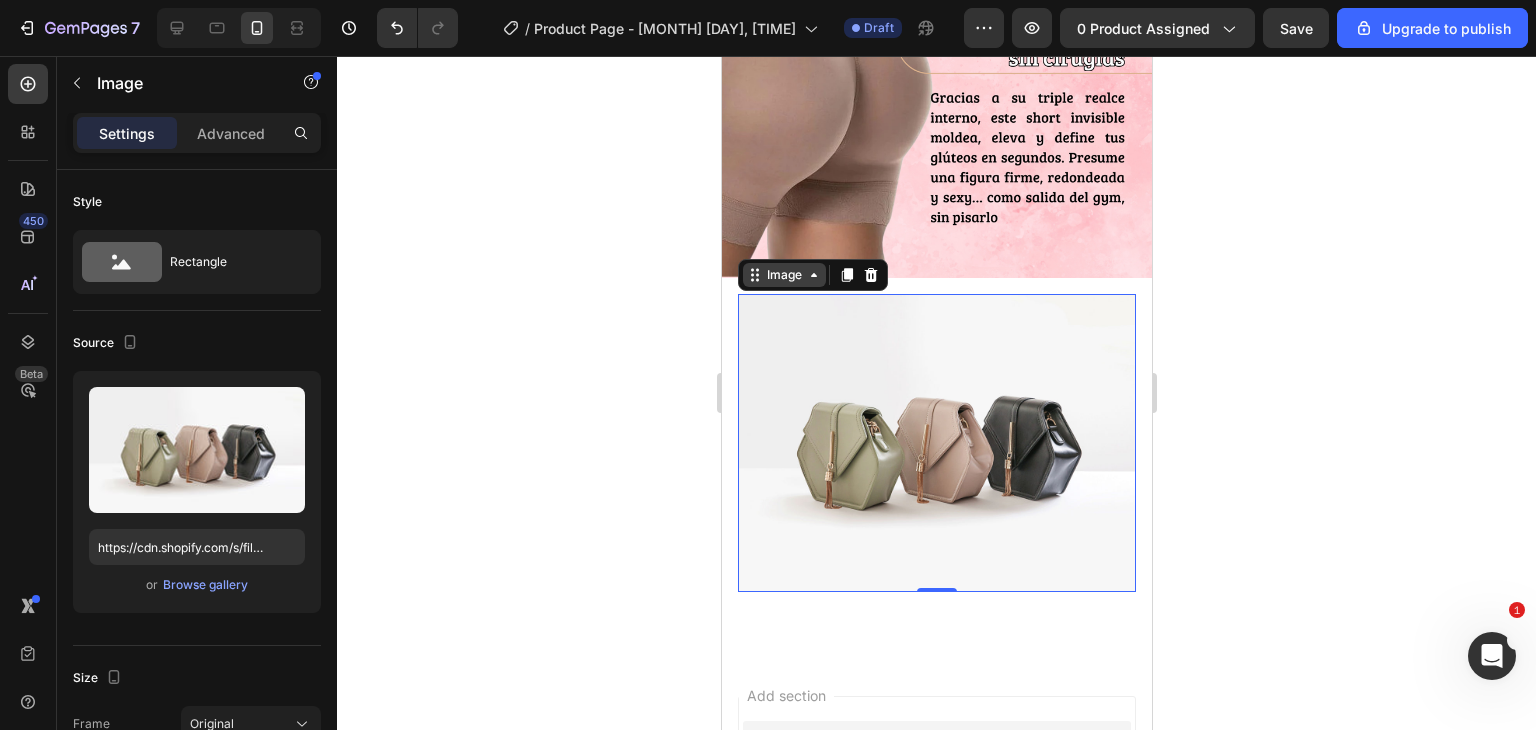 click on "Image" at bounding box center (783, 275) 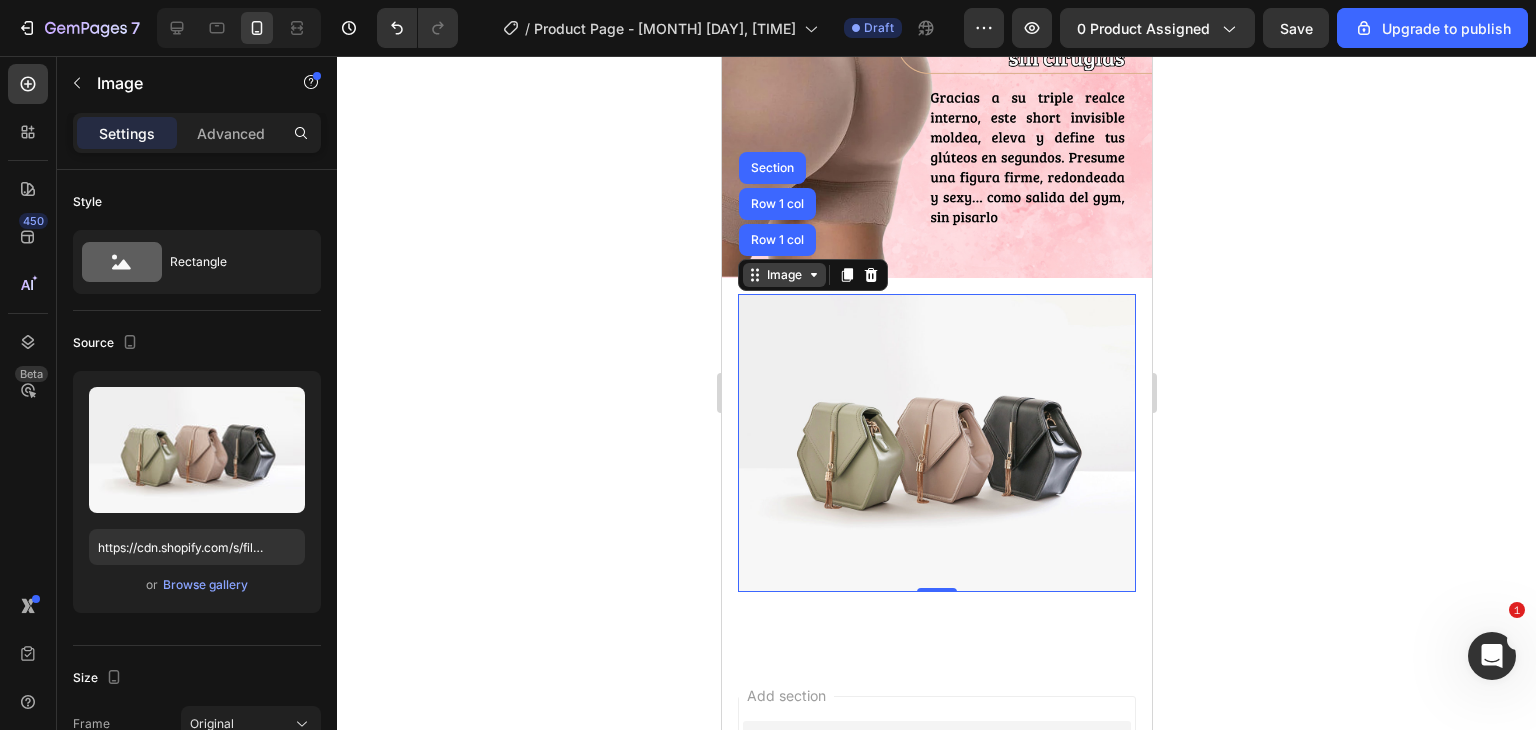 click 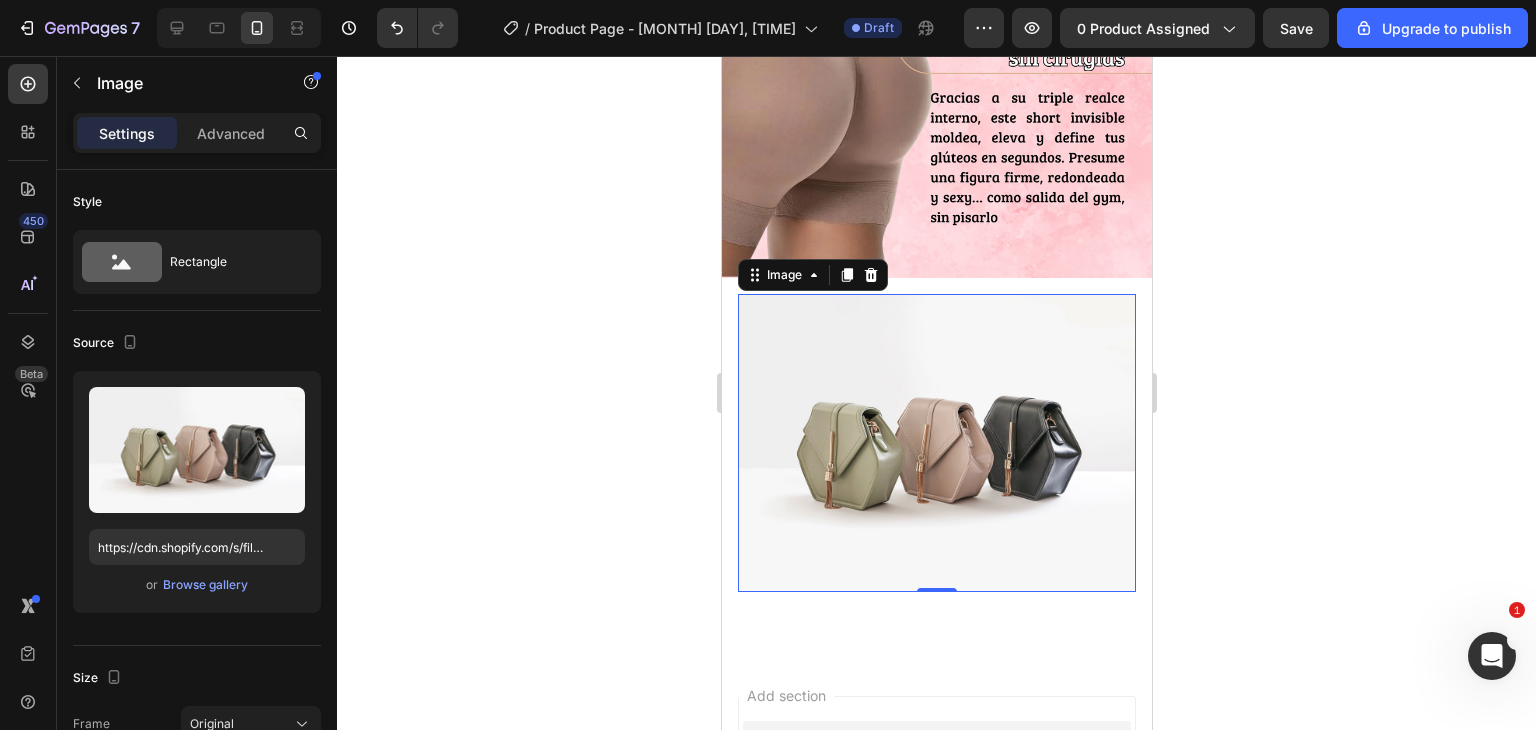 click at bounding box center (936, 443) 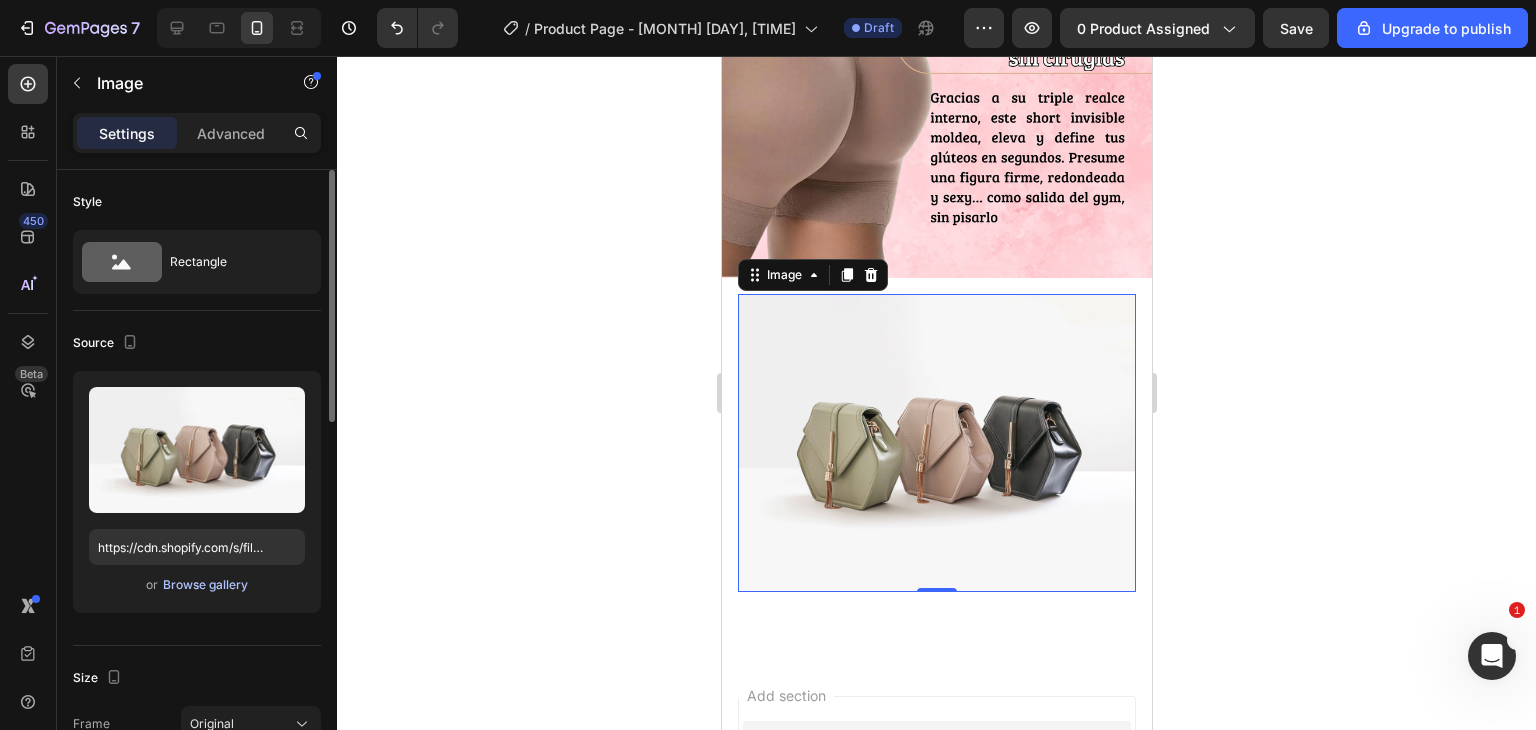 click on "Browse gallery" at bounding box center (205, 585) 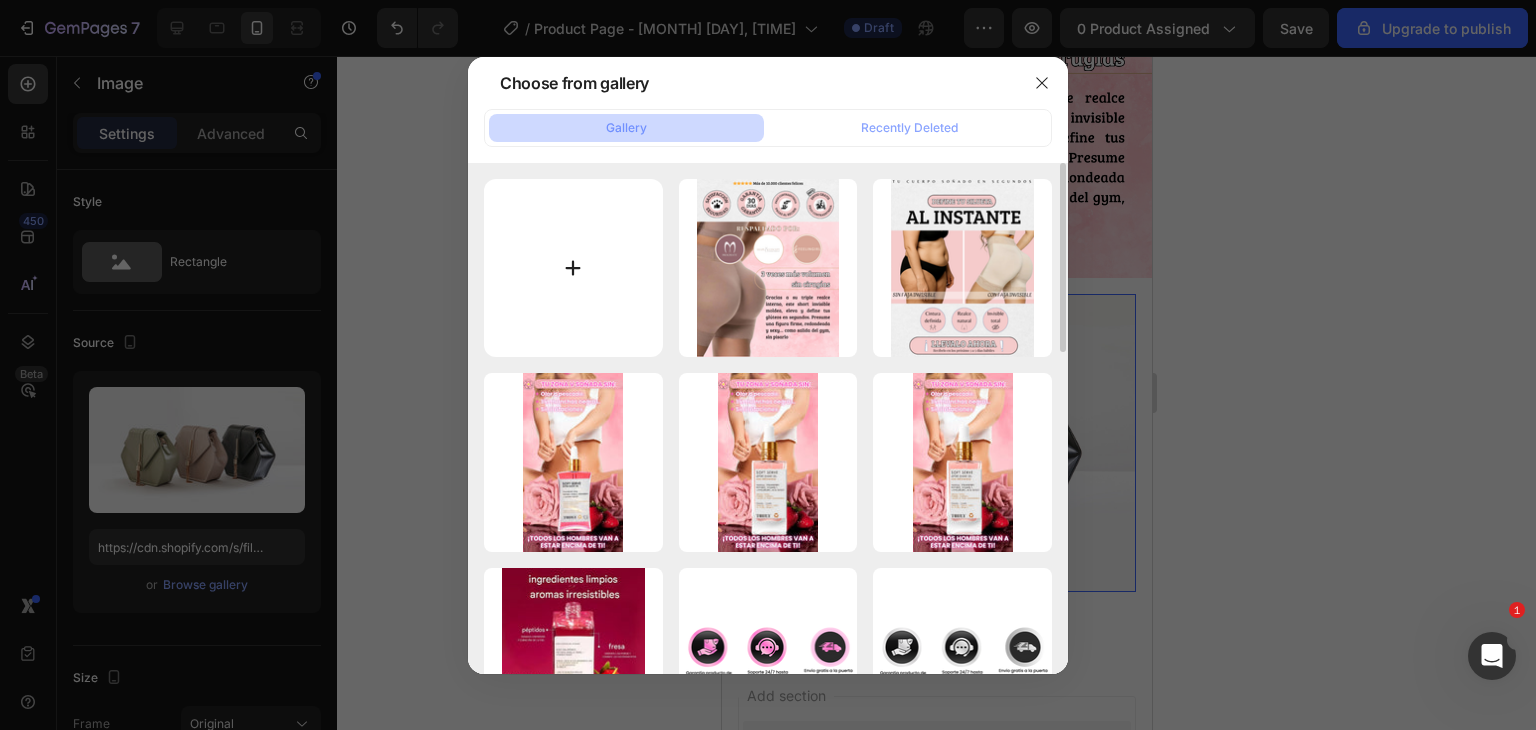 click at bounding box center [573, 268] 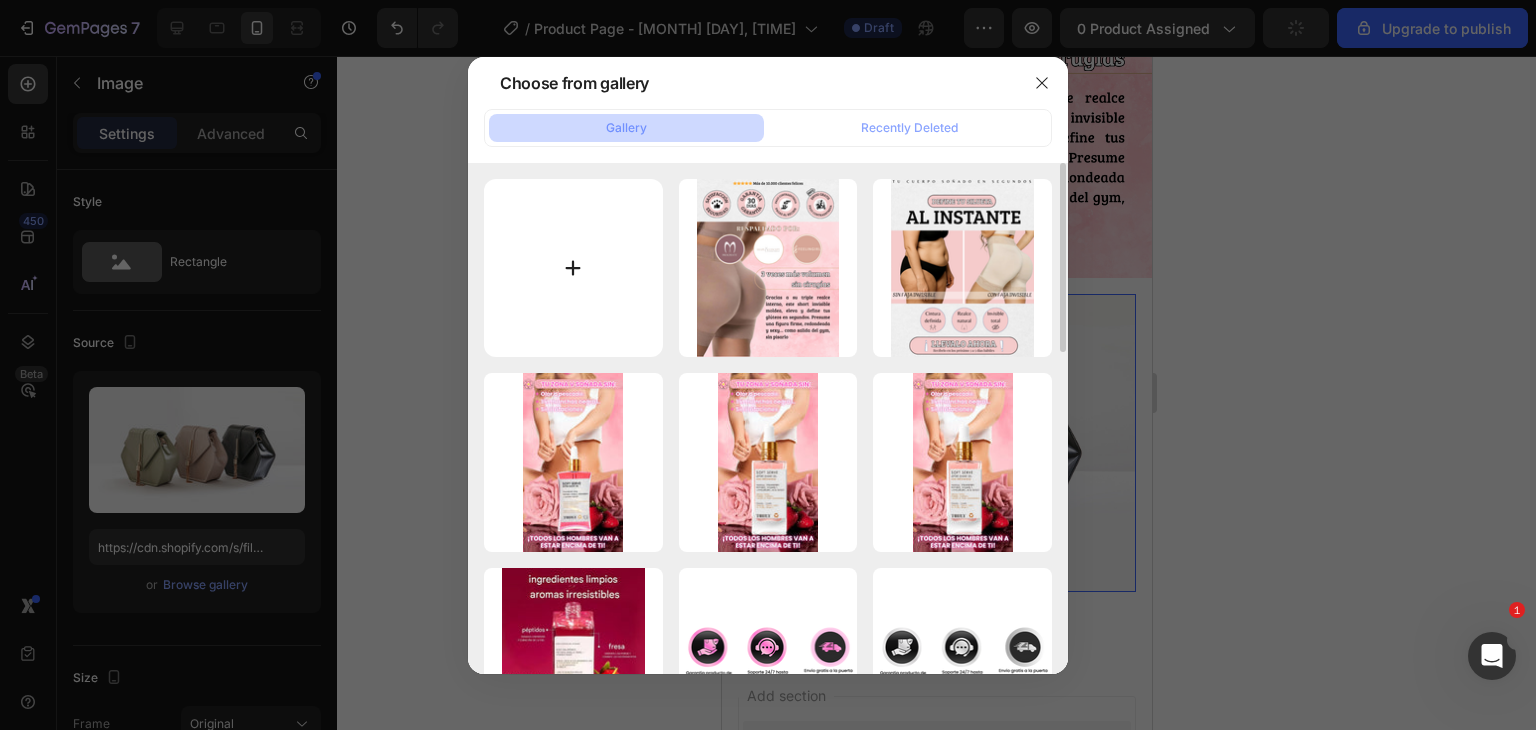type on "C:\fakepath\invisible Gempage (2).png" 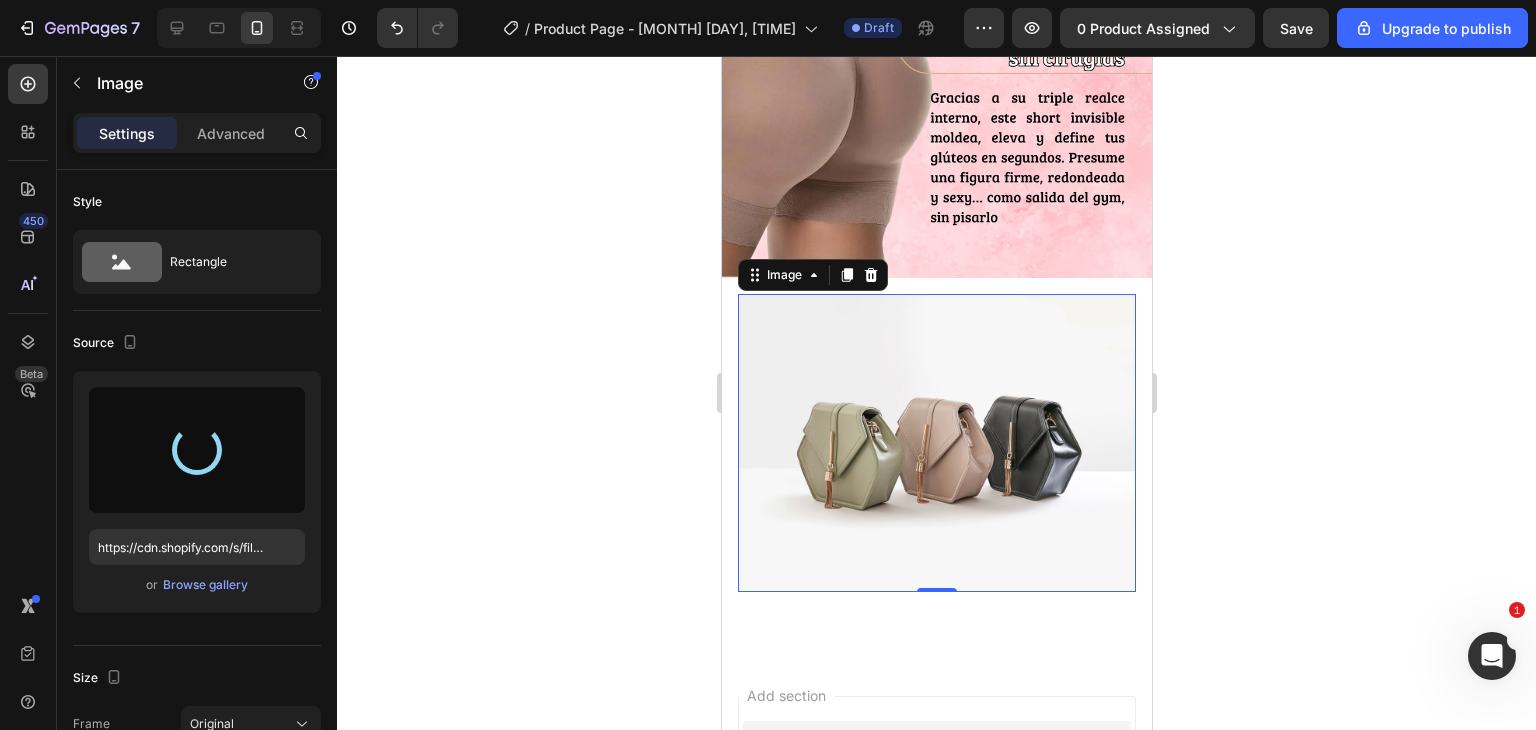 type on "https://cdn.shopify.com/s/files/1/0639/5337/1297/files/gempages_542247157663531891-b9c91a8f-3d5d-440e-b5df-823d142a7e86.png" 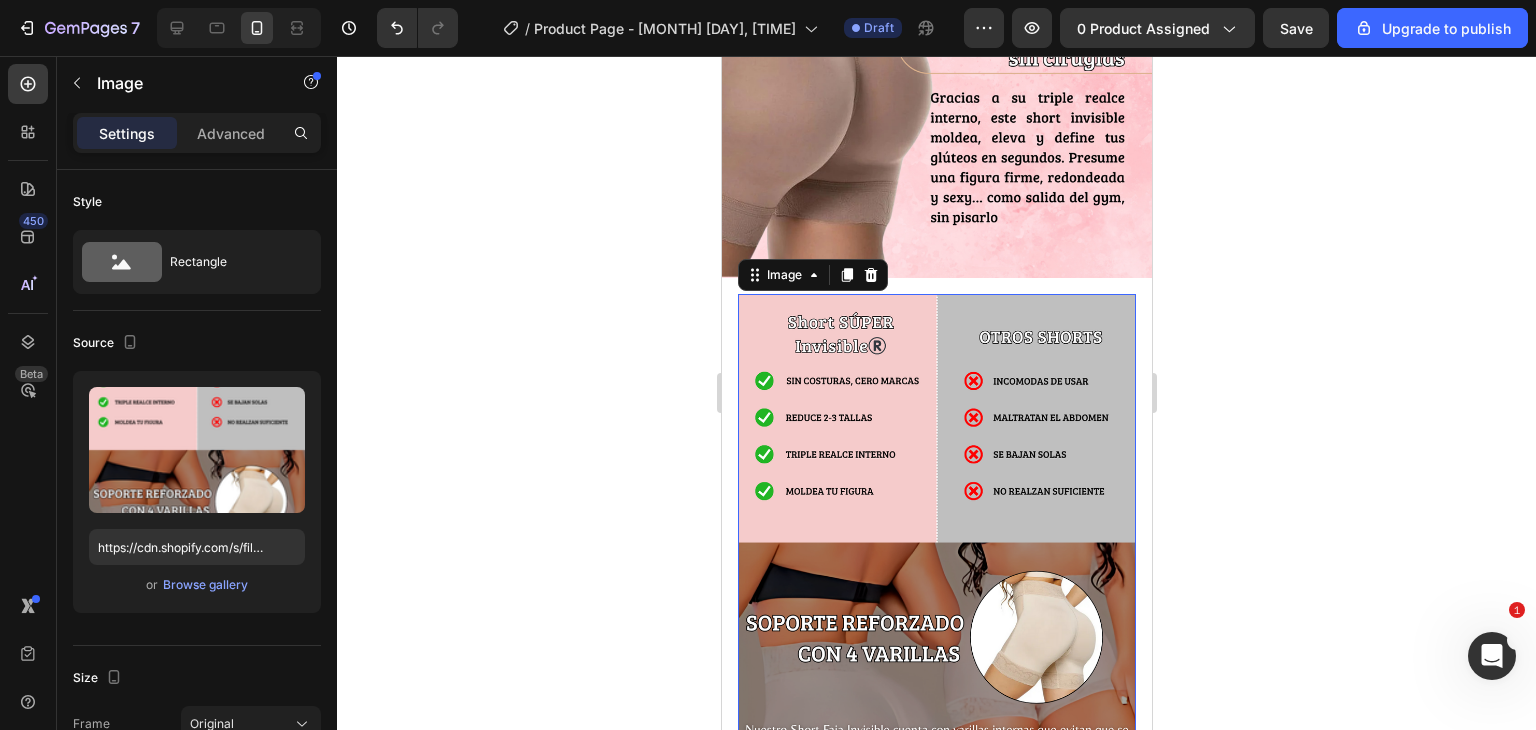 click 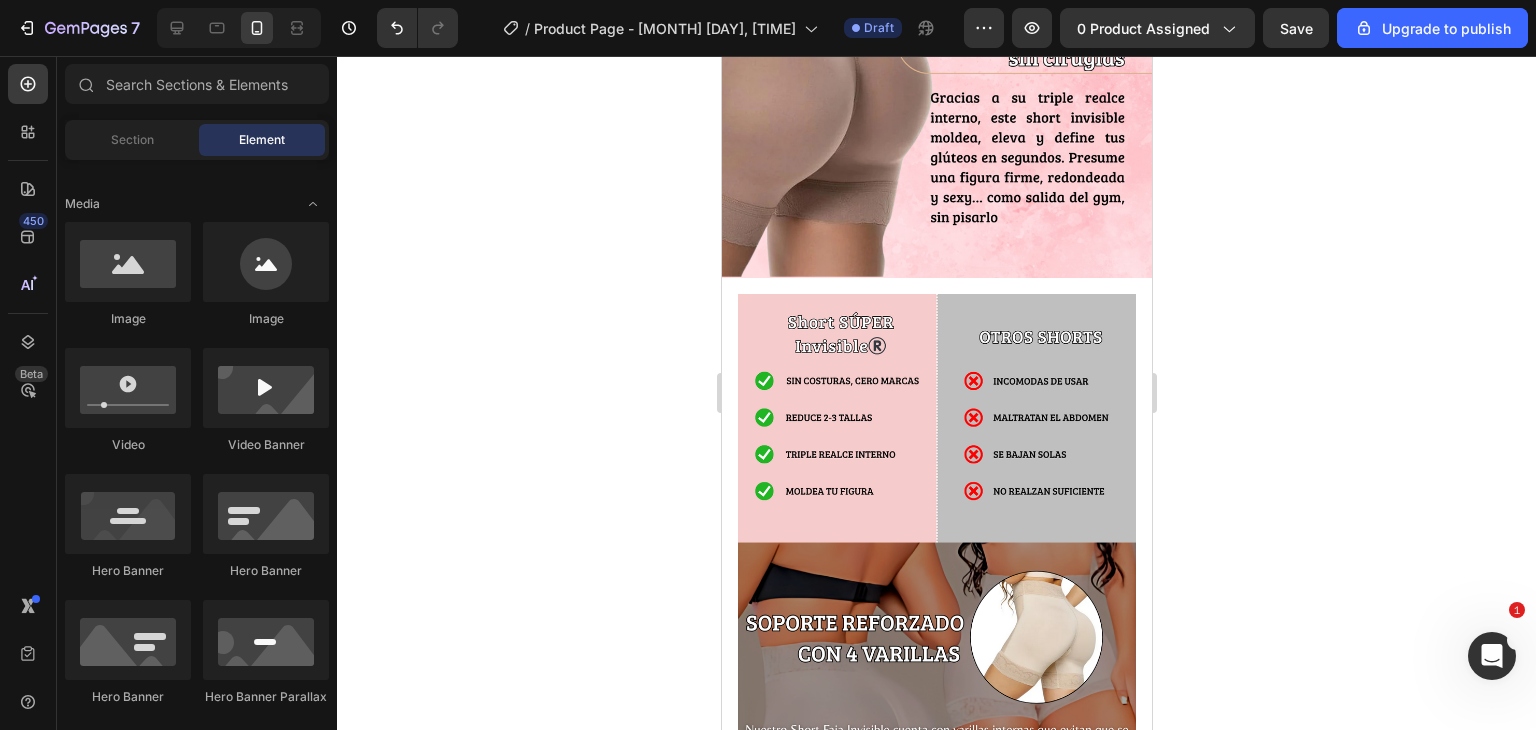 click 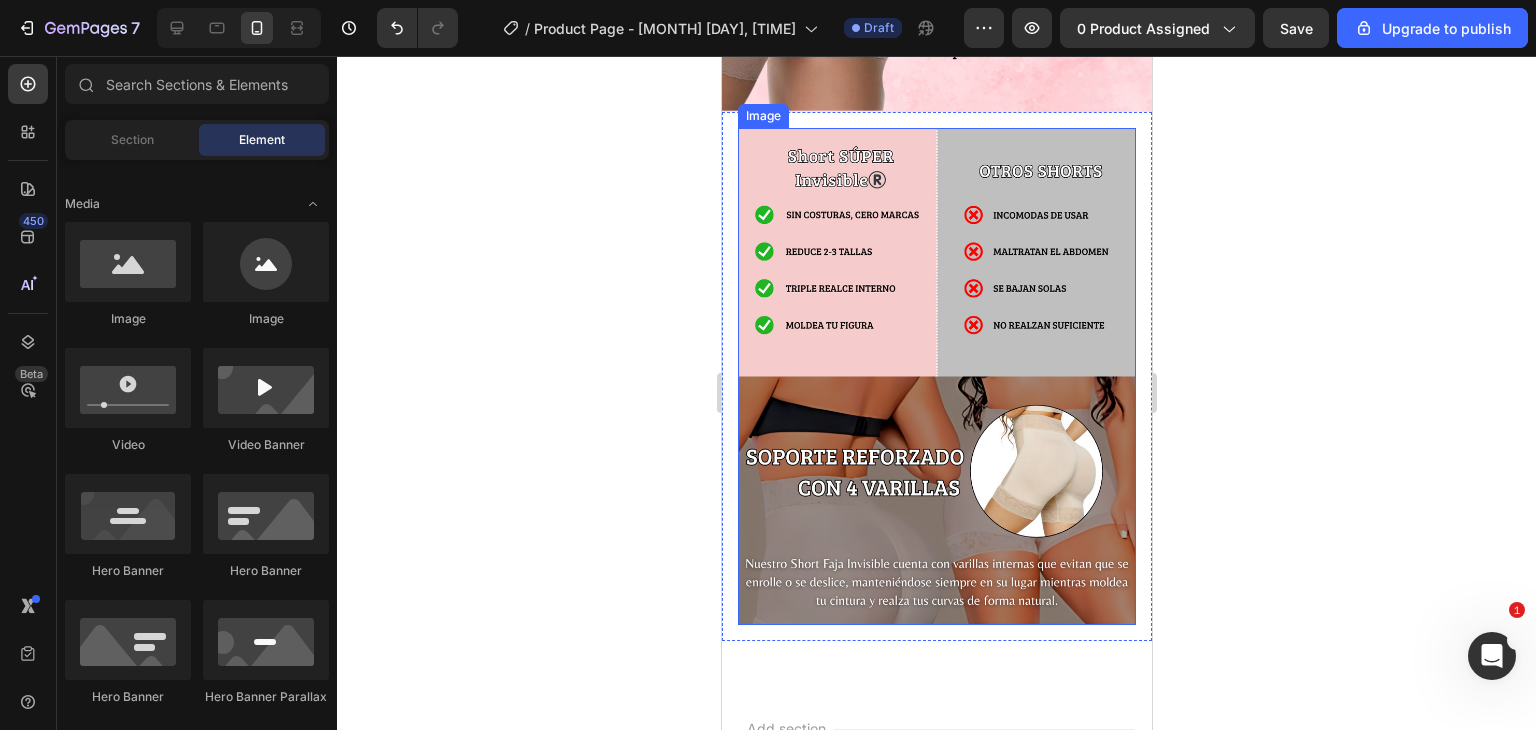 scroll, scrollTop: 1188, scrollLeft: 0, axis: vertical 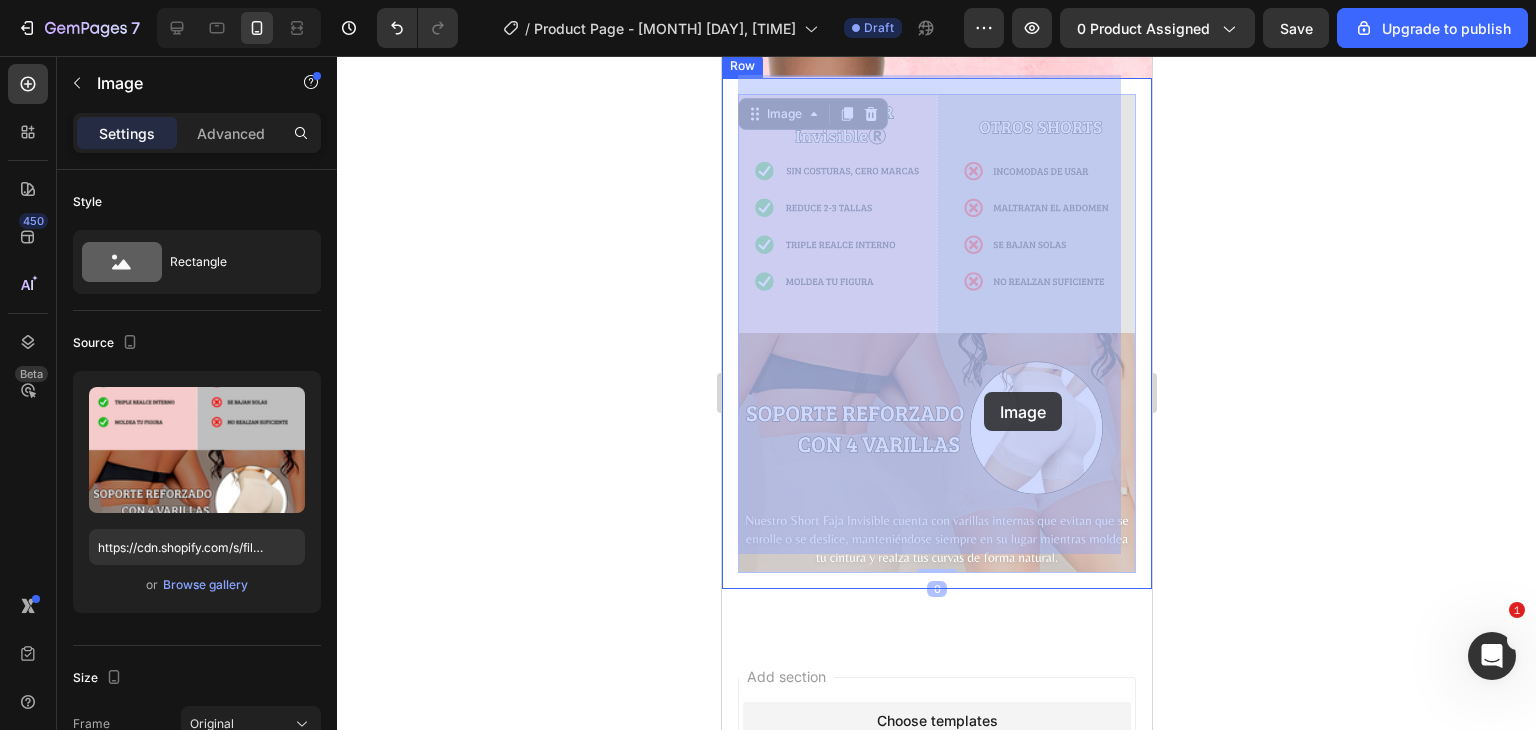 drag, startPoint x: 1013, startPoint y: 255, endPoint x: 983, endPoint y: 377, distance: 125.63439 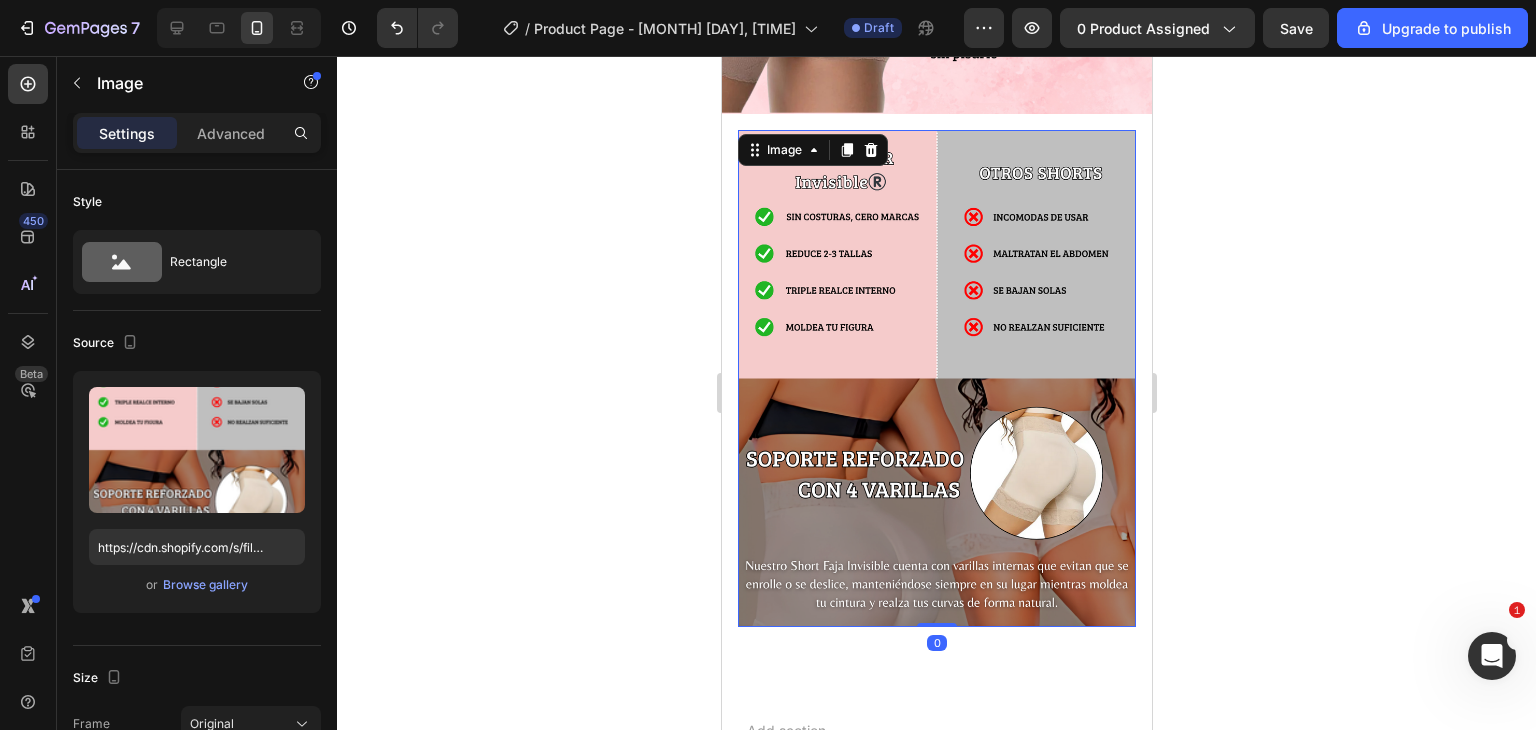 scroll, scrollTop: 1088, scrollLeft: 0, axis: vertical 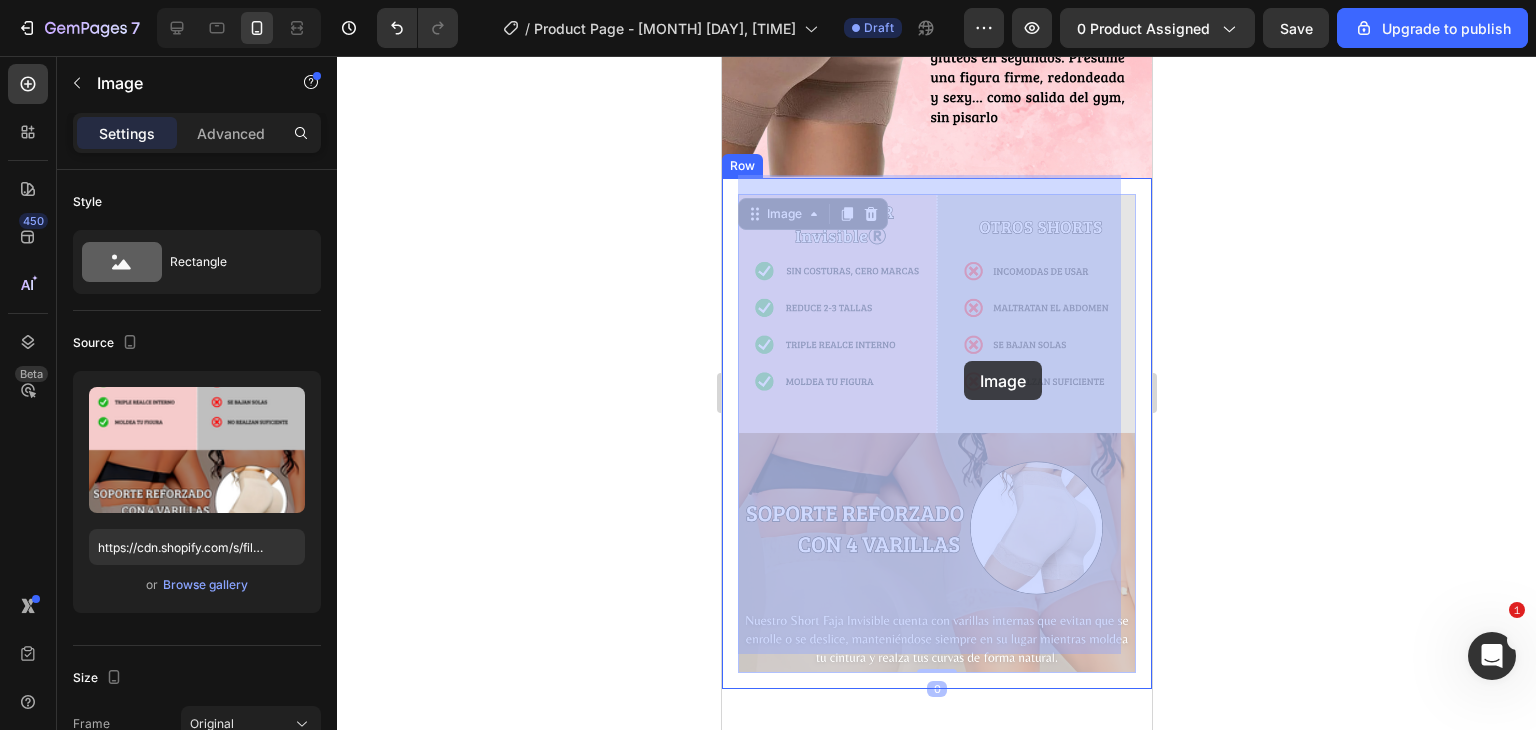 drag, startPoint x: 984, startPoint y: 218, endPoint x: 963, endPoint y: 198, distance: 29 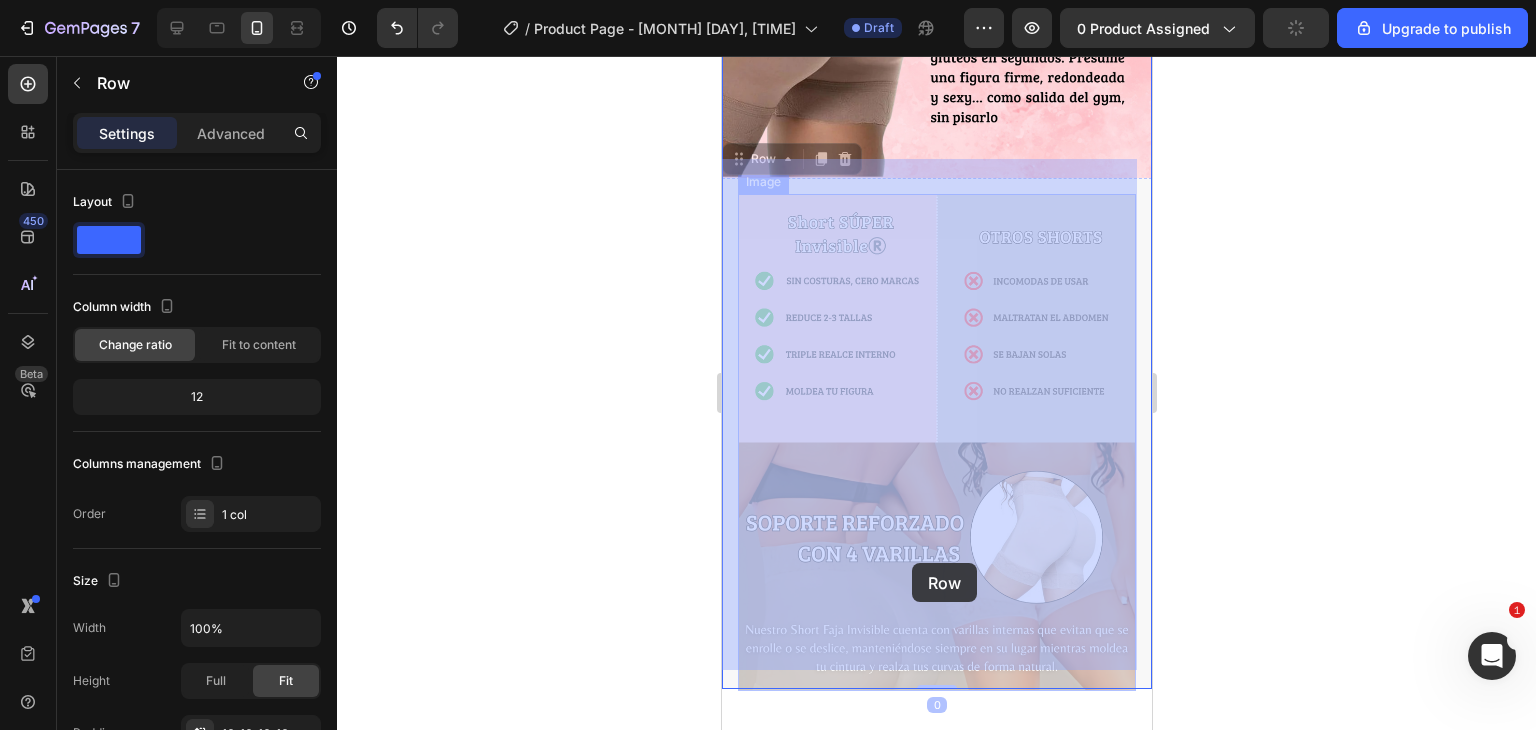 drag, startPoint x: 962, startPoint y: 163, endPoint x: 913, endPoint y: 512, distance: 352.42303 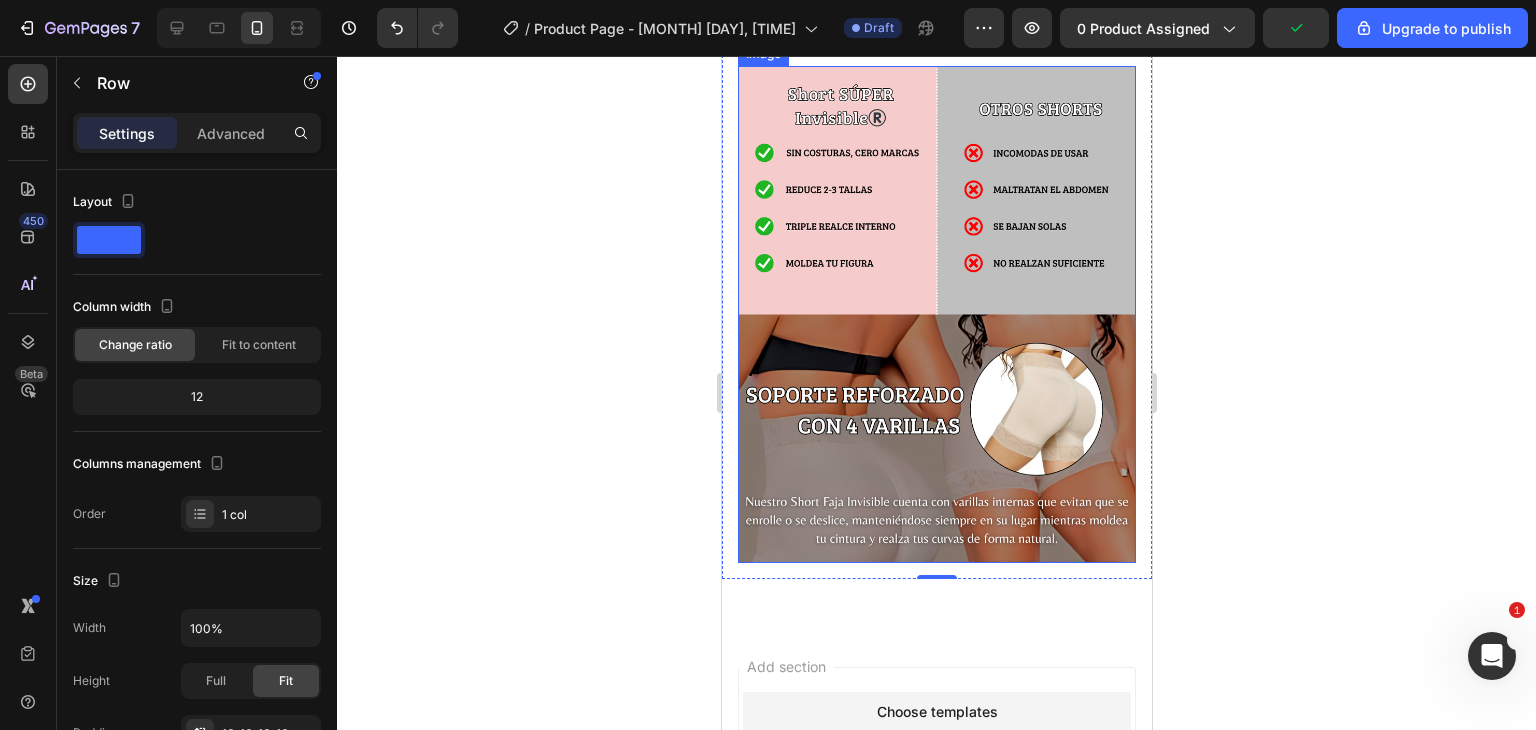 scroll, scrollTop: 1288, scrollLeft: 0, axis: vertical 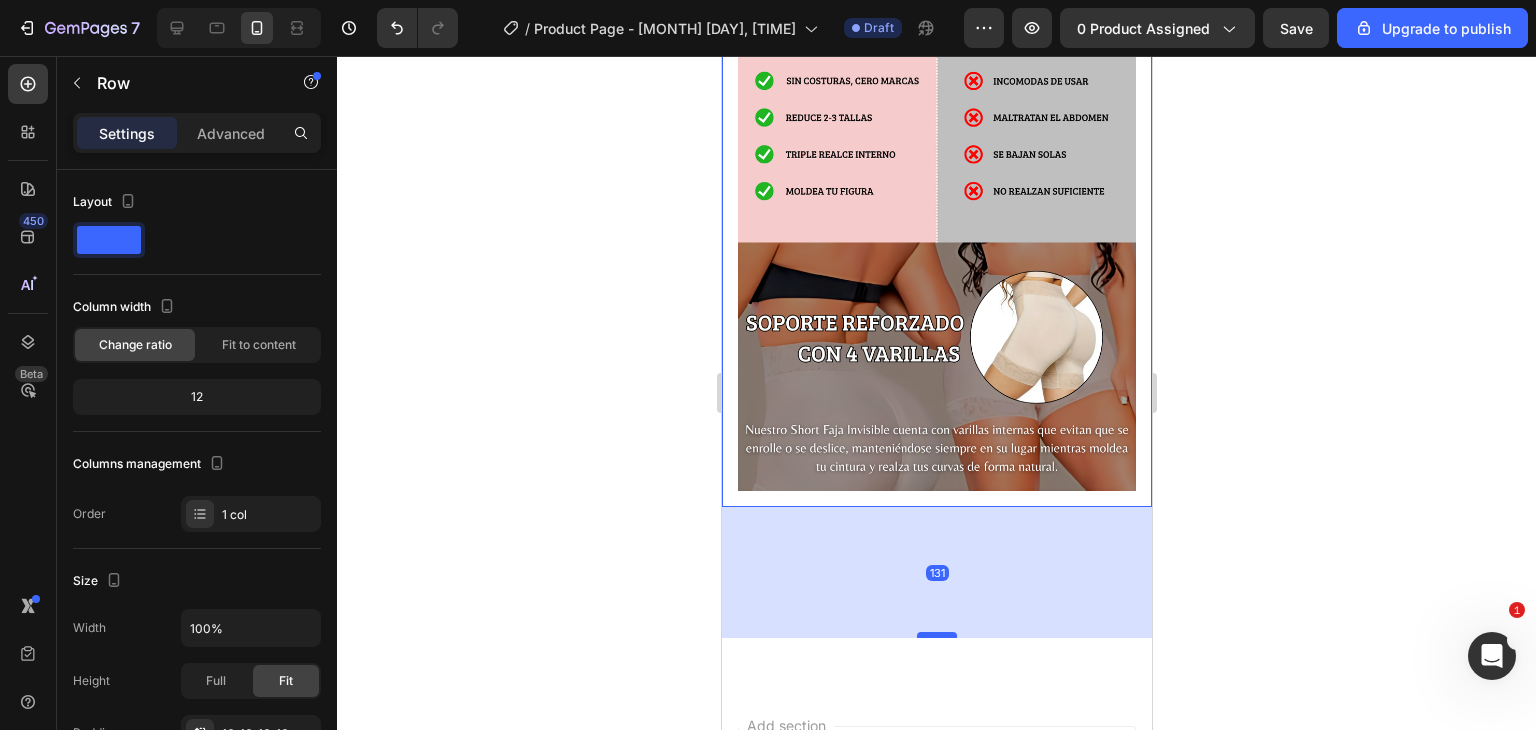 drag, startPoint x: 933, startPoint y: 464, endPoint x: 909, endPoint y: 595, distance: 133.18033 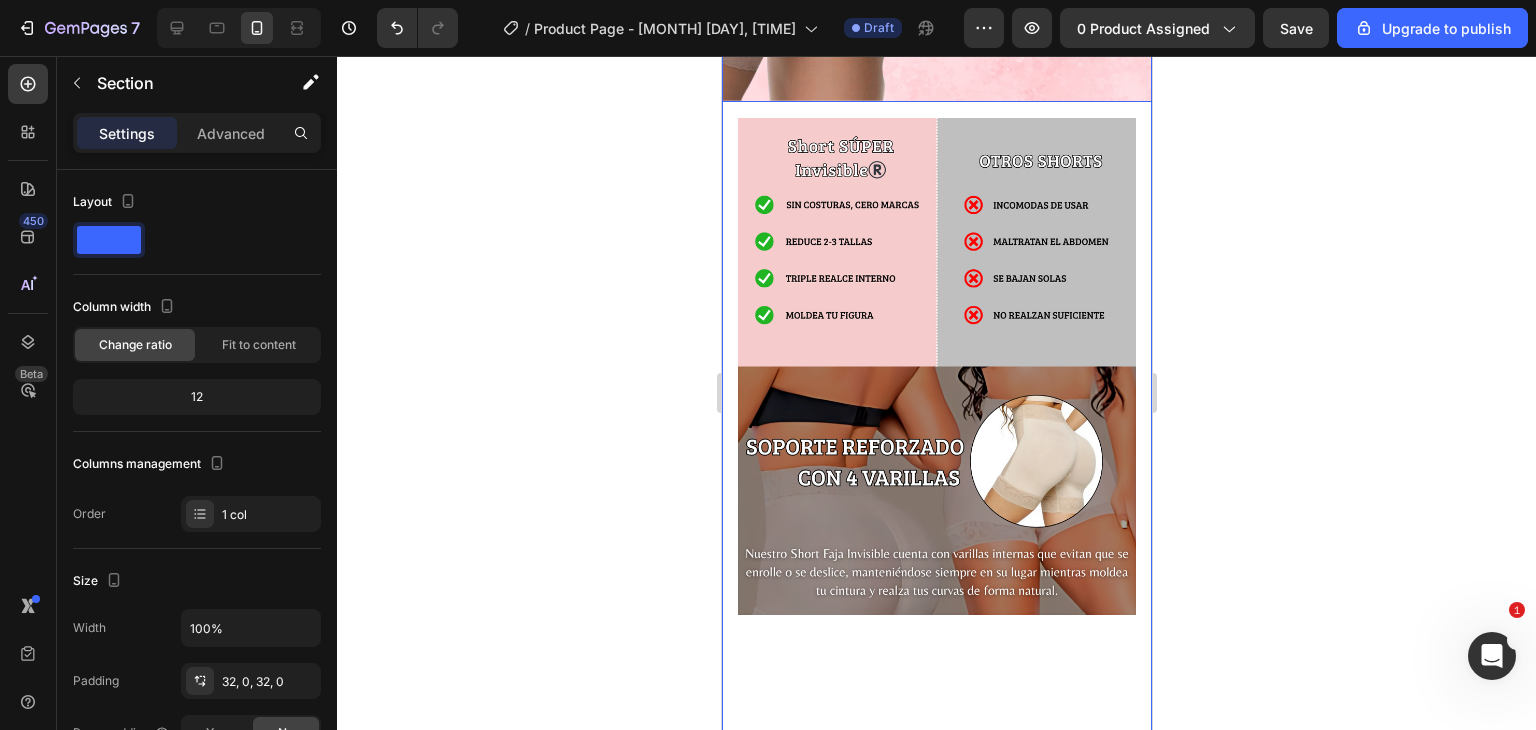 scroll, scrollTop: 711, scrollLeft: 0, axis: vertical 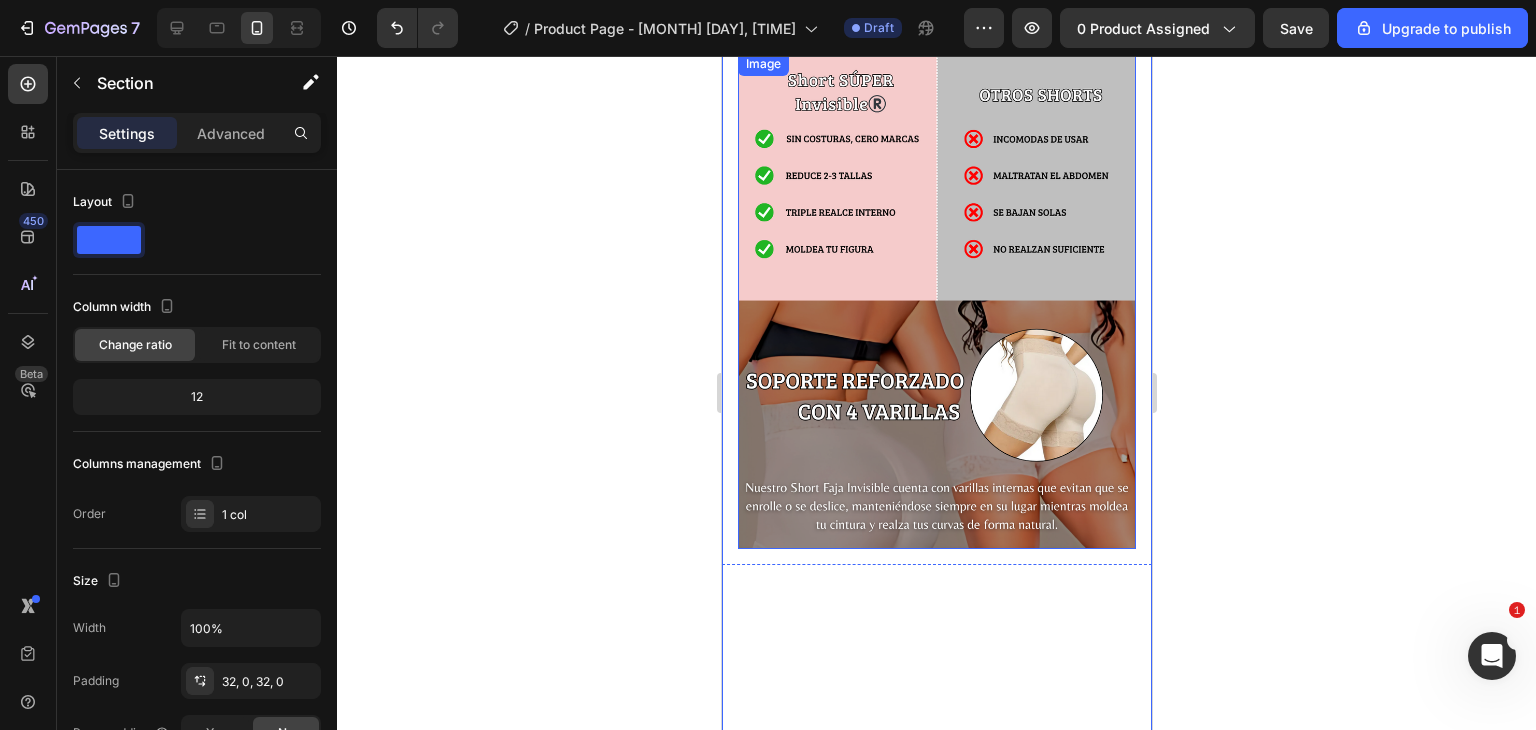 click at bounding box center (936, 301) 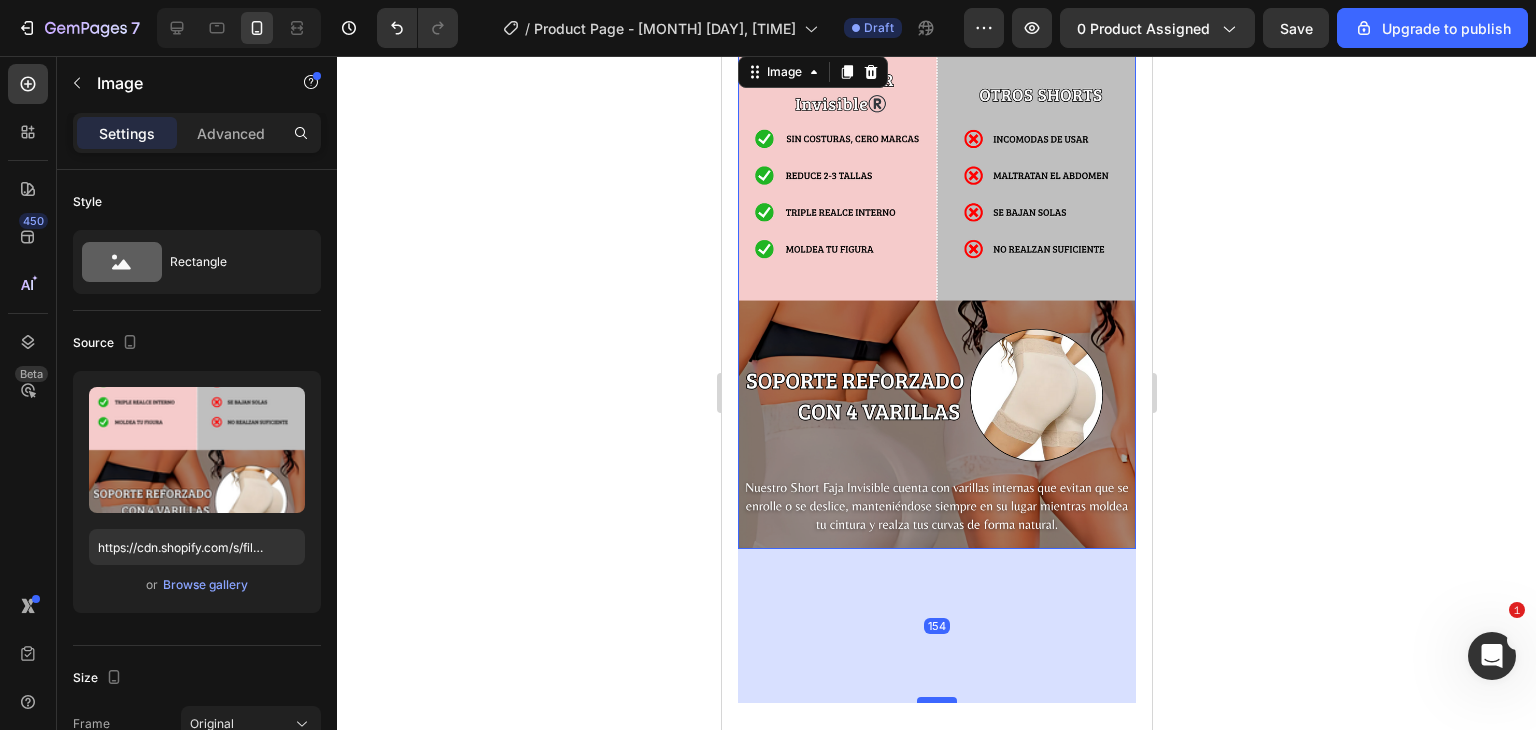 drag, startPoint x: 928, startPoint y: 509, endPoint x: 929, endPoint y: 663, distance: 154.00325 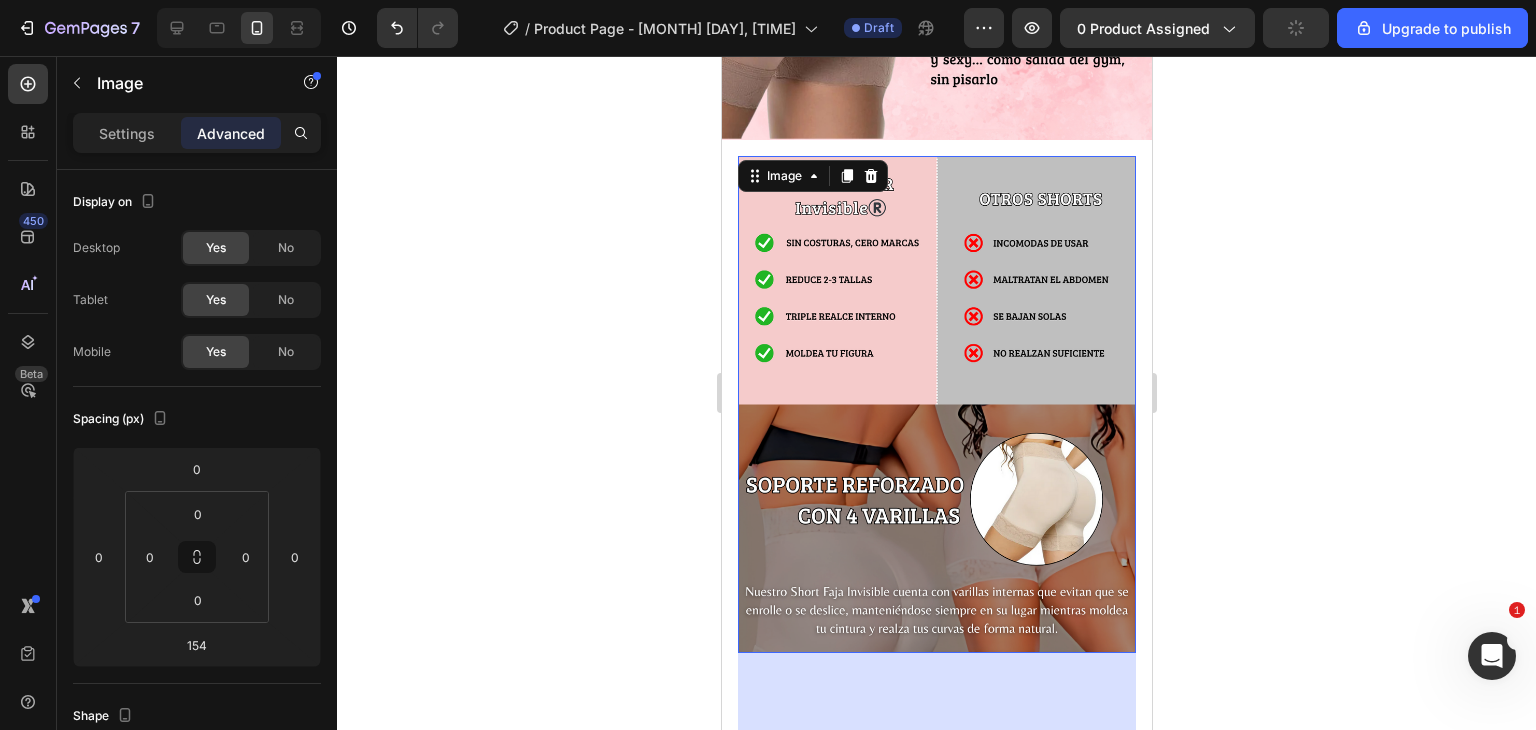 scroll, scrollTop: 611, scrollLeft: 0, axis: vertical 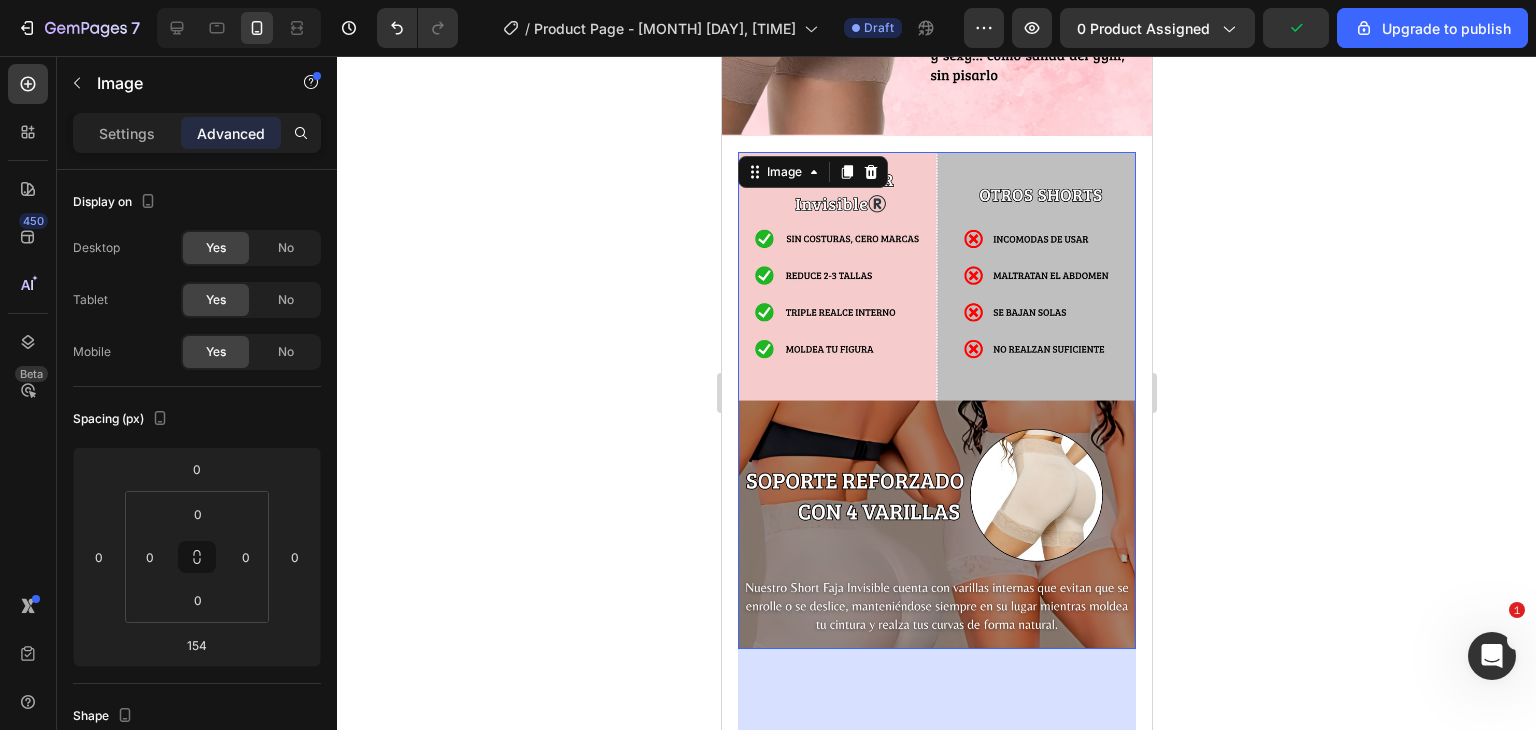 click 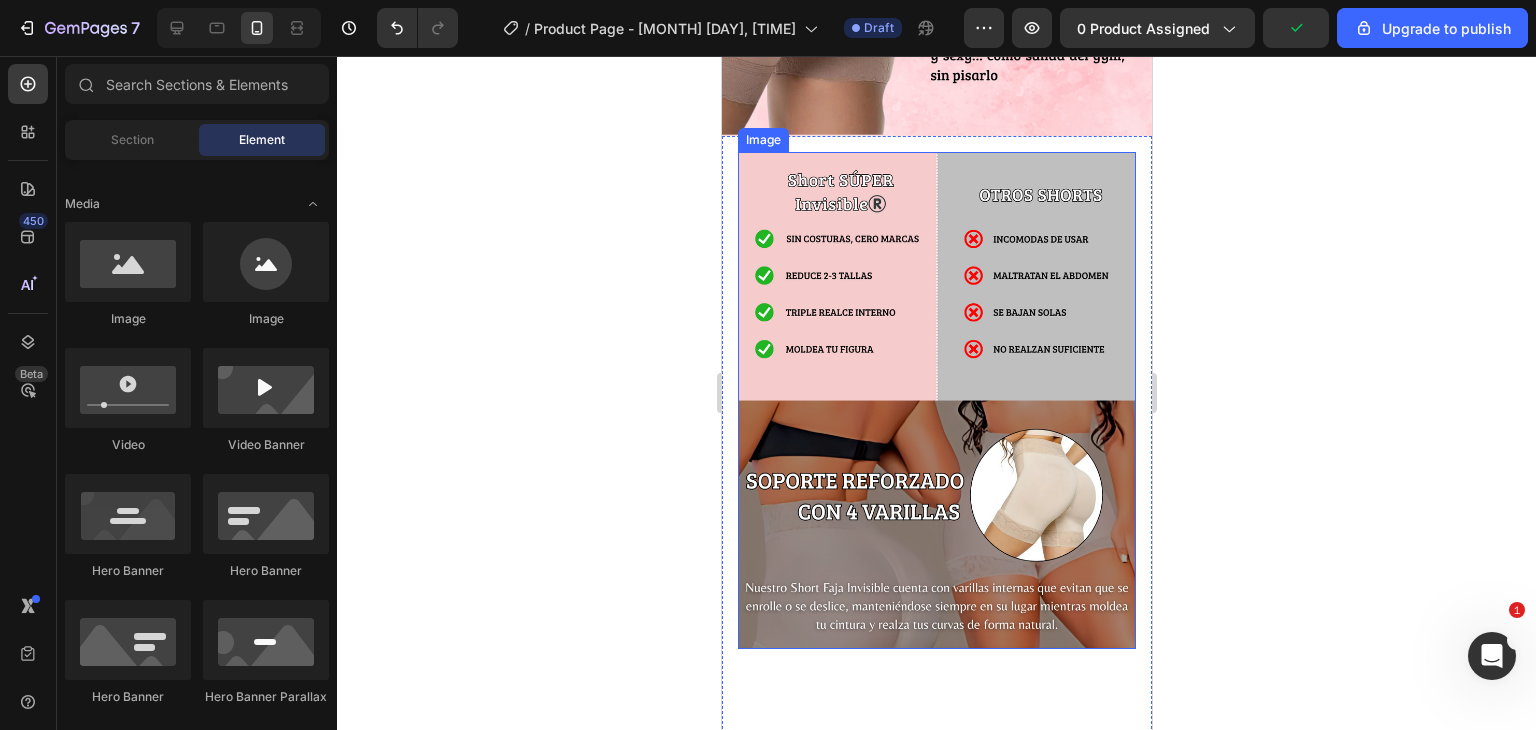click at bounding box center [936, 401] 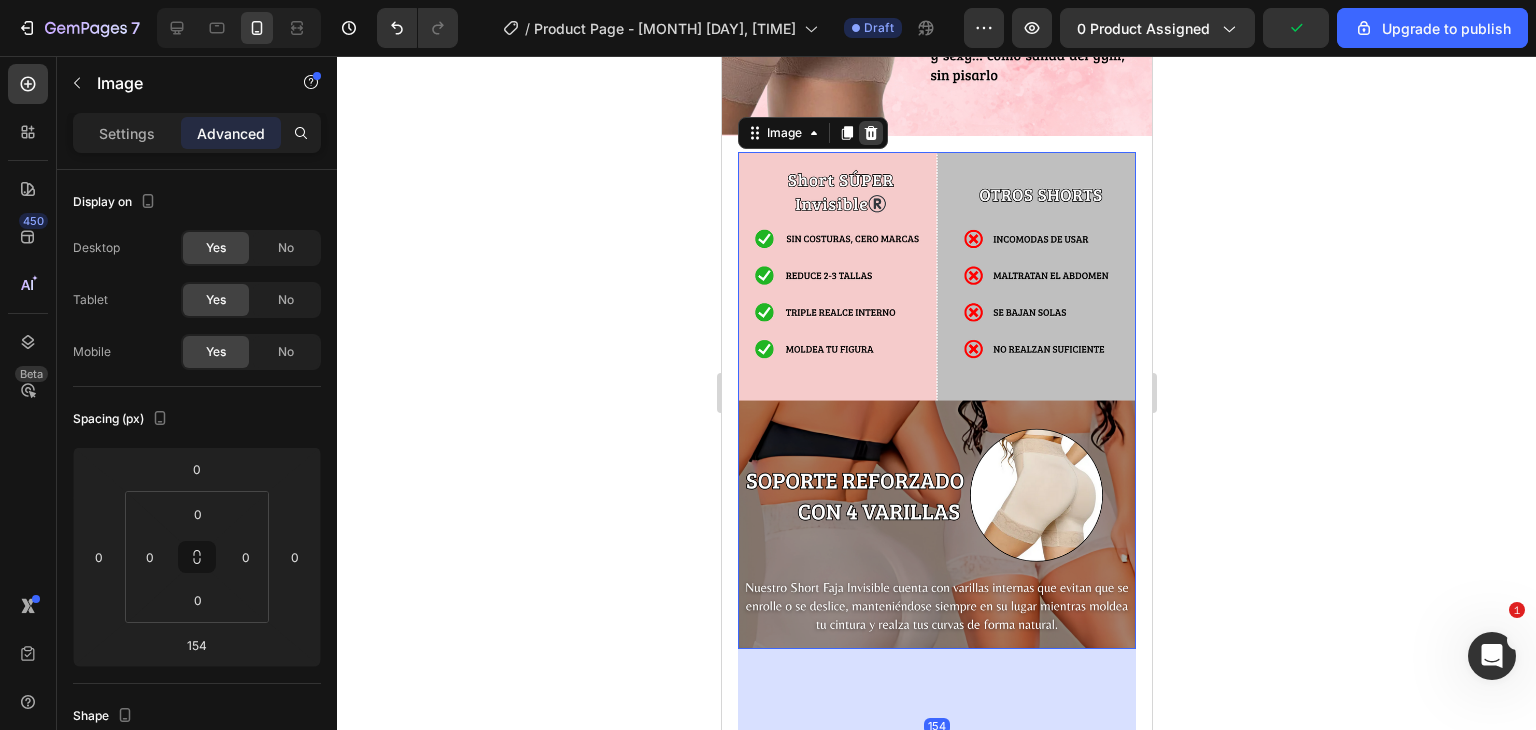 click 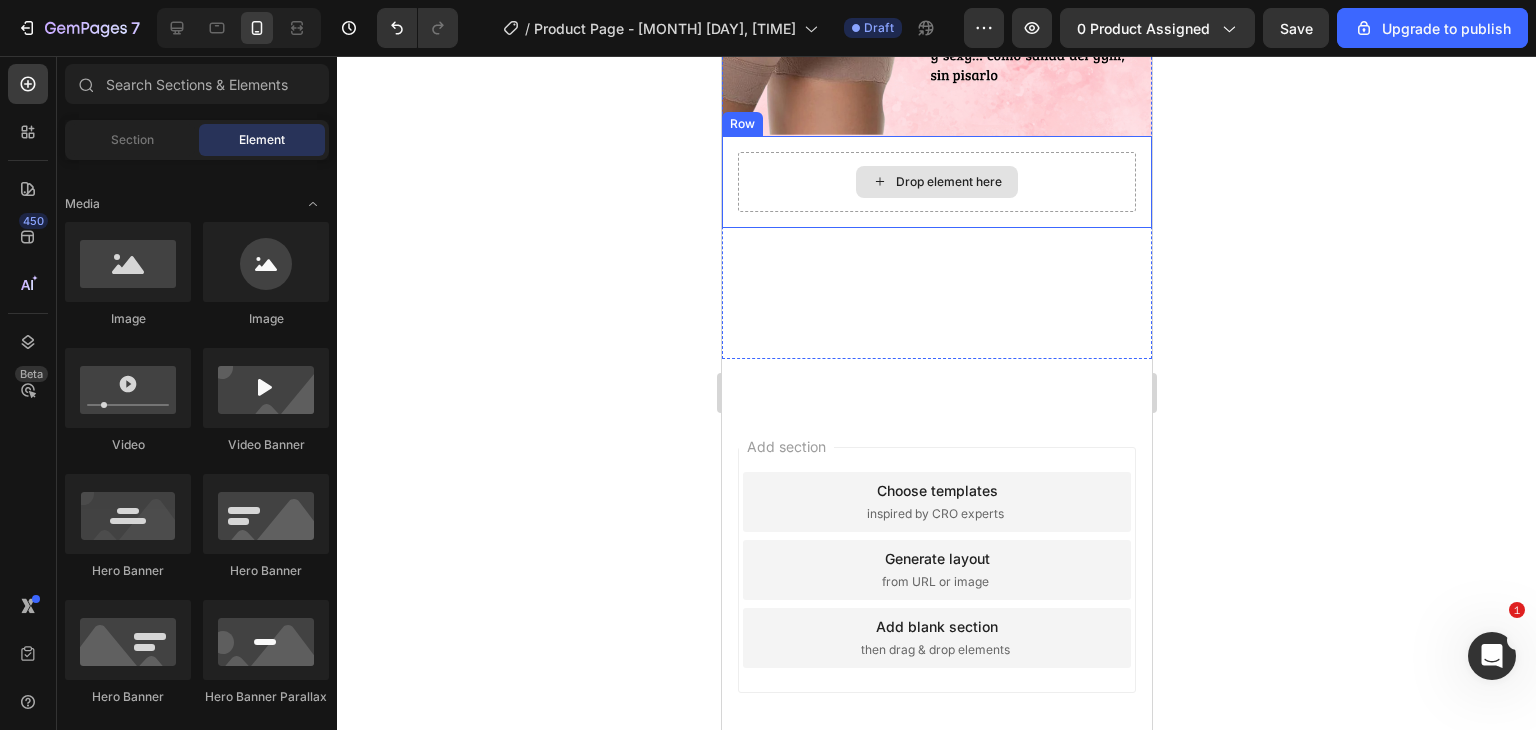click on "Drop element here" at bounding box center [936, 182] 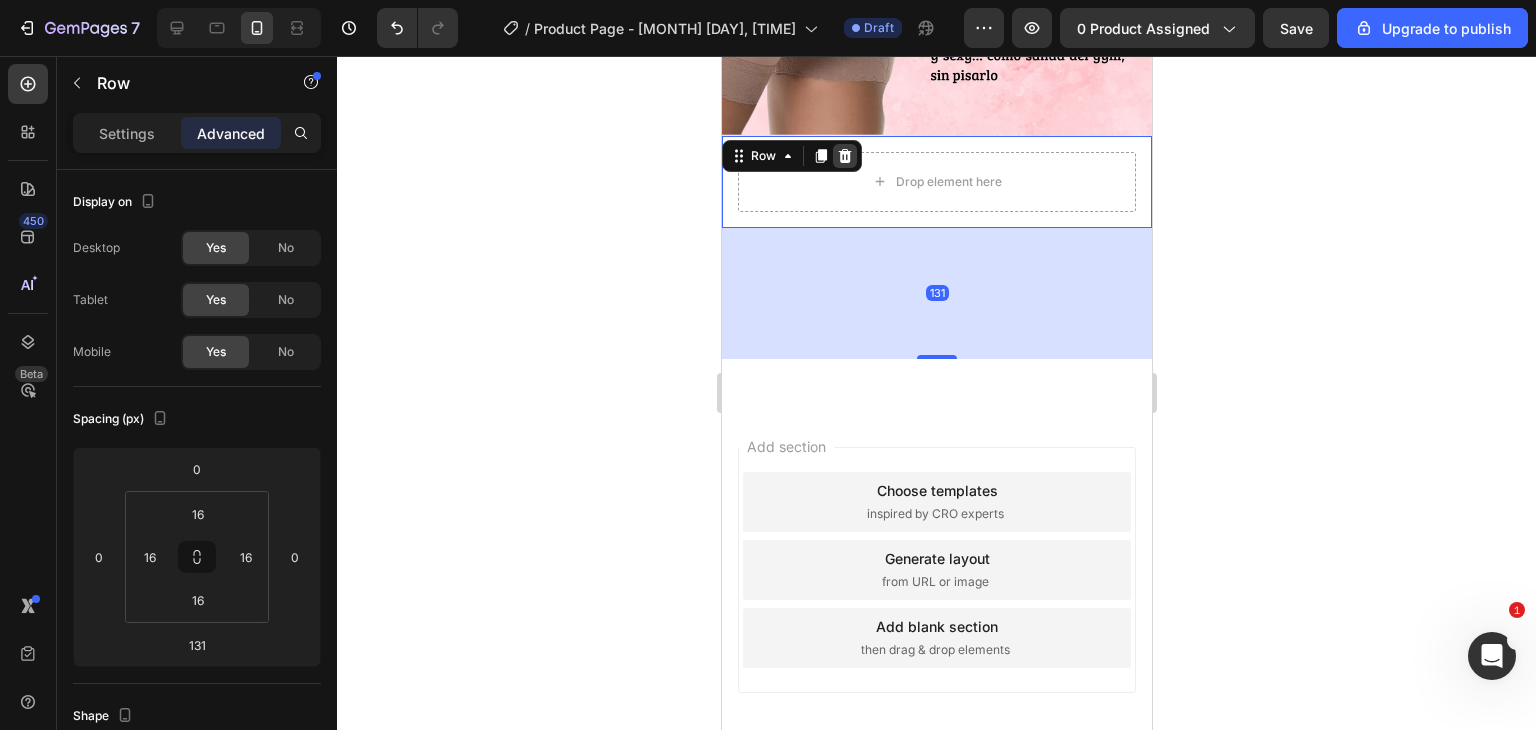 click 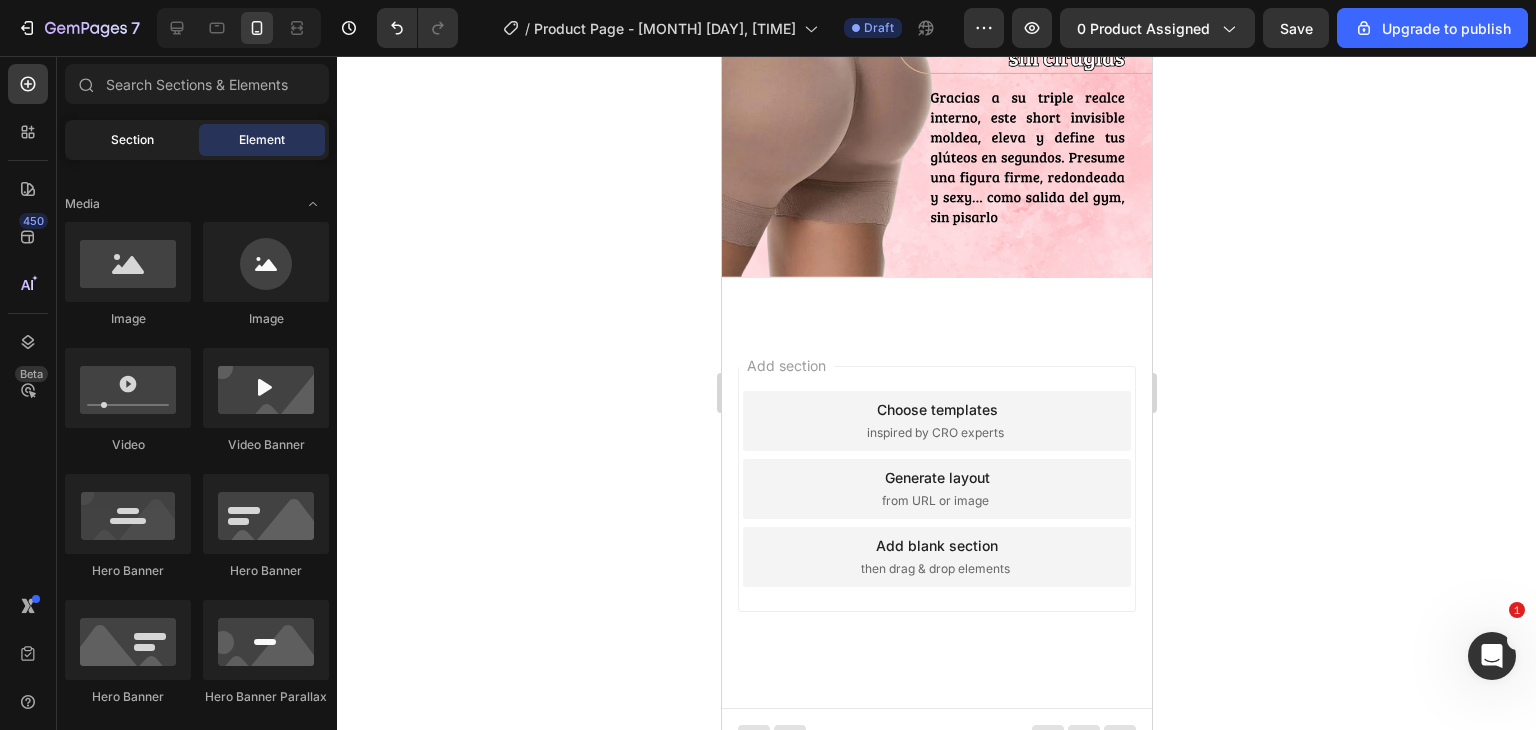 click on "Section" 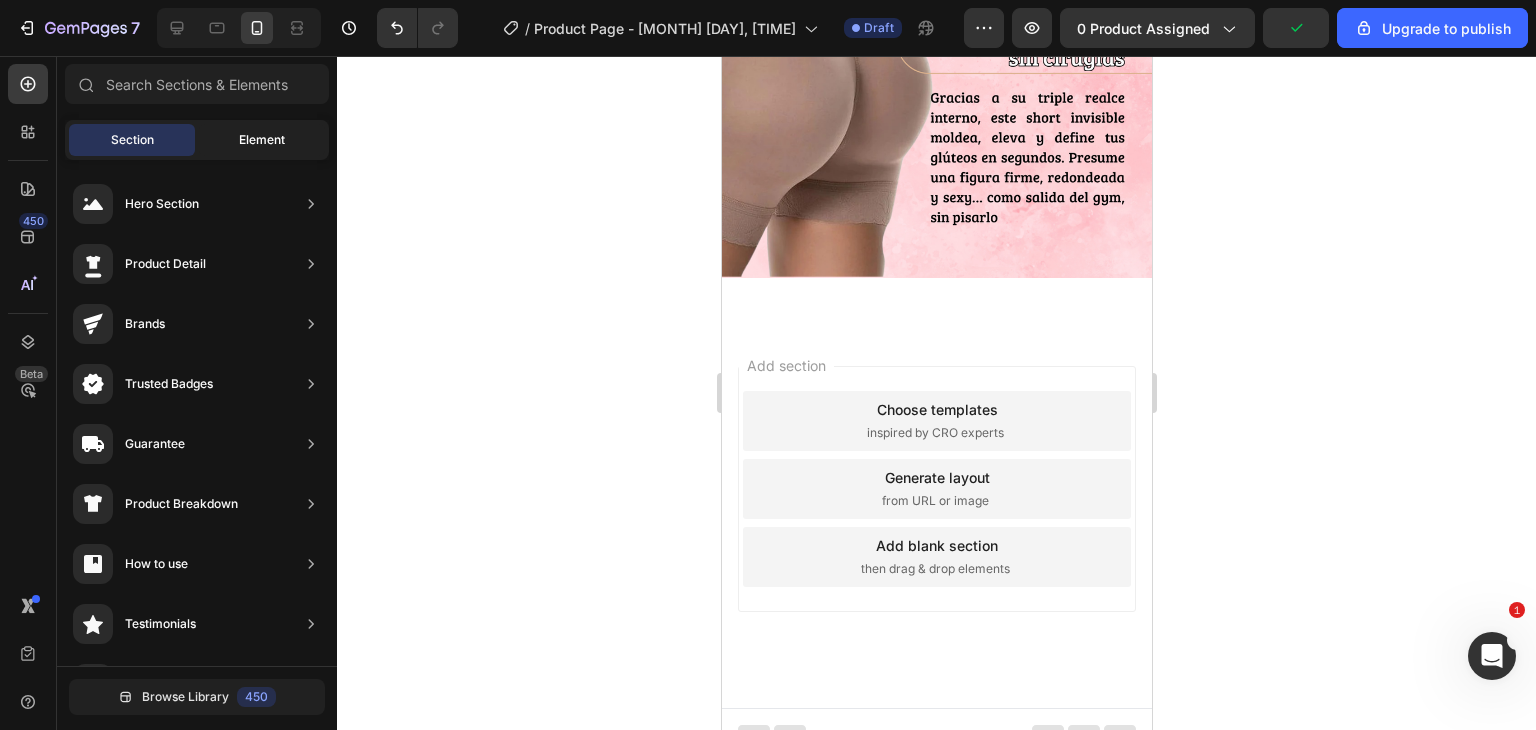 click on "Element" at bounding box center (262, 140) 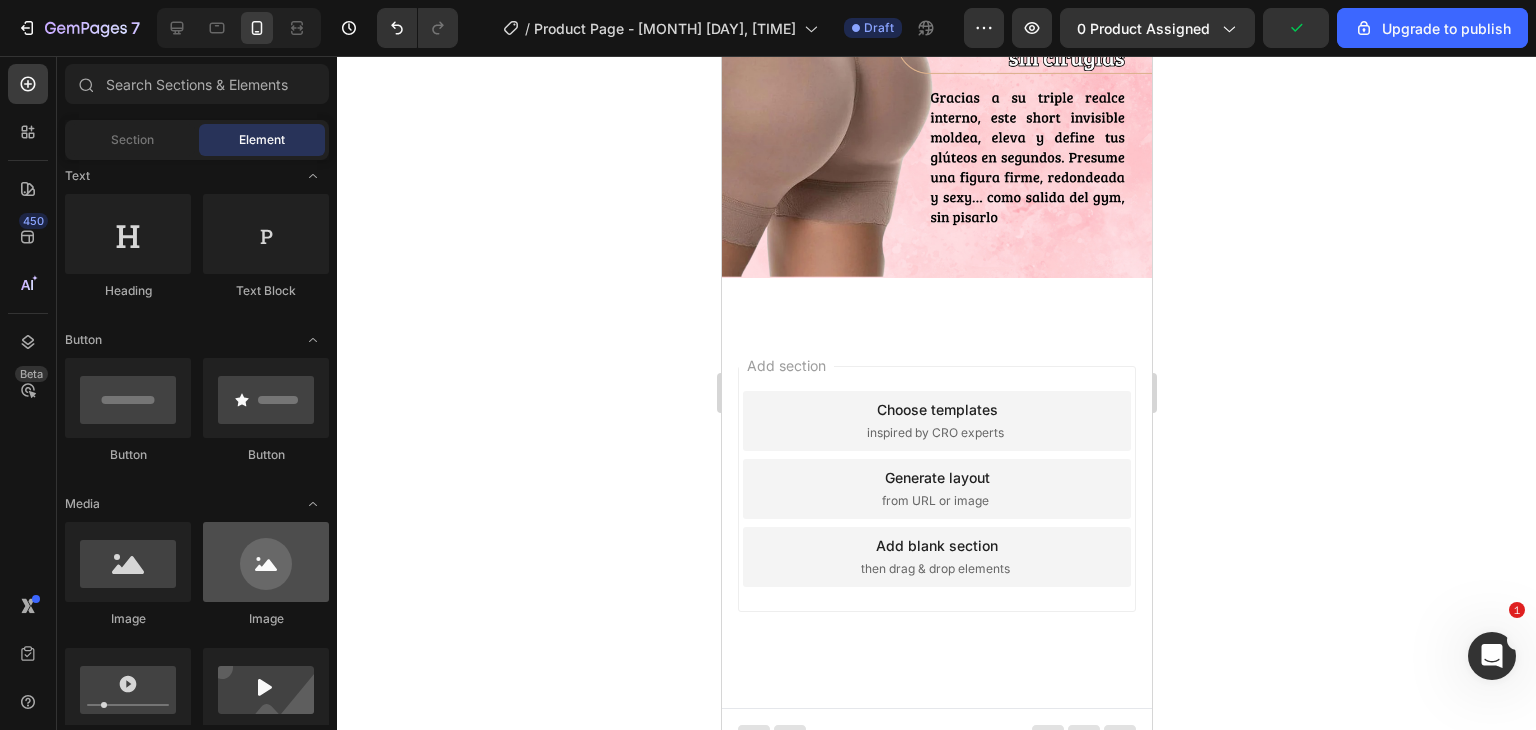 scroll, scrollTop: 0, scrollLeft: 0, axis: both 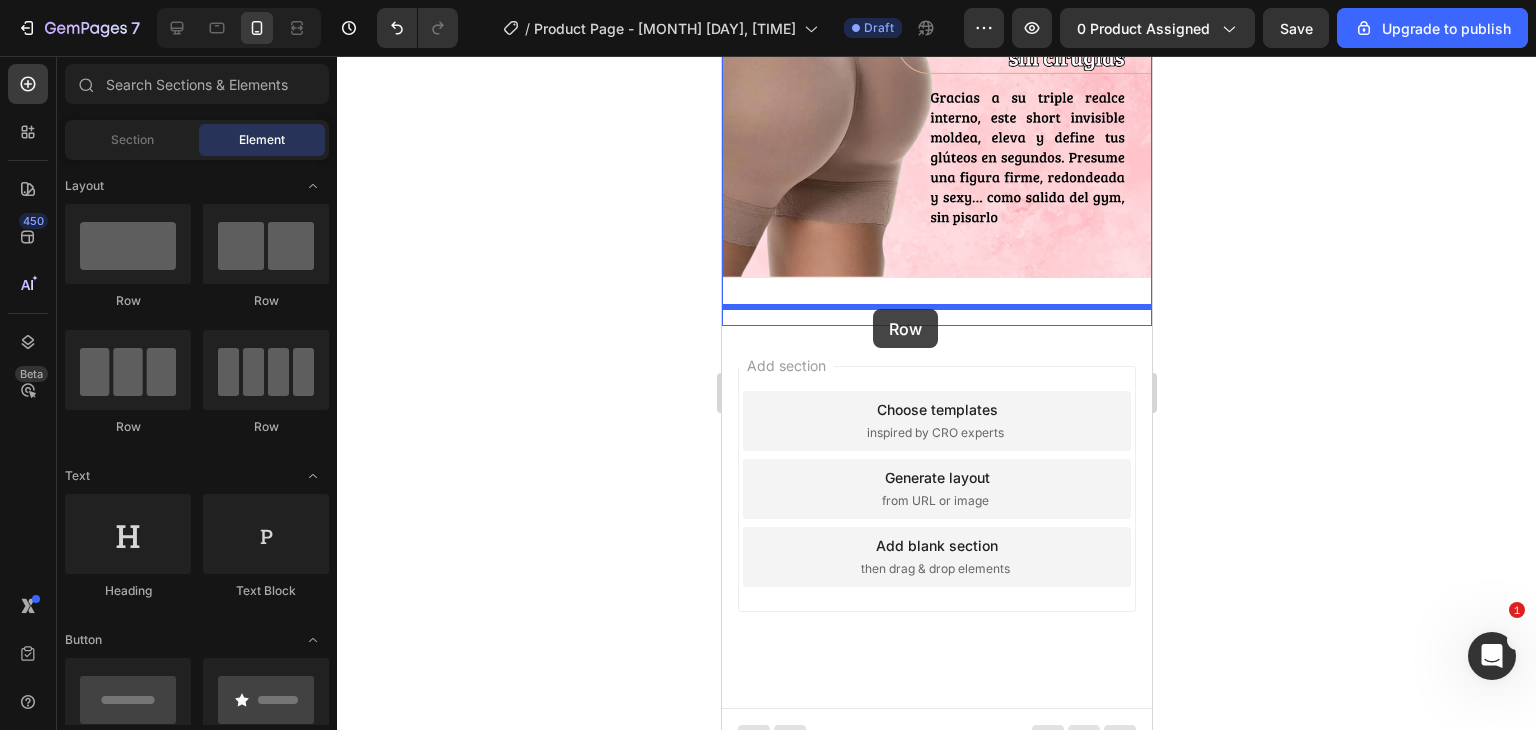drag, startPoint x: 876, startPoint y: 327, endPoint x: 872, endPoint y: 309, distance: 18.439089 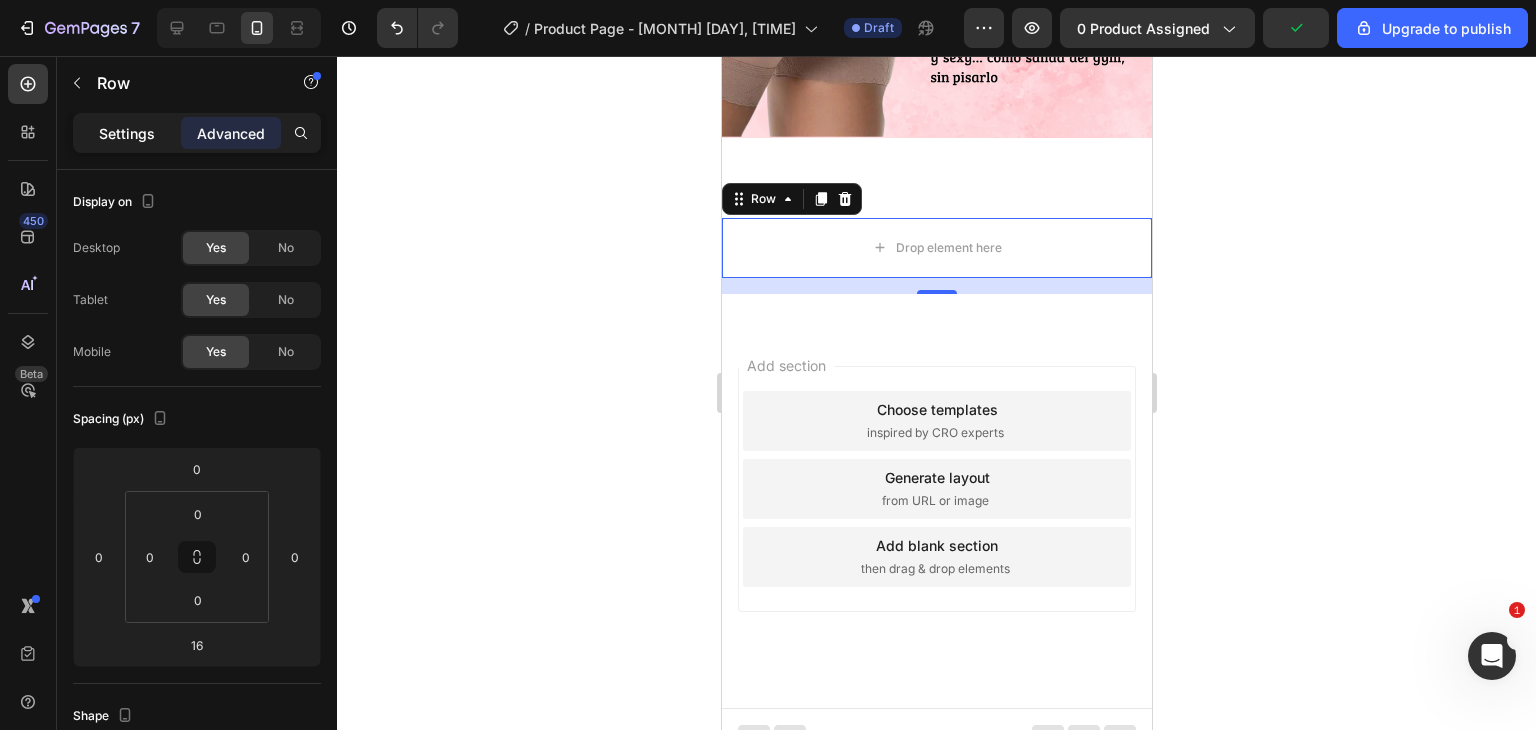click on "Settings" at bounding box center (127, 133) 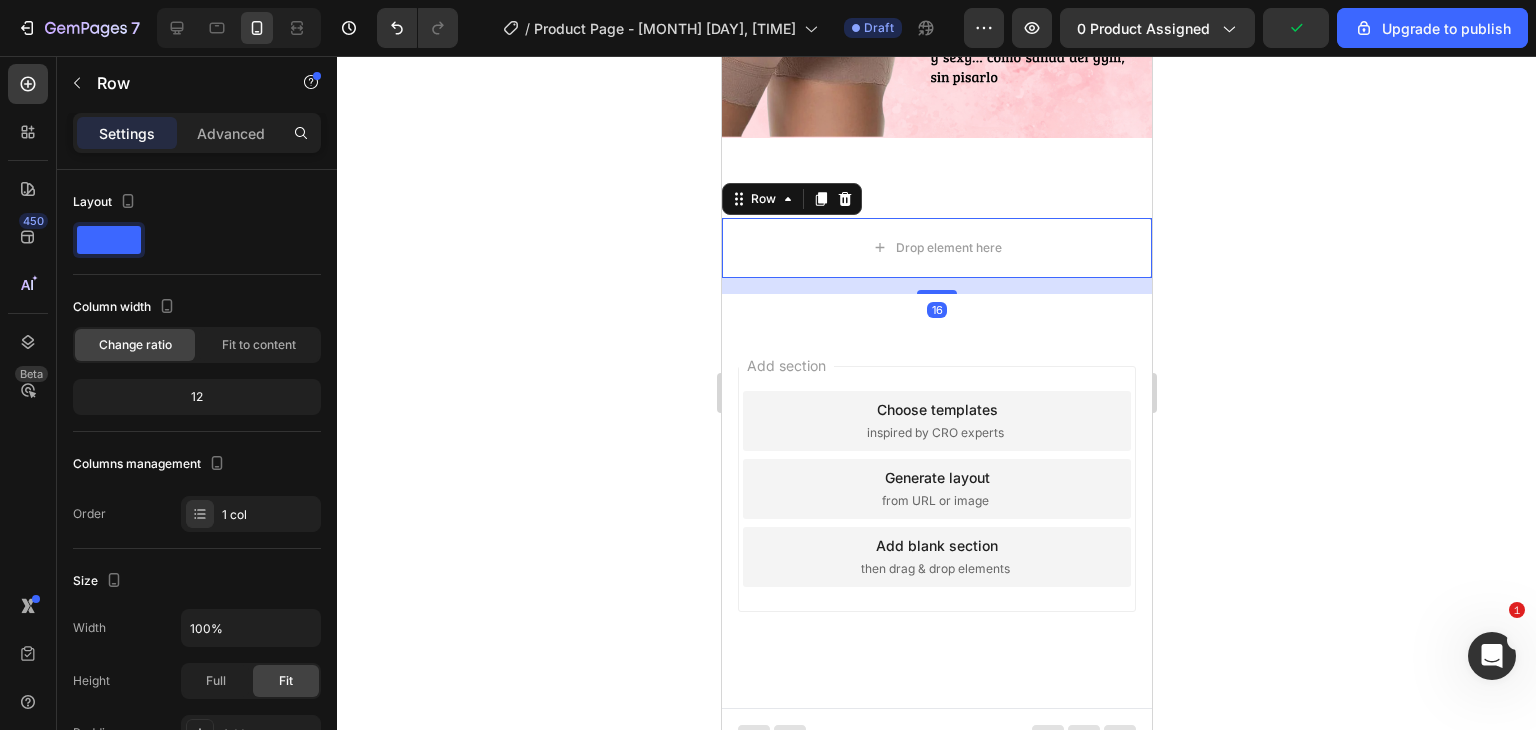 click on "Settings Advanced" at bounding box center (197, 133) 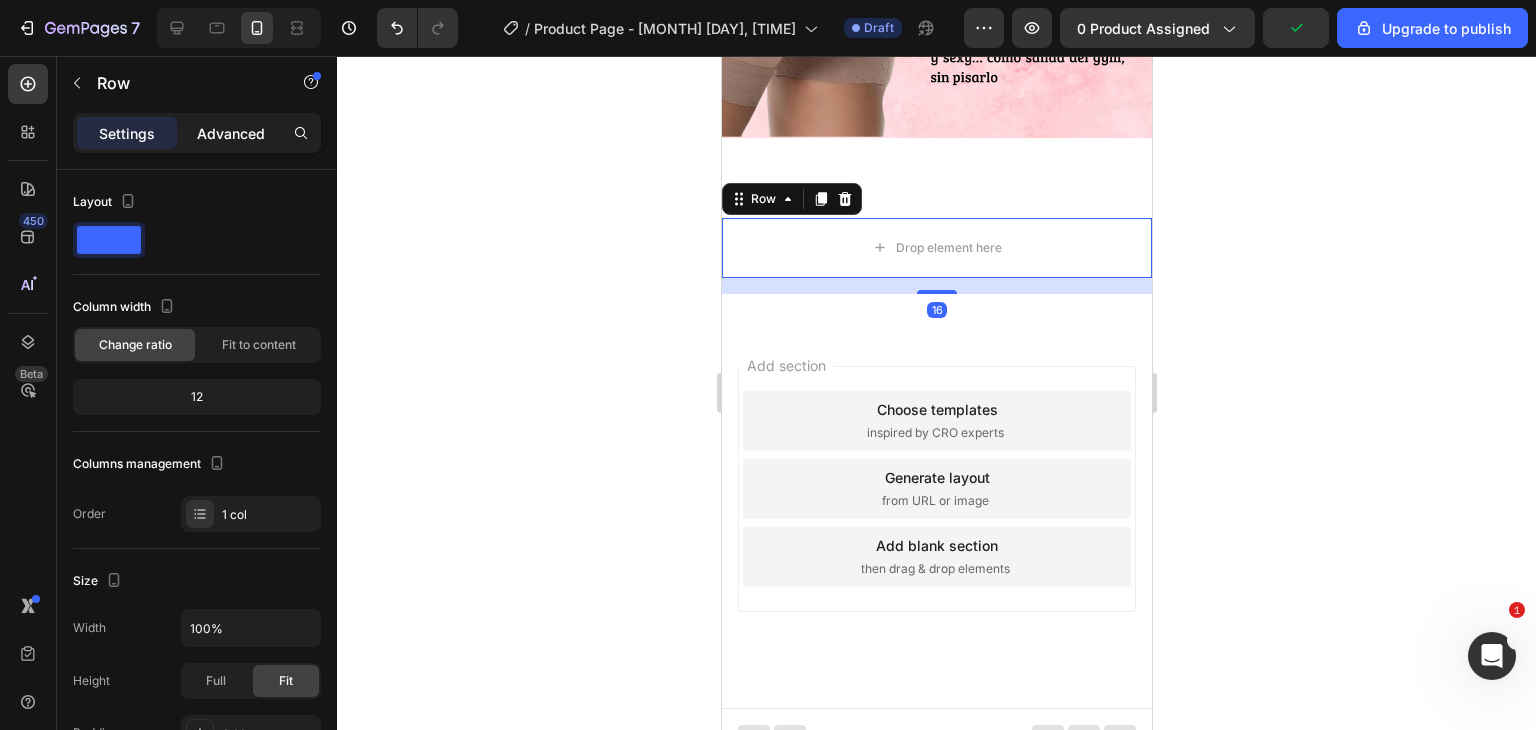 click on "Advanced" 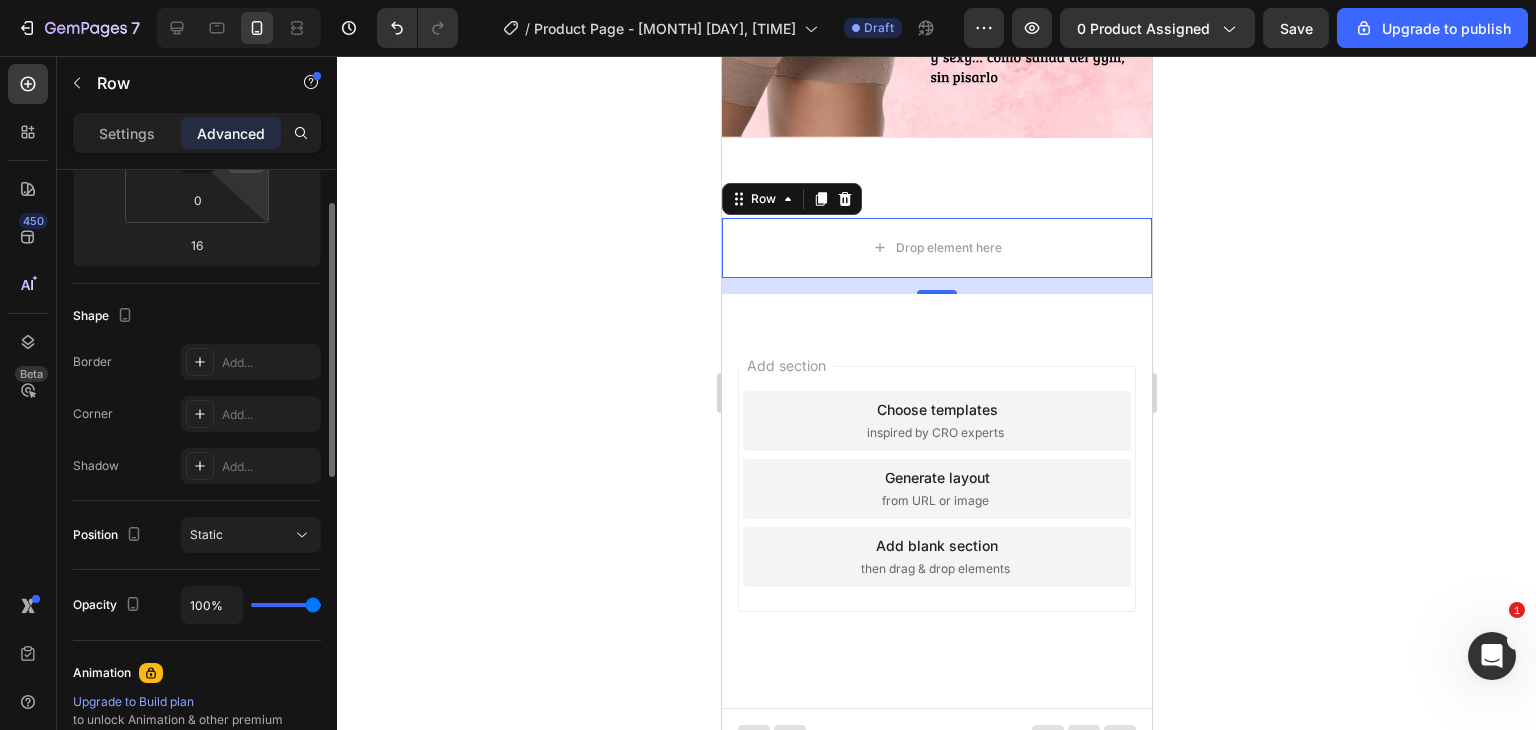 scroll, scrollTop: 300, scrollLeft: 0, axis: vertical 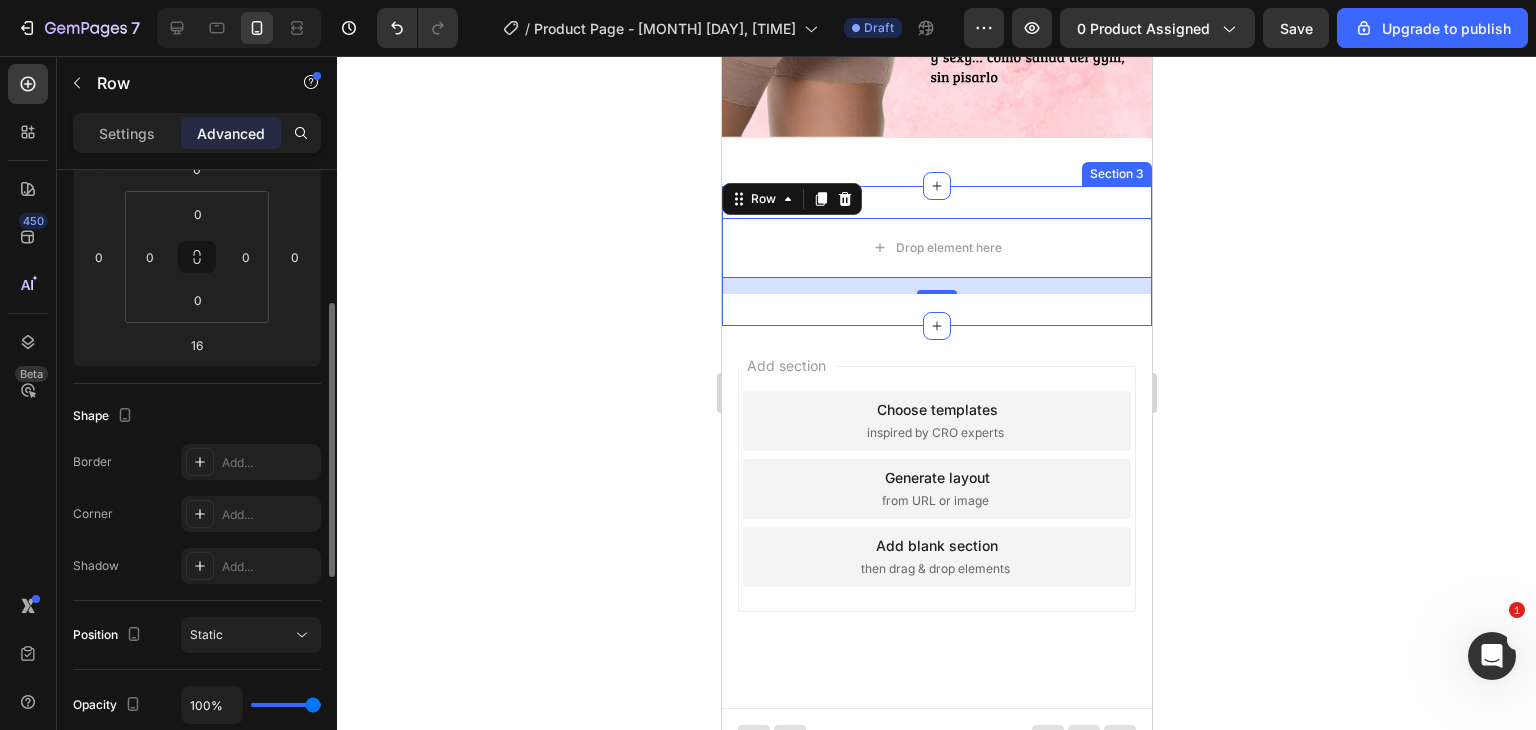 click on "16" at bounding box center (936, 286) 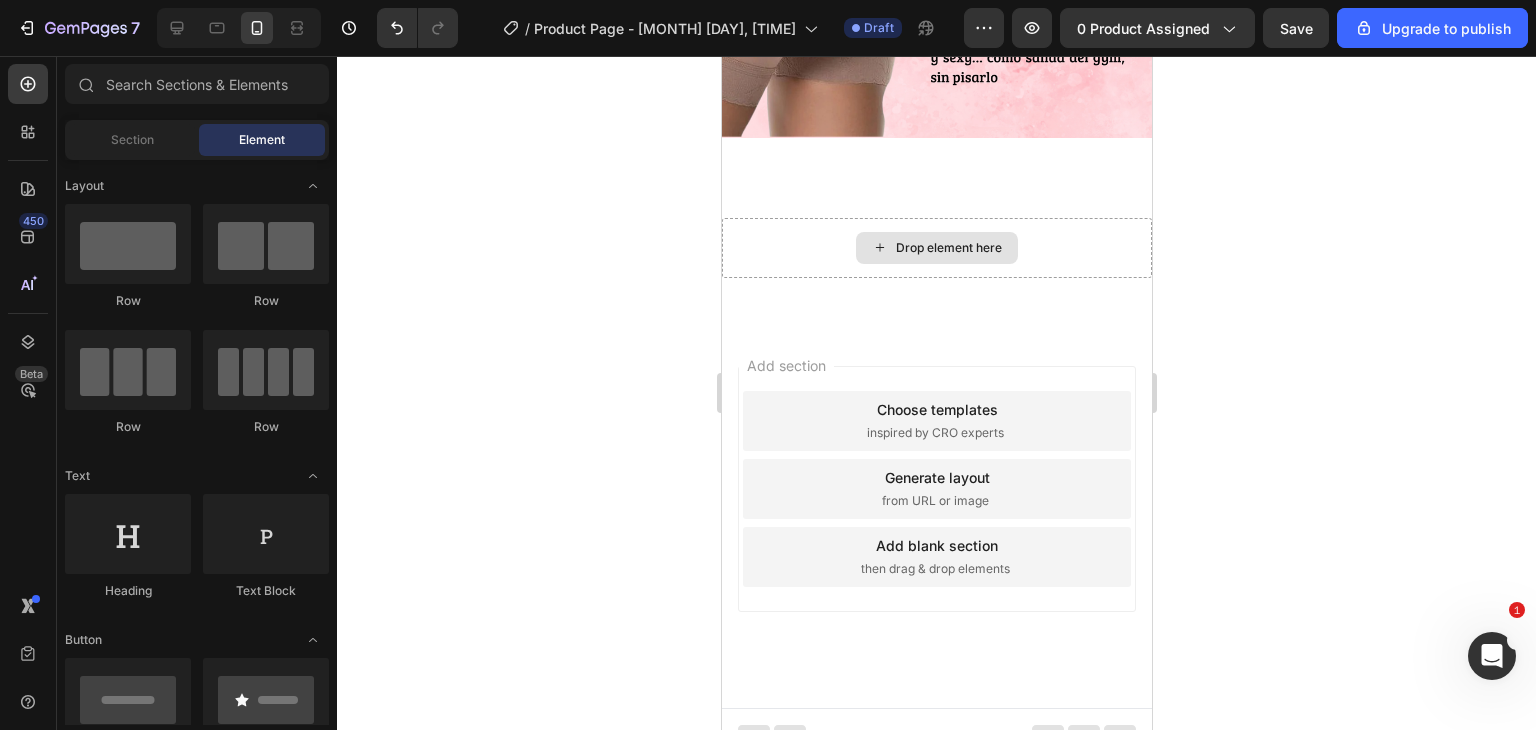 click on "Drop element here" at bounding box center (936, 248) 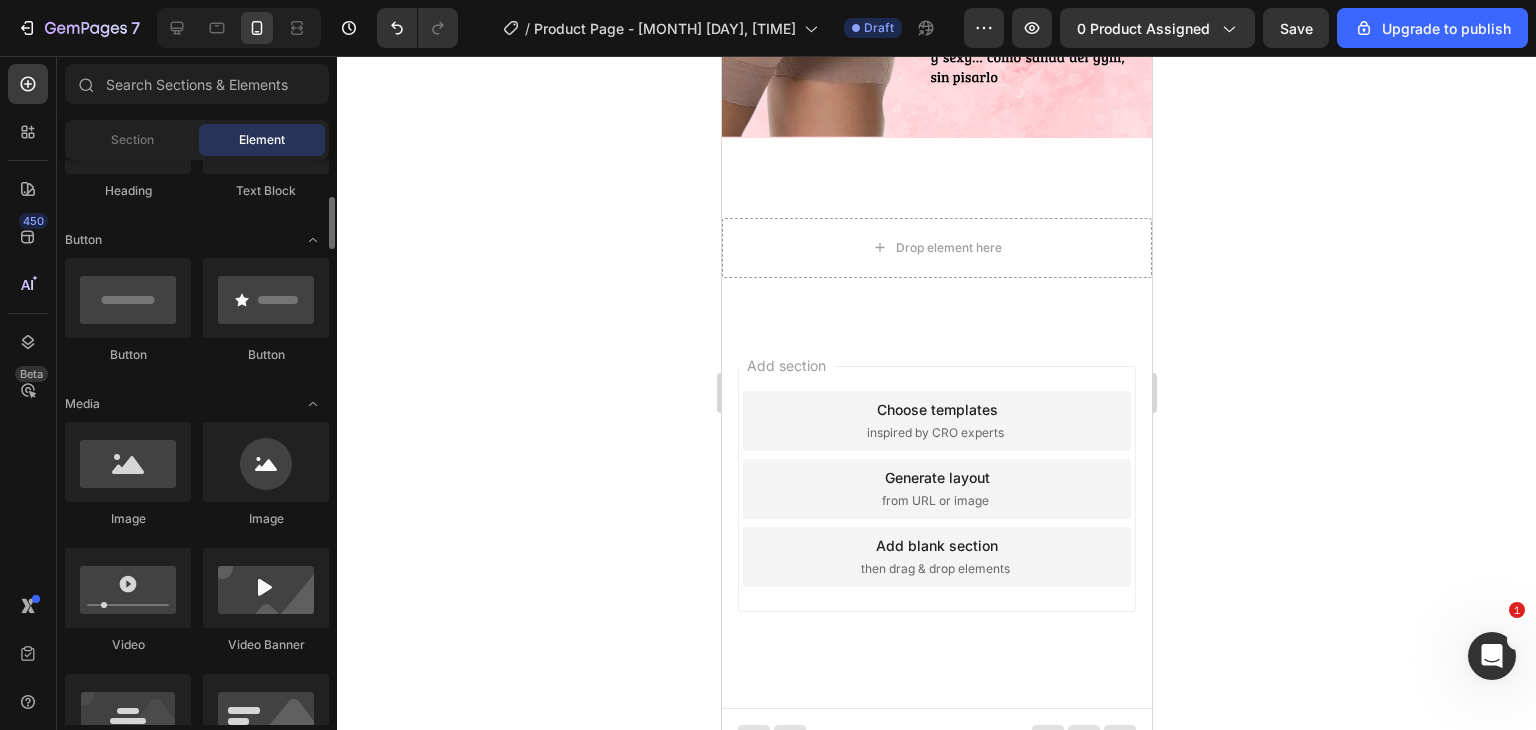 scroll, scrollTop: 500, scrollLeft: 0, axis: vertical 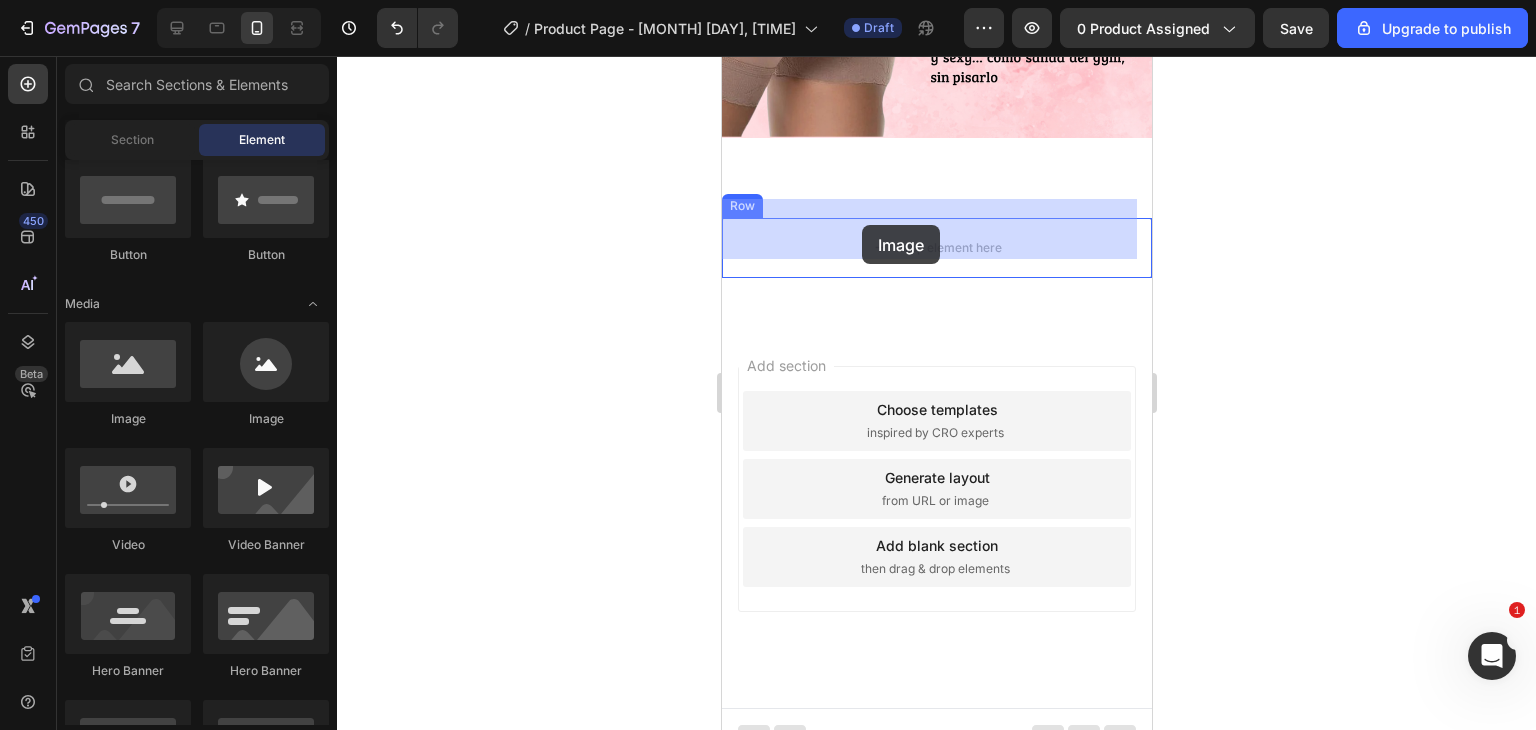 drag, startPoint x: 844, startPoint y: 429, endPoint x: 861, endPoint y: 225, distance: 204.7071 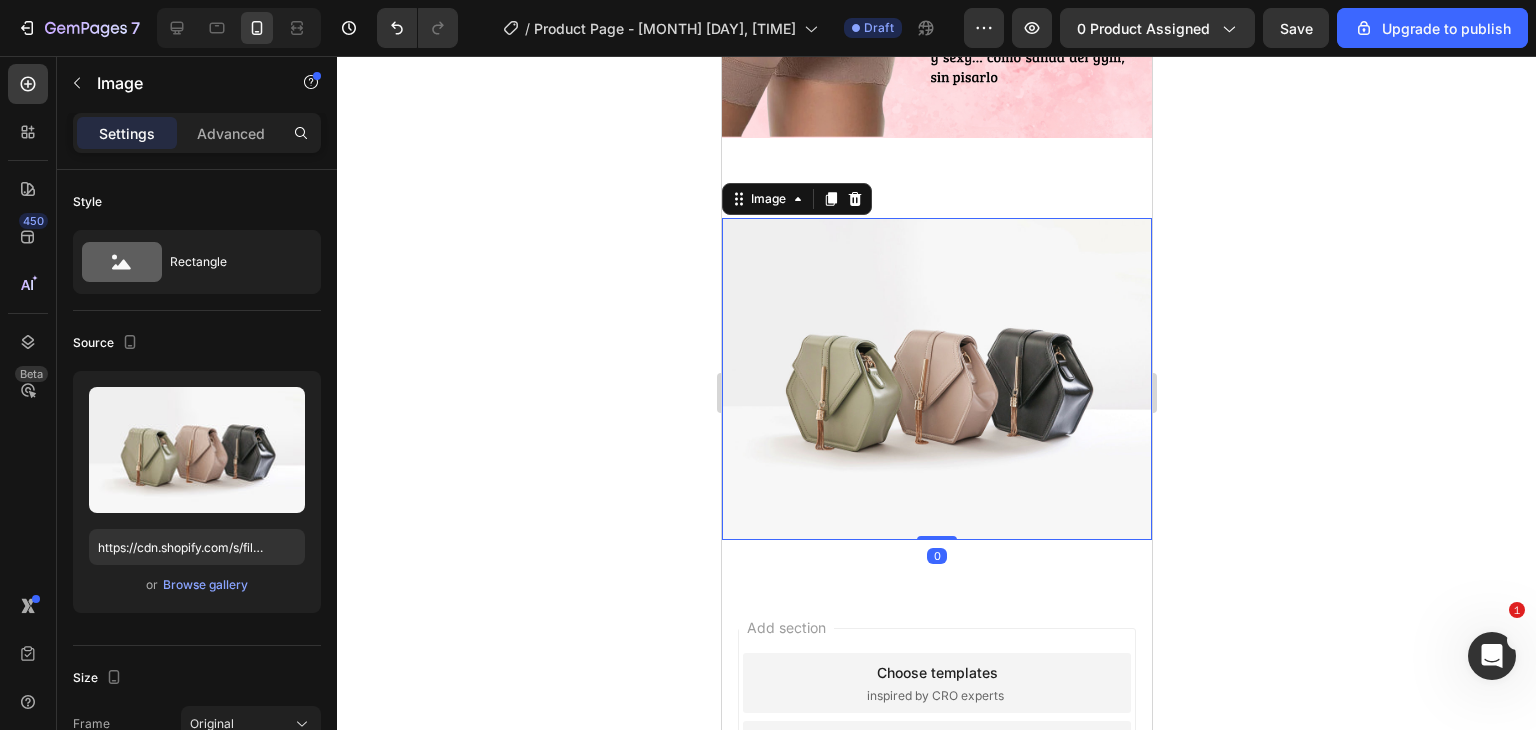 scroll, scrollTop: 611, scrollLeft: 0, axis: vertical 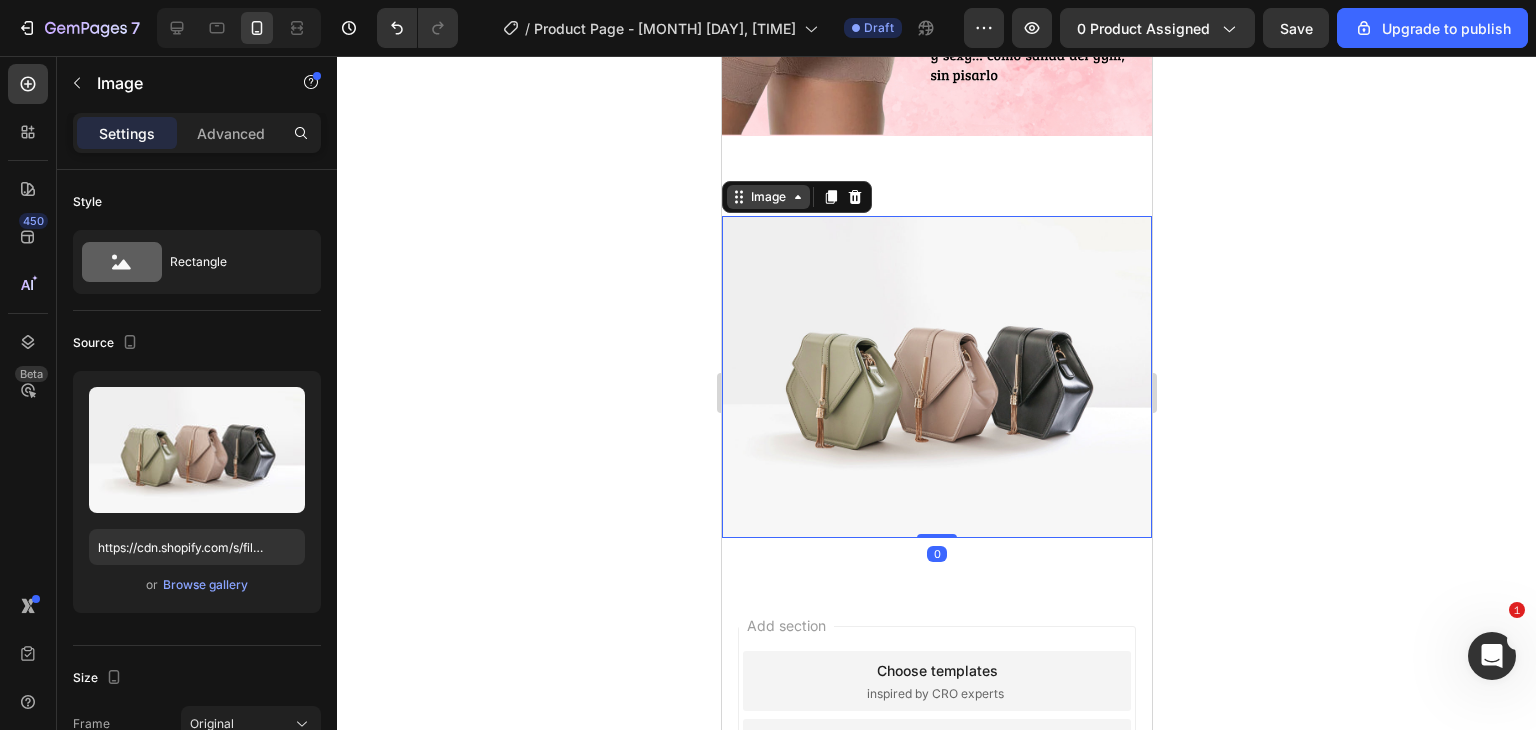 click 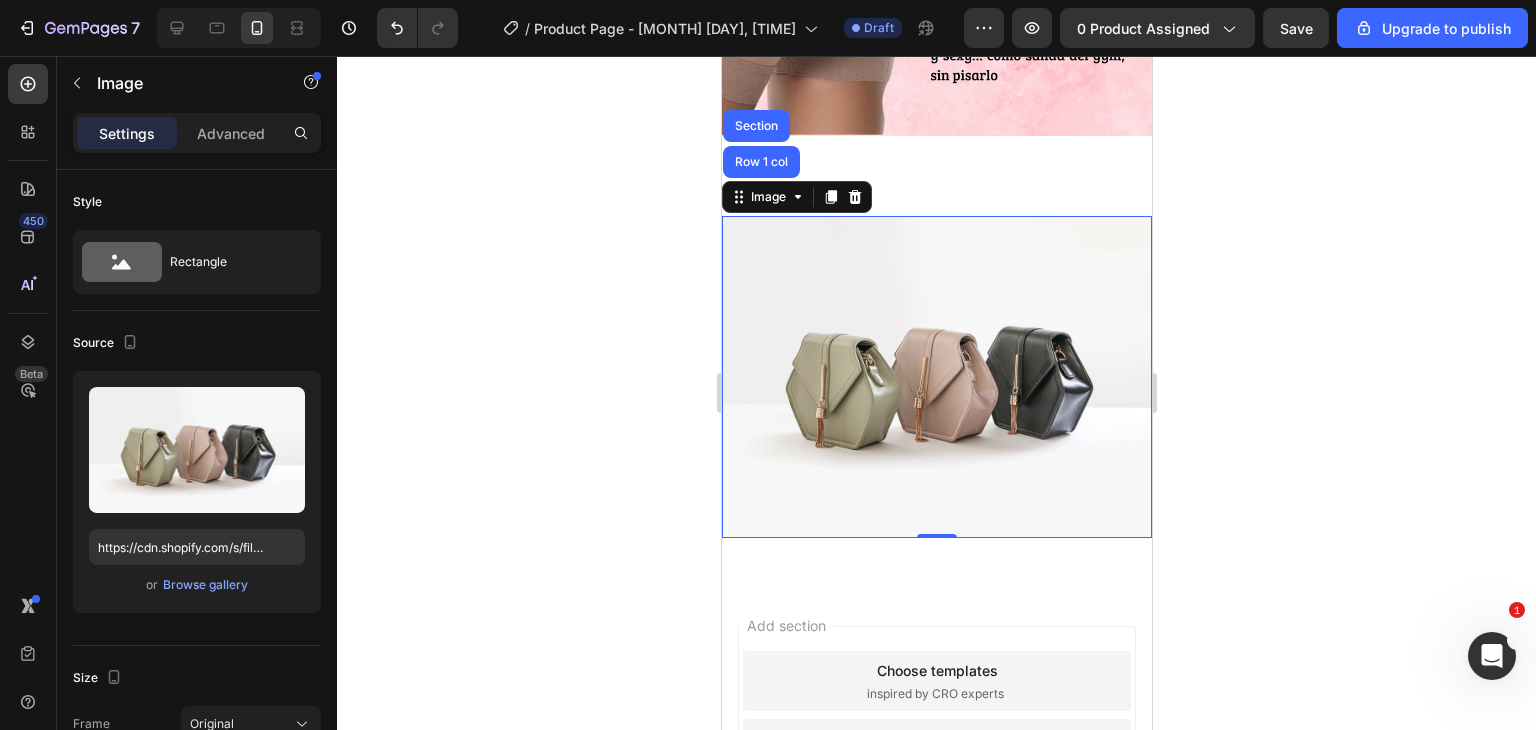 click 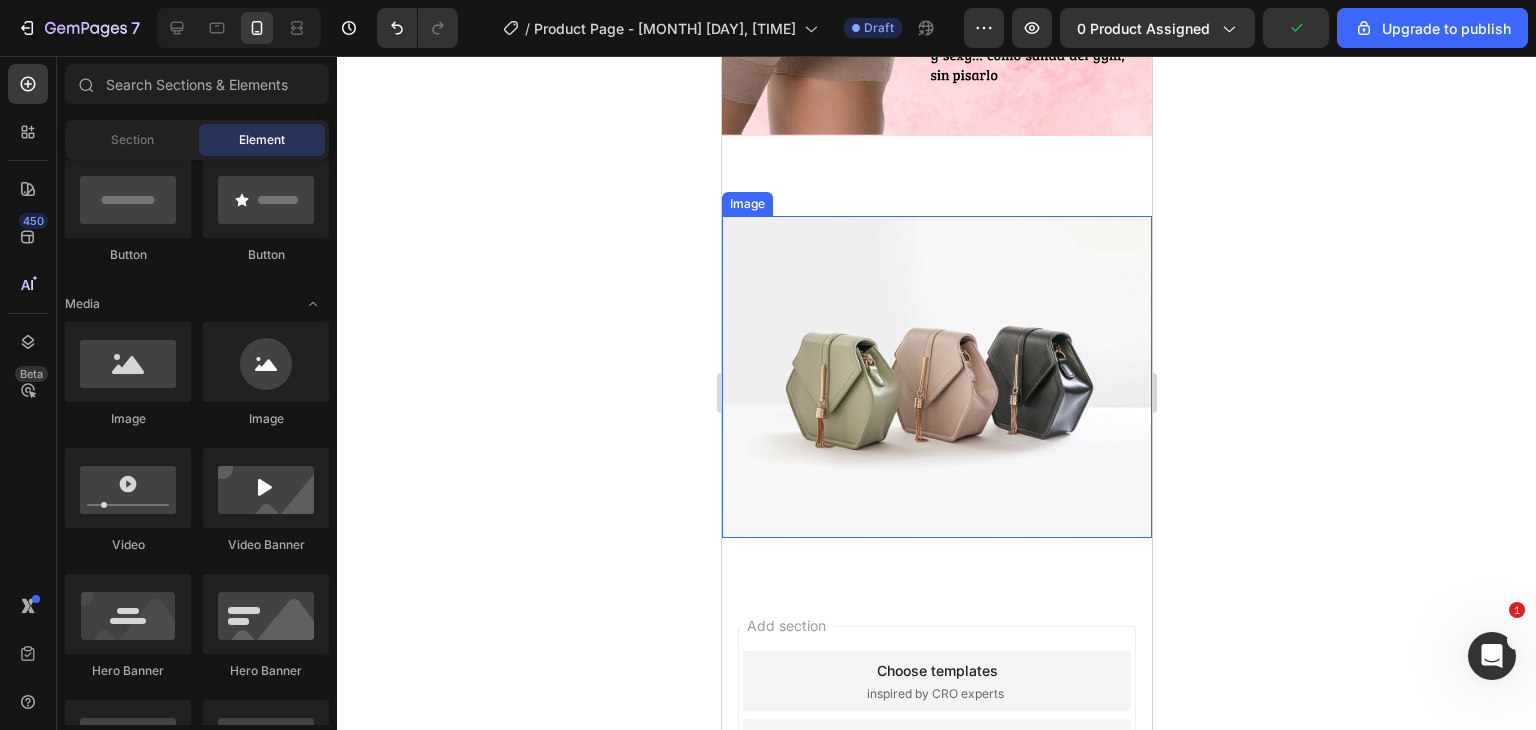 click at bounding box center (936, 377) 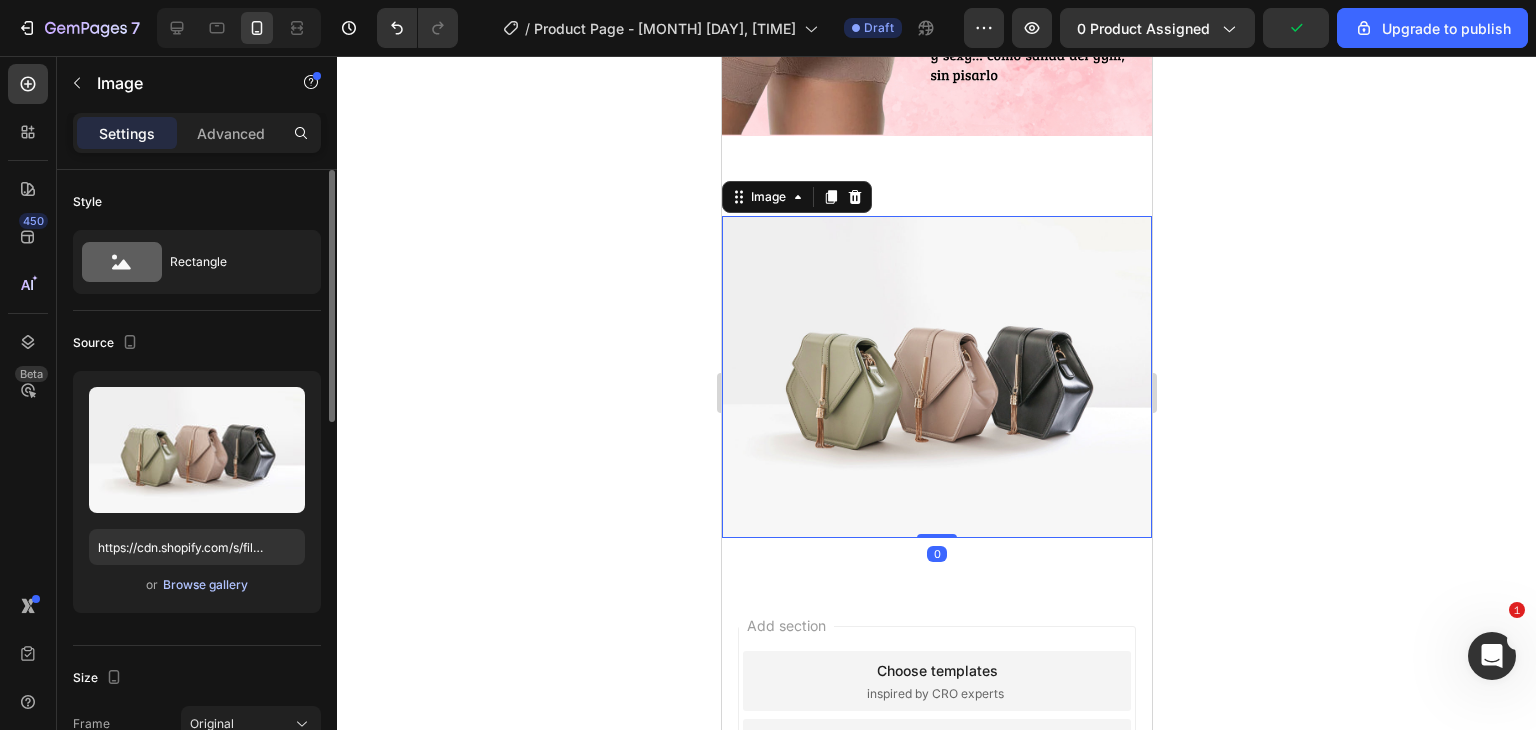 click on "Browse gallery" at bounding box center [205, 585] 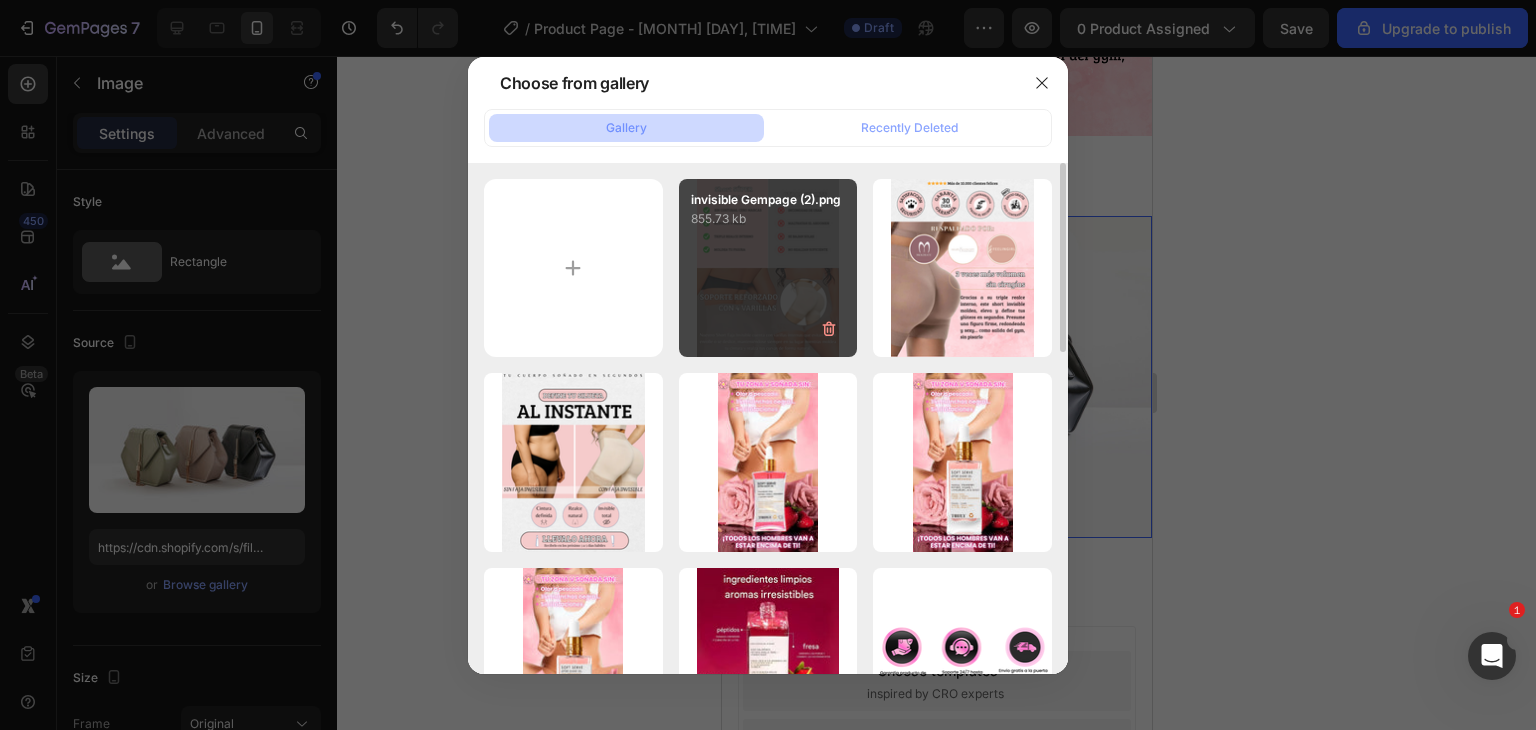 click on "invisible Gempage (2).png 855.73 kb" at bounding box center (768, 268) 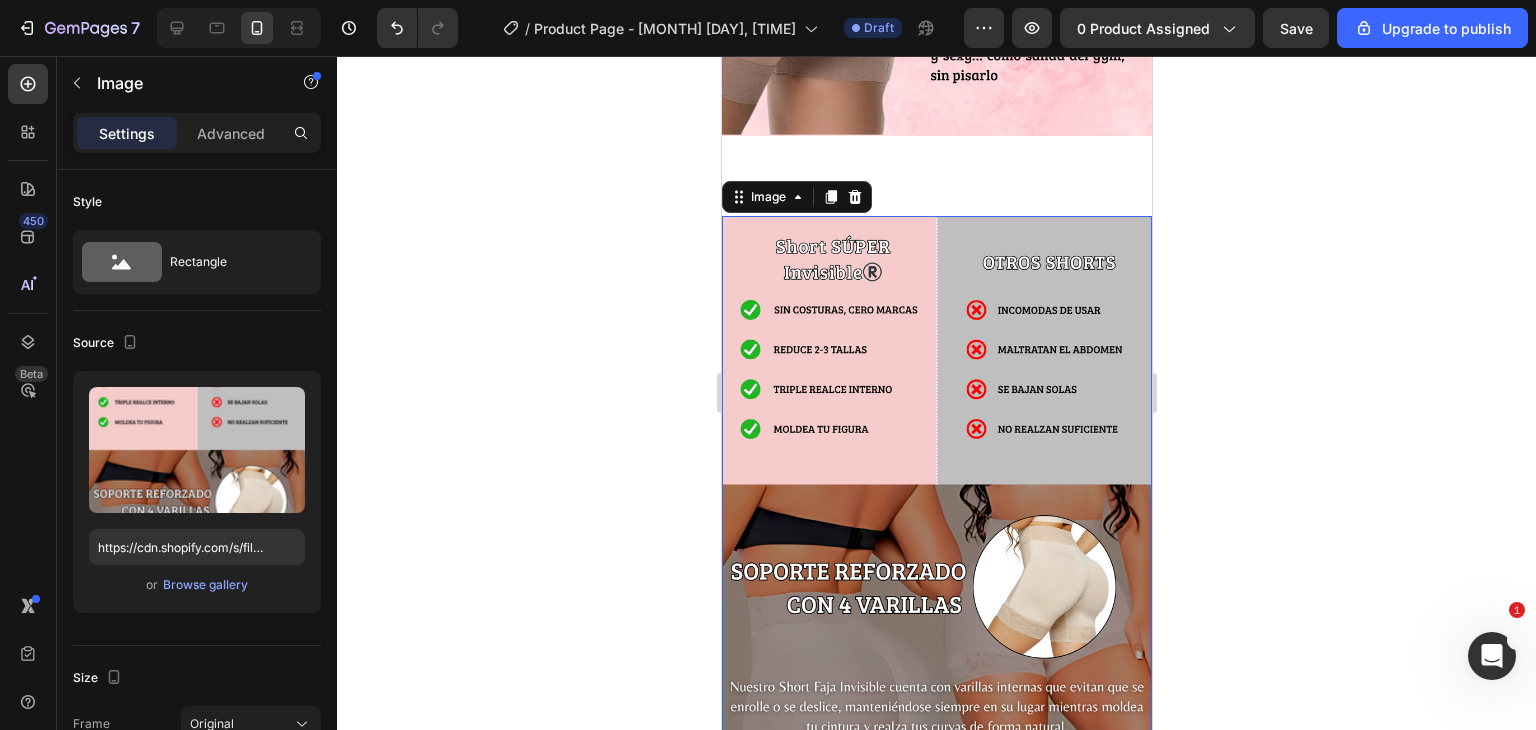 click 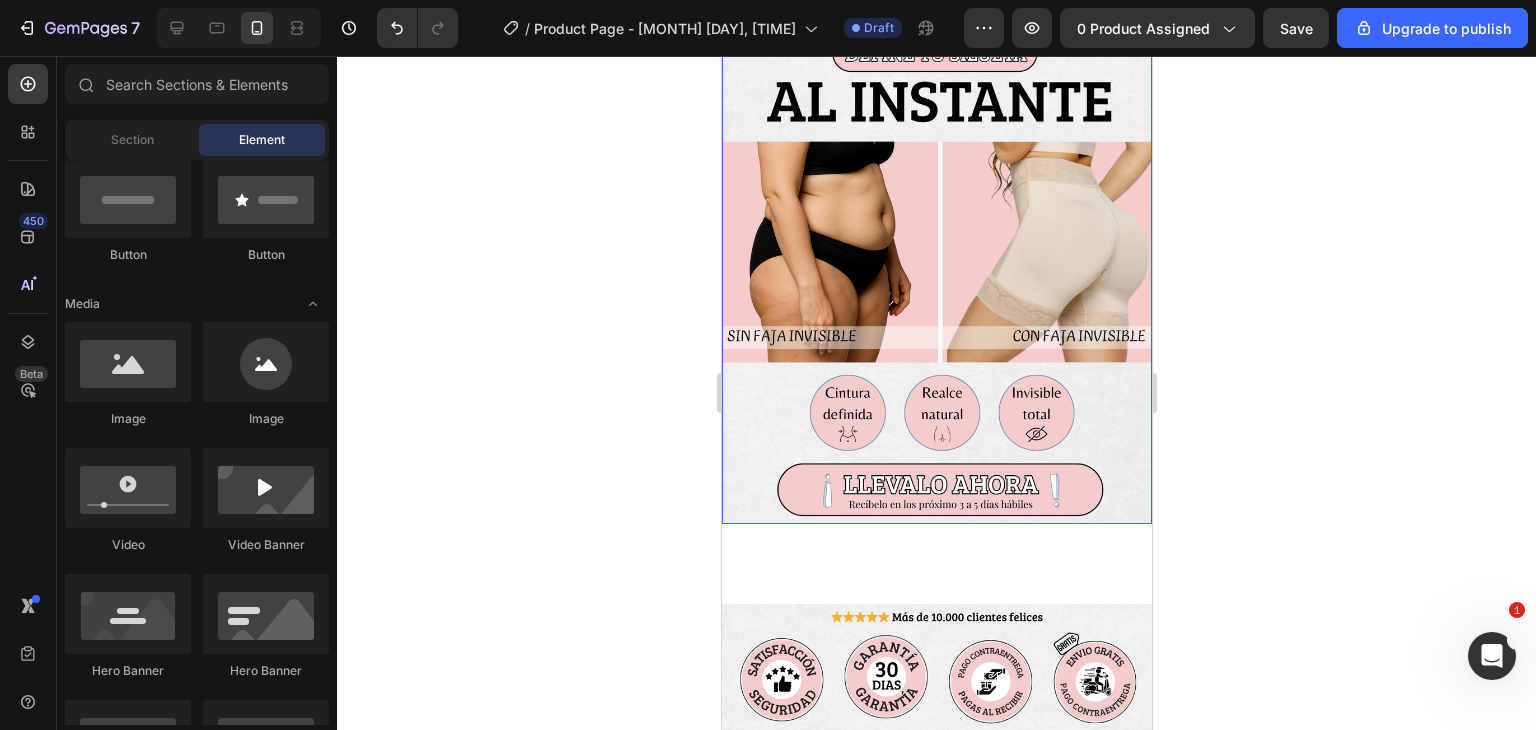 scroll, scrollTop: 200, scrollLeft: 0, axis: vertical 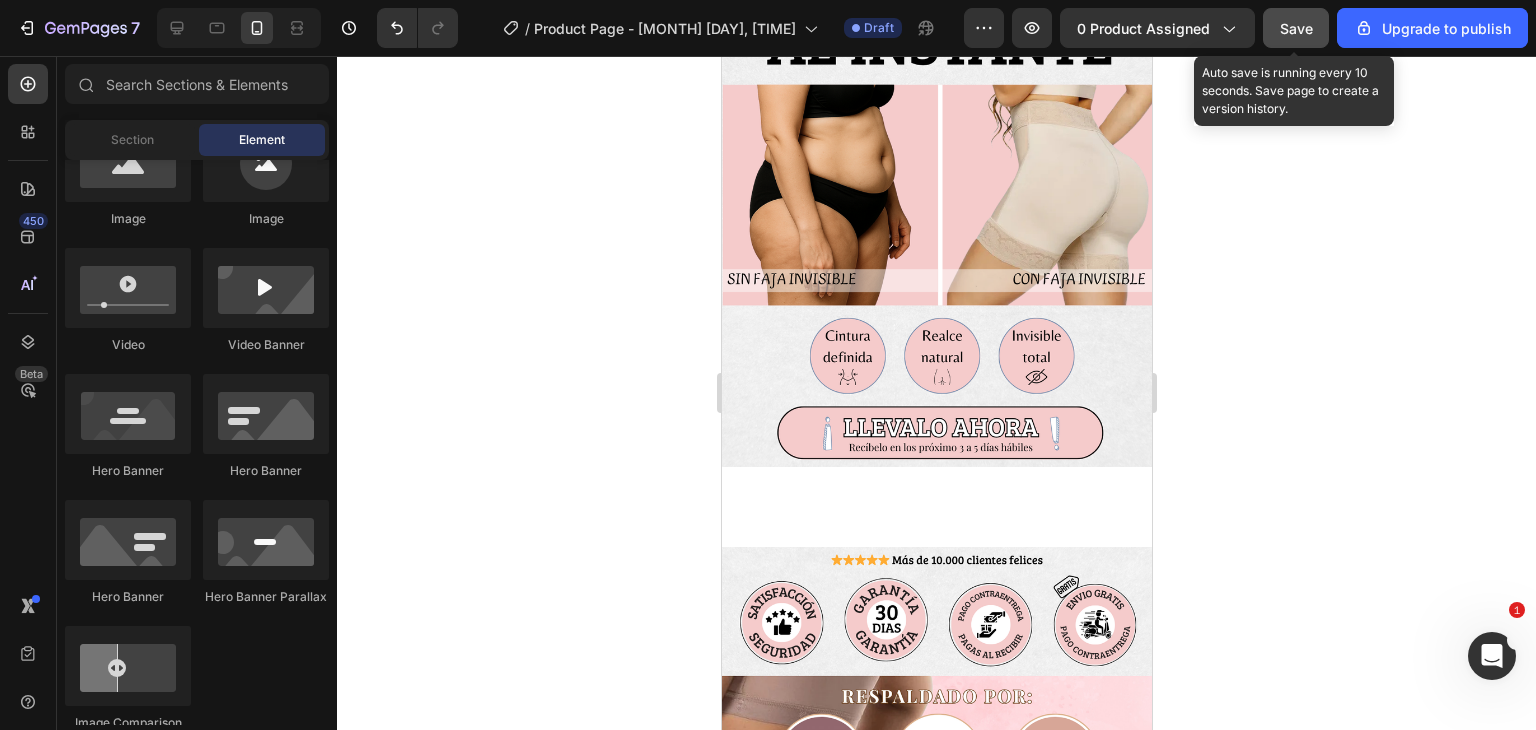 click on "Save" 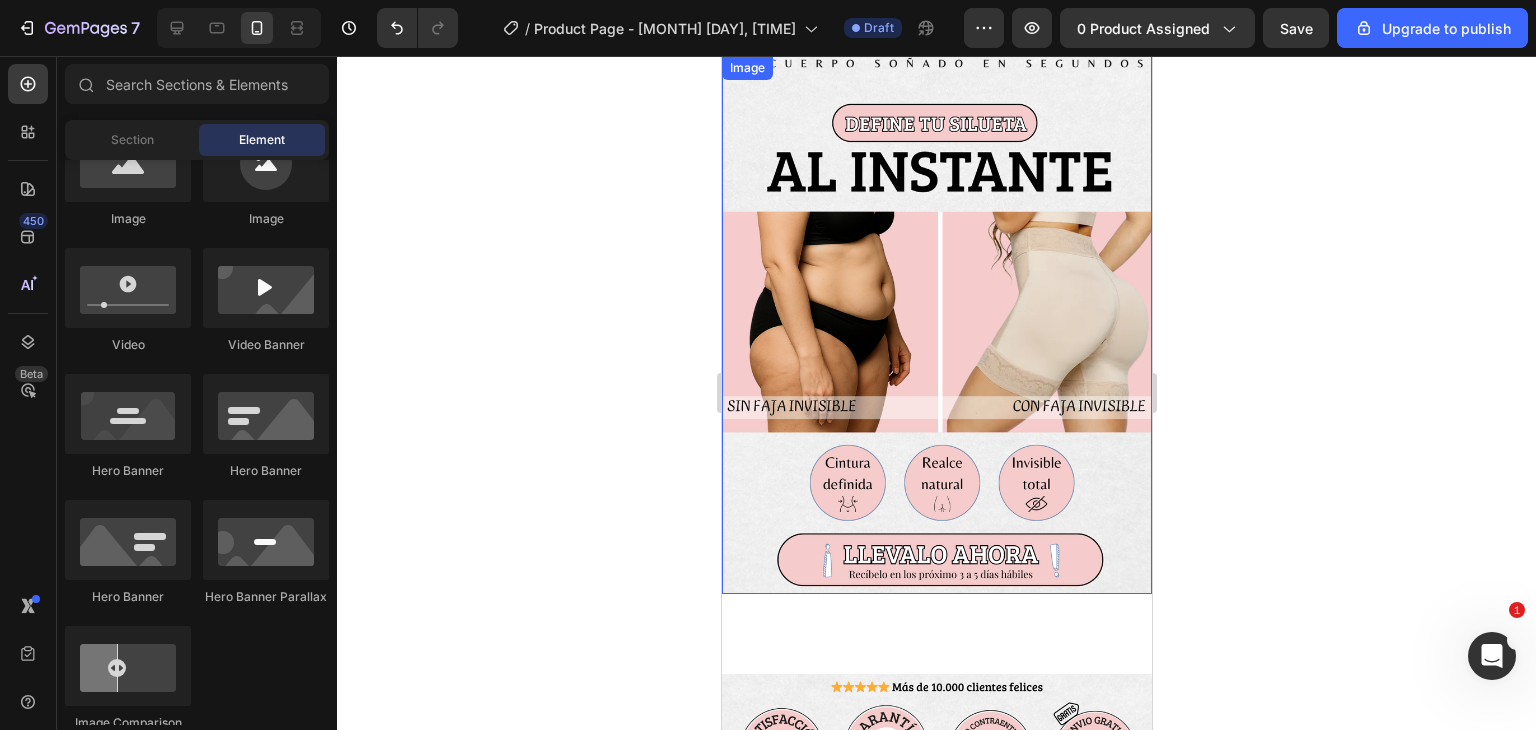 scroll, scrollTop: 0, scrollLeft: 0, axis: both 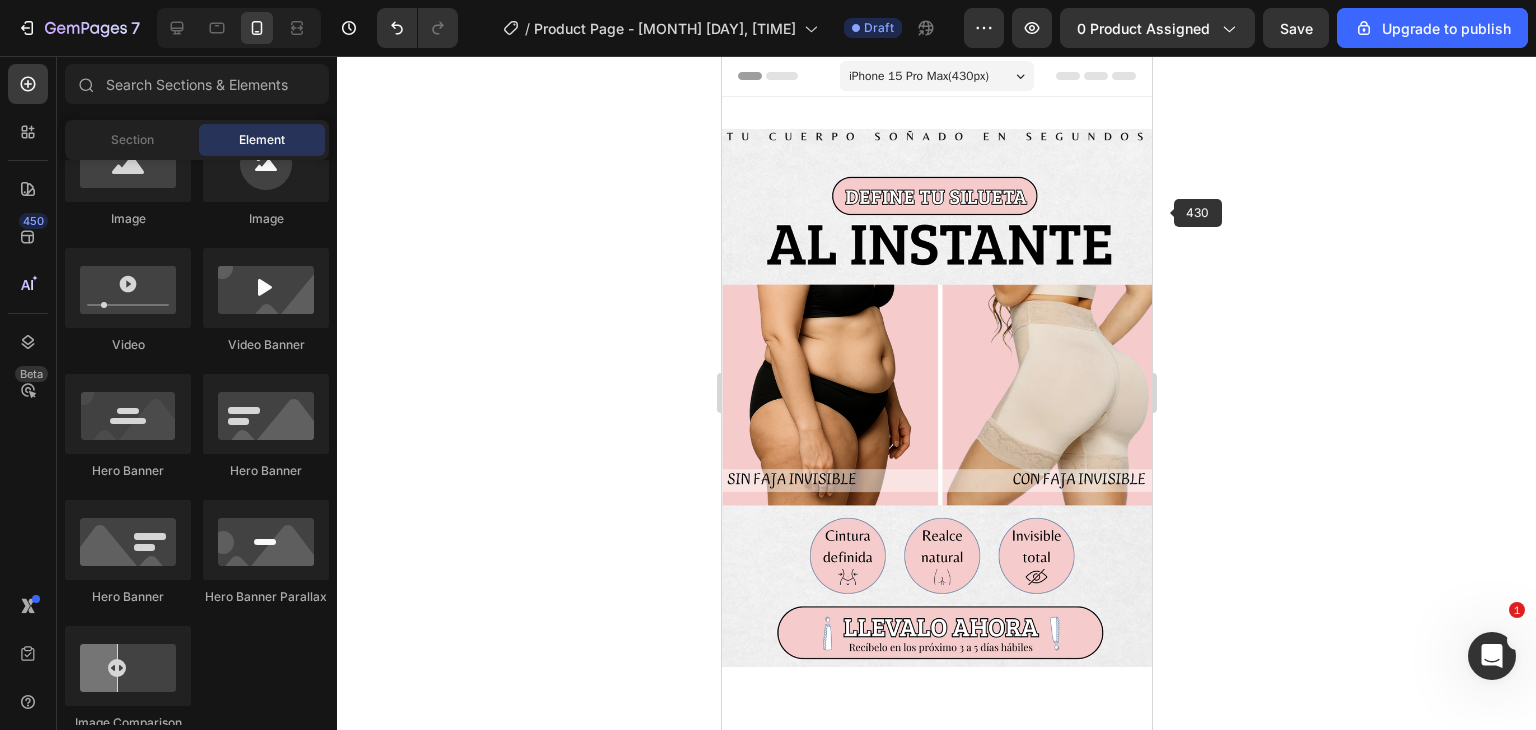 click 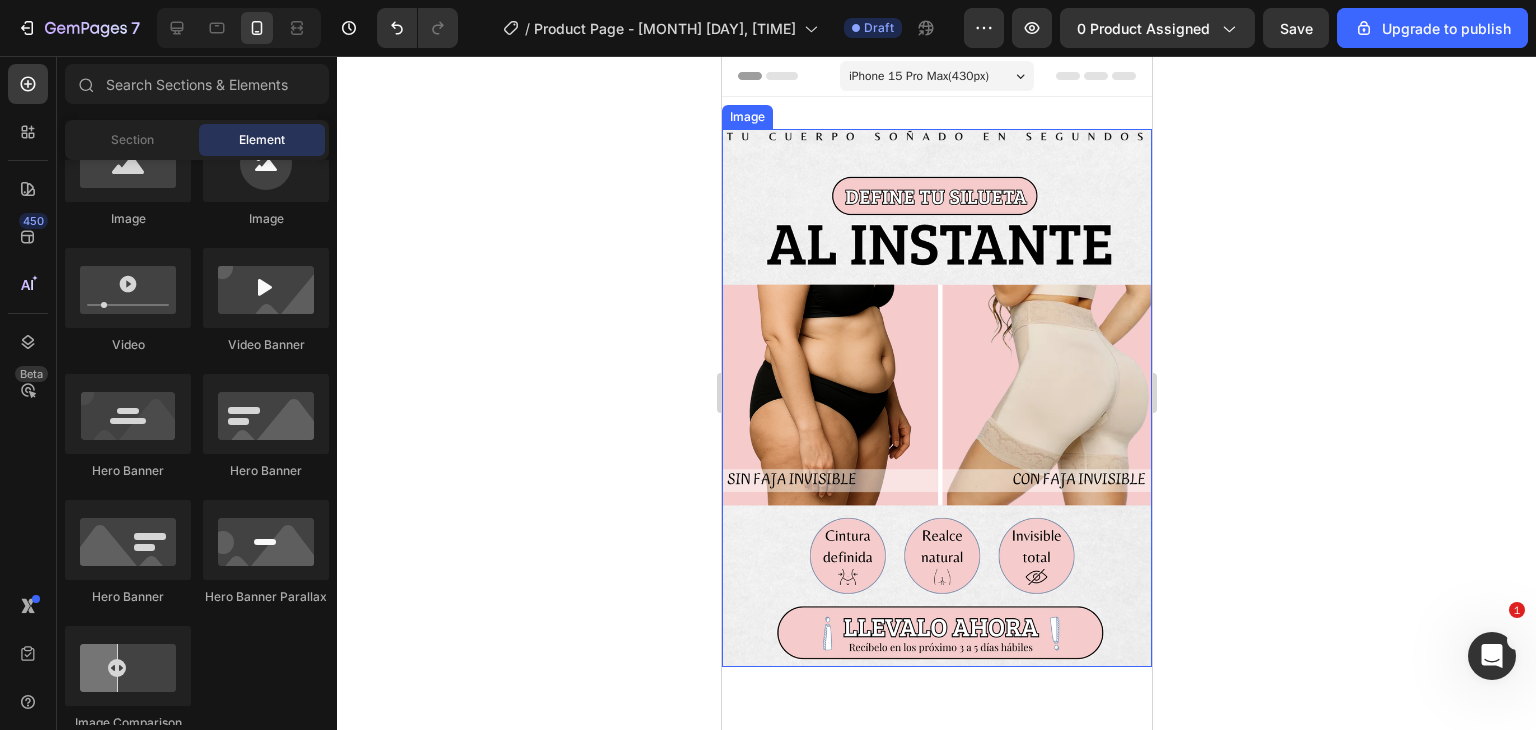 click at bounding box center (936, 398) 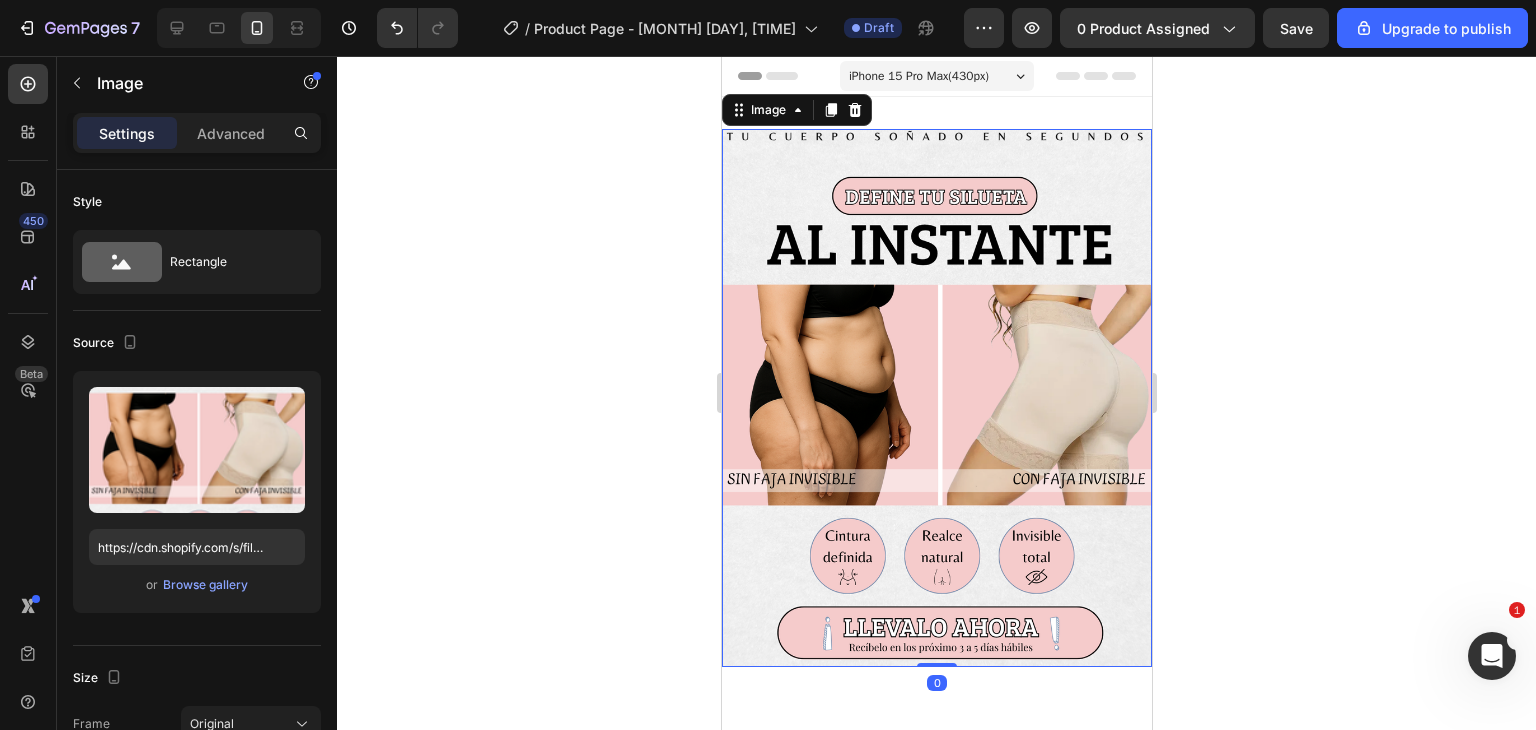 click on "iPhone [NUMBER] Pro Max  ( [NUMBER] px) iPhone [NUMBER] Mini iPhone [NUMBER] Pro iPhone [NUMBER] Pro Max iPhone [NUMBER] Pro Max Pixel [NUMBER] Galaxy S[NUMBER]+ Galaxy S[NUMBER] Ultra iPad Mini iPad Air iPad Pro" at bounding box center (936, 78) 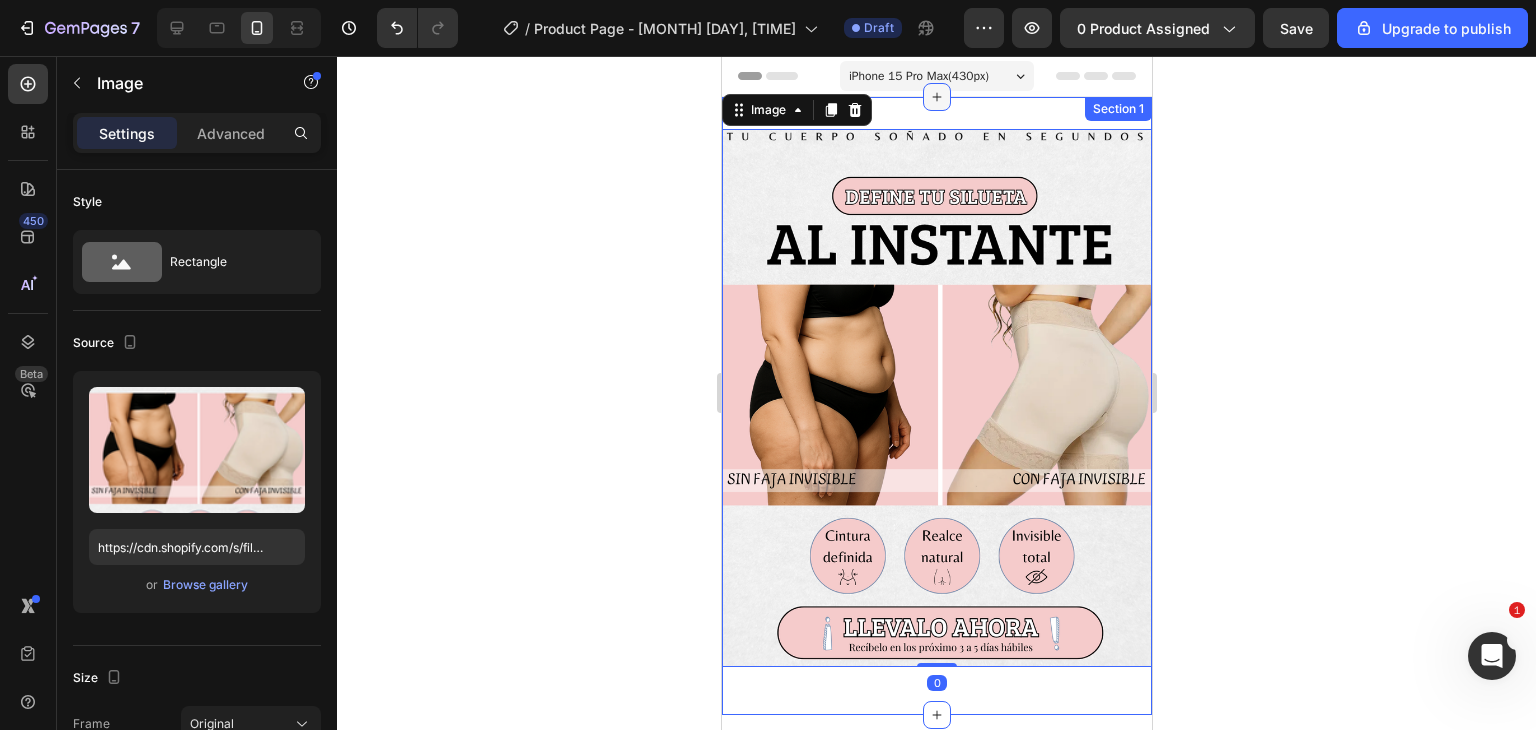 click at bounding box center (936, 97) 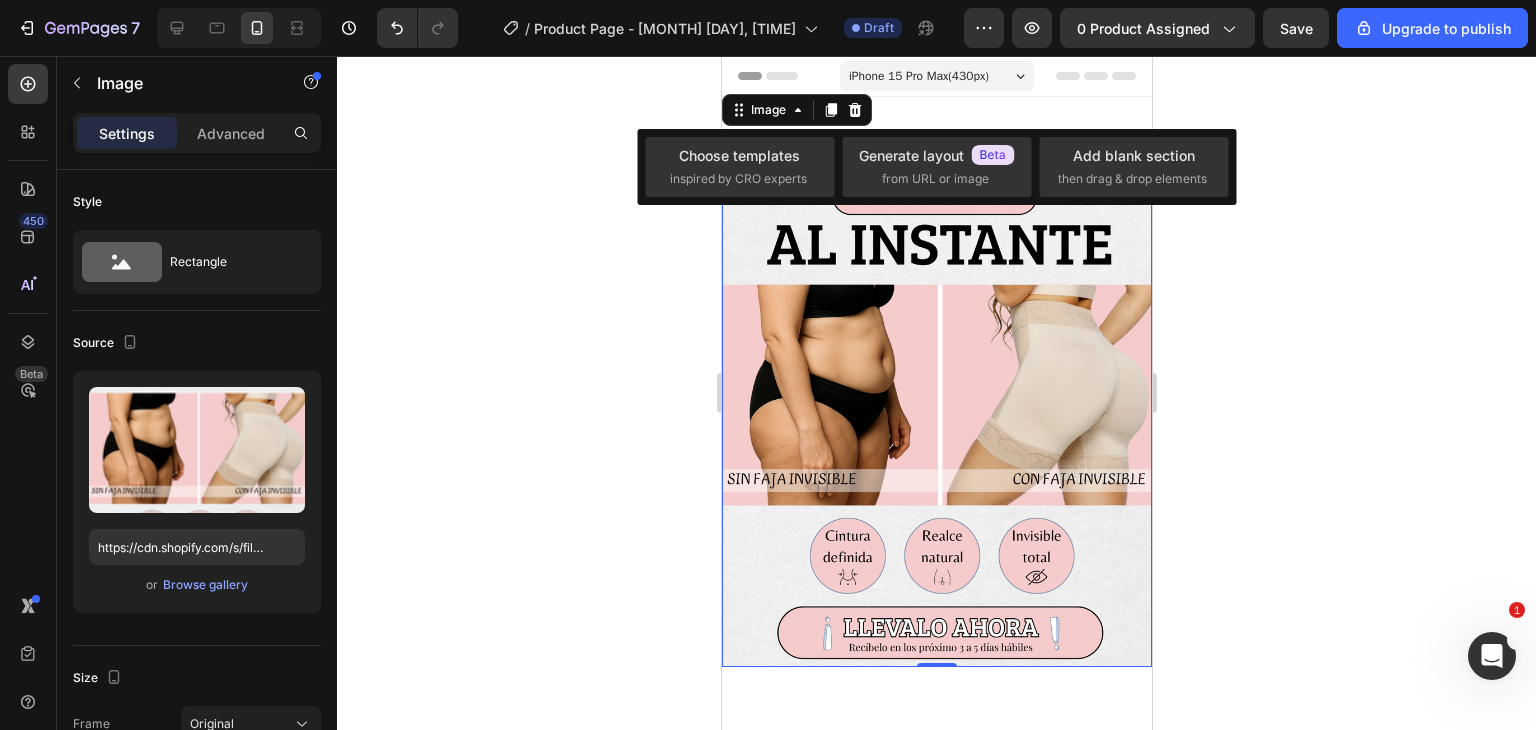 click 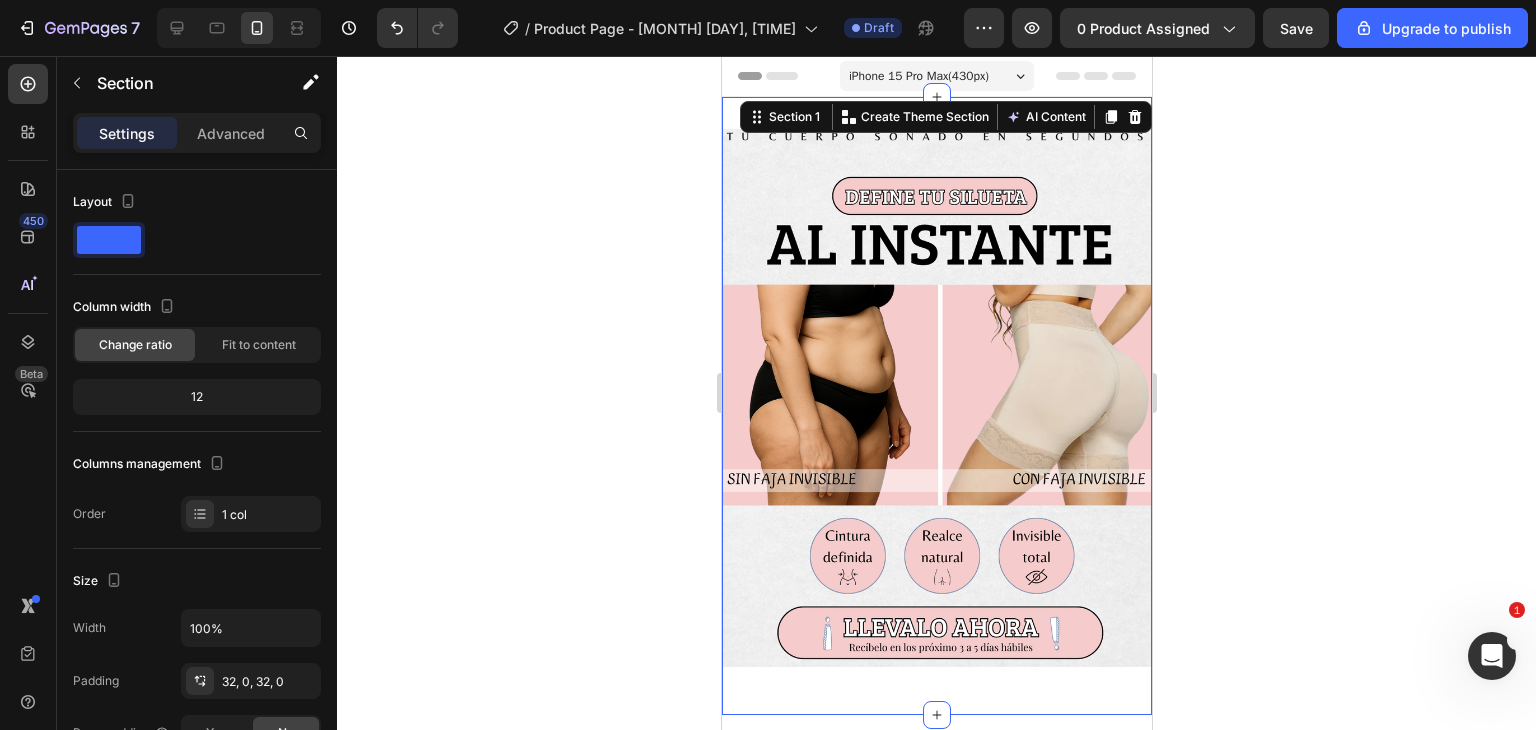 click on "Image Row Section 1   You can create reusable sections Create Theme Section AI Content Write with GemAI What would you like to describe here? Tone and Voice Persuasive Product Camiseta Show more Generate" at bounding box center [936, 406] 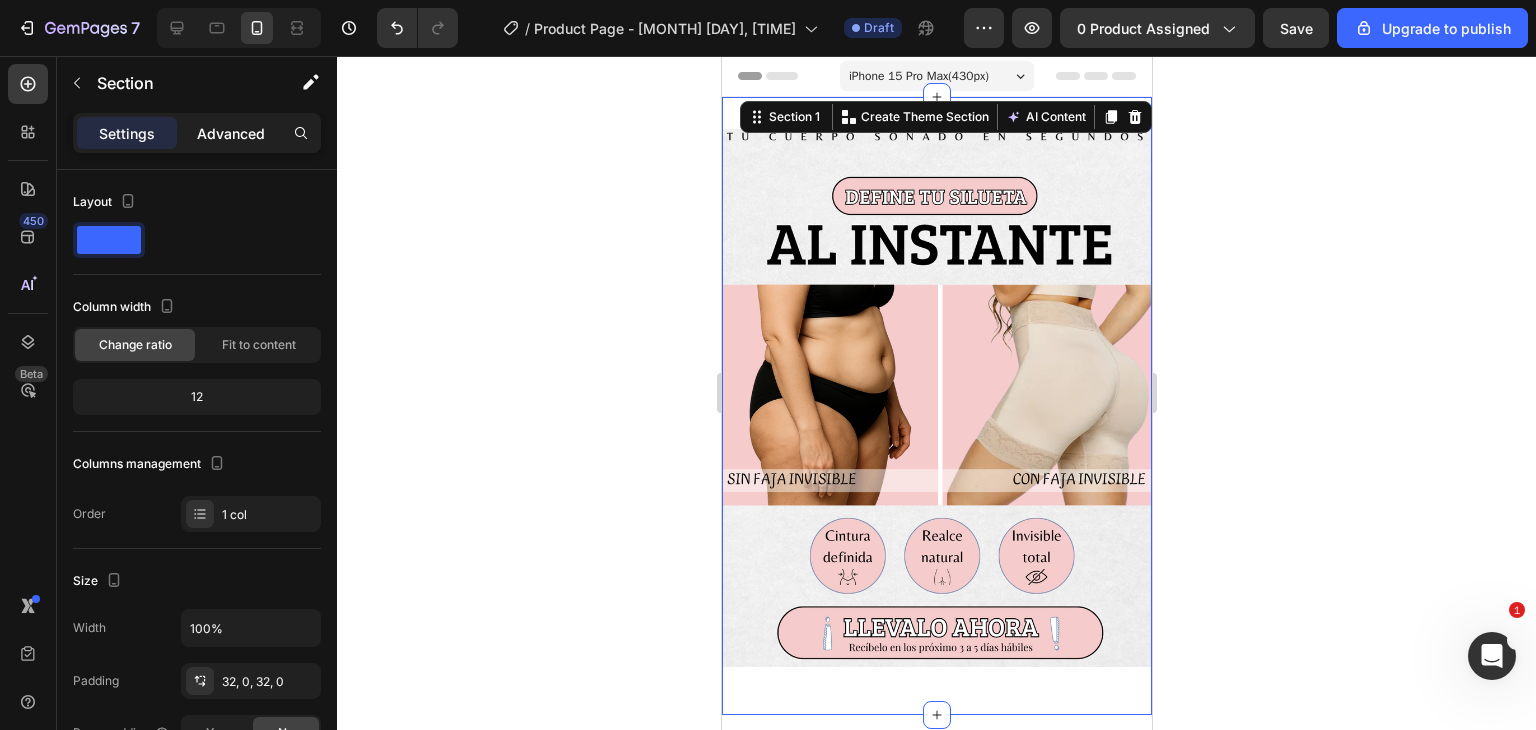 click on "Advanced" at bounding box center (231, 133) 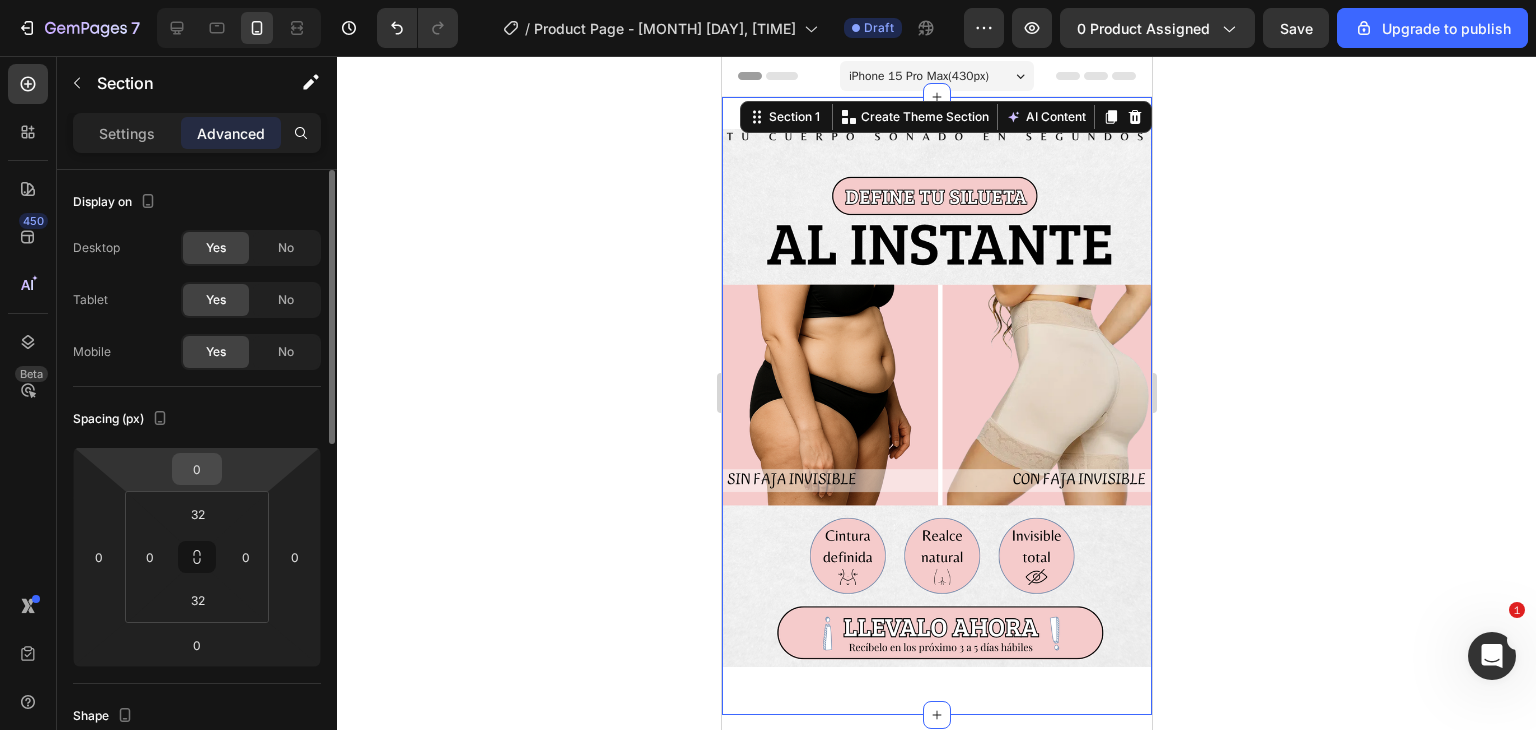 click on "0" at bounding box center [197, 469] 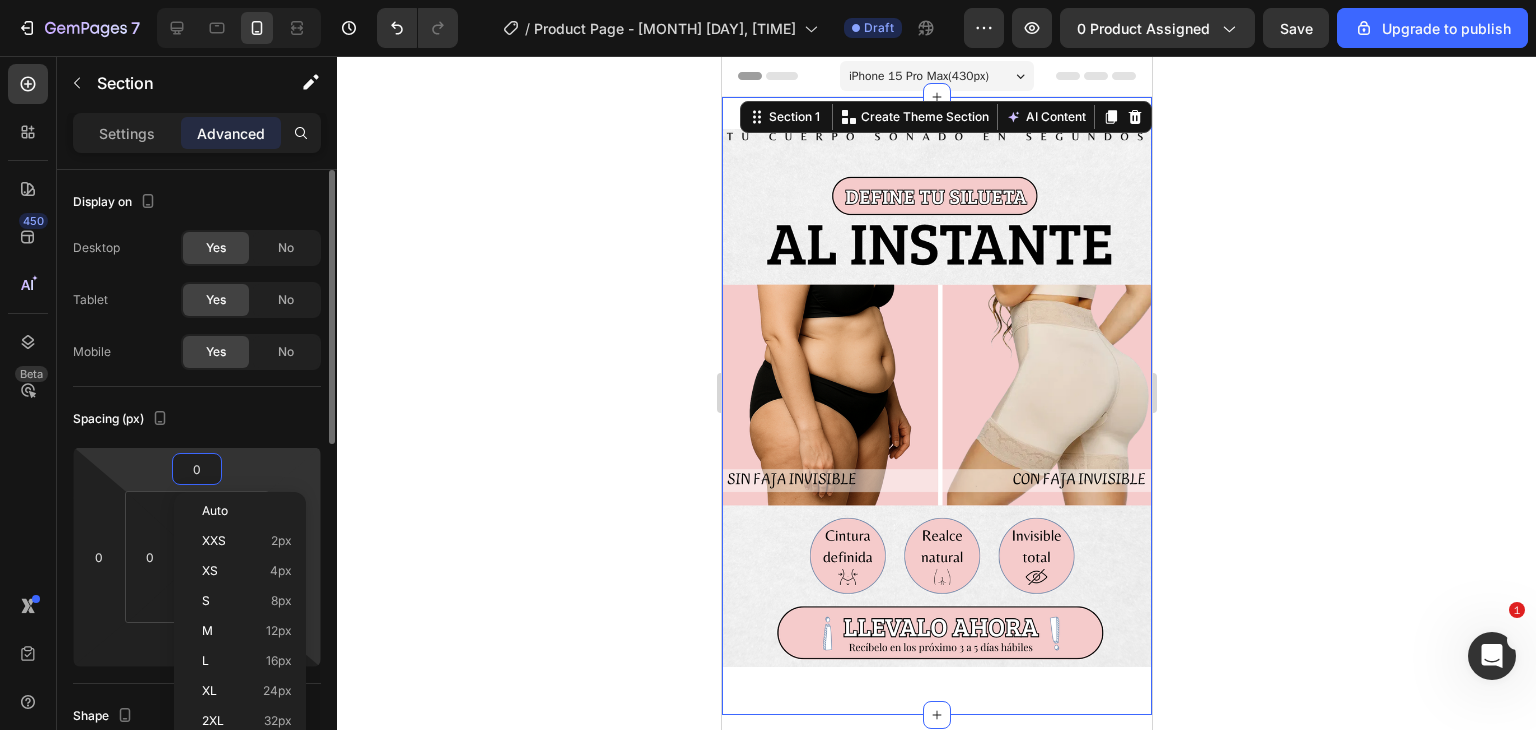 click on "[NUMBER] / Product Page - [MONTH] [DAY], [TIME] Draft Preview [NUMBER] product assigned Save Upgrade to publish [NUMBER] Beta Sections([NUMBER]) Elements([NUMBER]) Section Element Hero Section Product Detail Brands Trusted Badges Guarantee Product Breakdown How to use Testimonials Compare Bundle FAQs Social Proof Brand Story Product List Collection Blog List Contact Sticky Add to Cart Custom Footer Browse Library [NUMBER] Layout
Row
Row
Row
Row Text
Heading
Text Block Button
Button
Button Media
Image
Image" at bounding box center (768, 0) 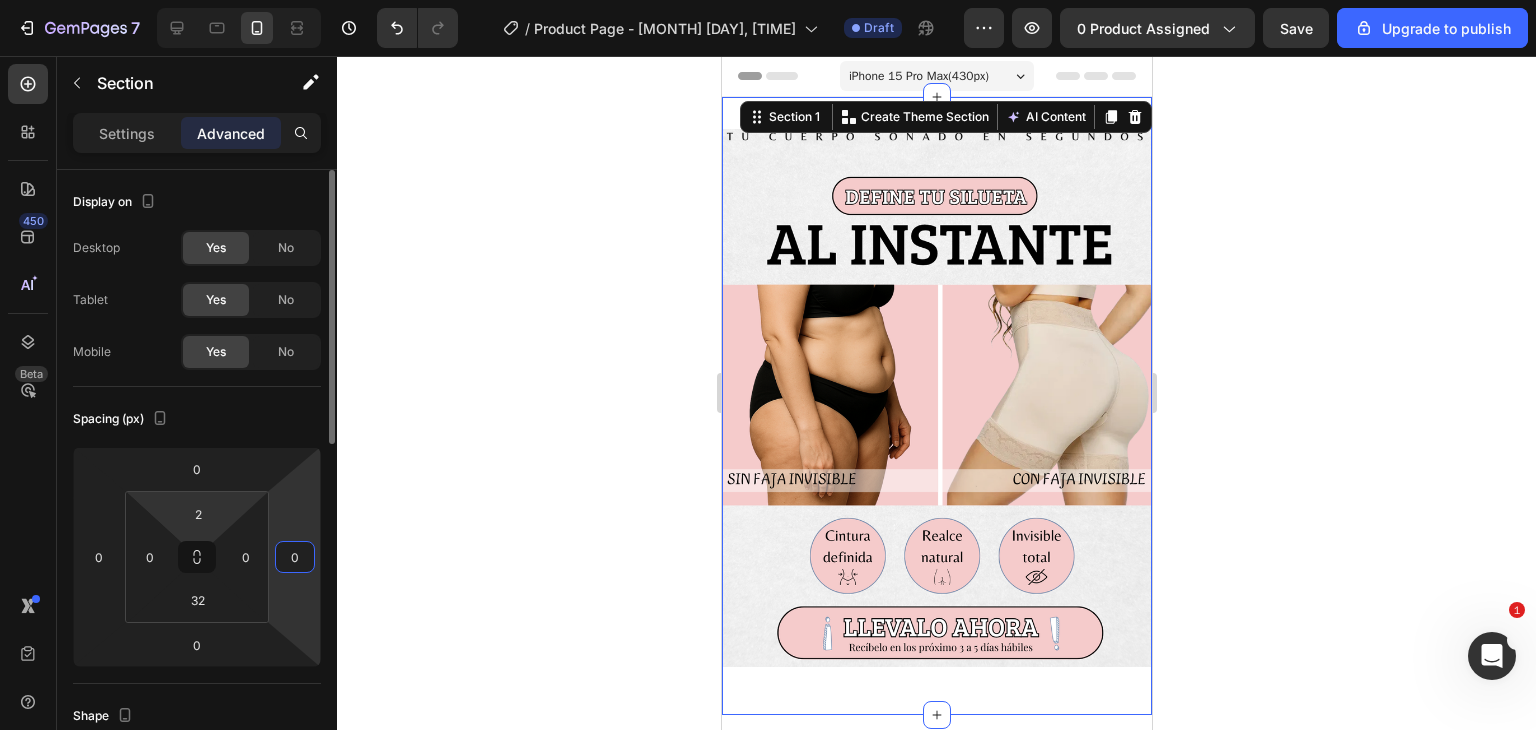 click on "[NUMBER] / Product Page - [MONTH] [DAY], [TIME] Draft Preview [NUMBER] product assigned Save Upgrade to publish [NUMBER] Beta Sections([NUMBER]) Elements([NUMBER]) Section Element Hero Section Product Detail Brands Trusted Badges Guarantee Product Breakdown How to use Testimonials Compare Bundle FAQs Social Proof Brand Story Product List Collection Blog List Contact Sticky Add to Cart Custom Footer Browse Library [NUMBER] Layout
Row
Row
Row
Row Text
Heading
Text Block Button
Button
Button Media
Image
Image" at bounding box center (768, 0) 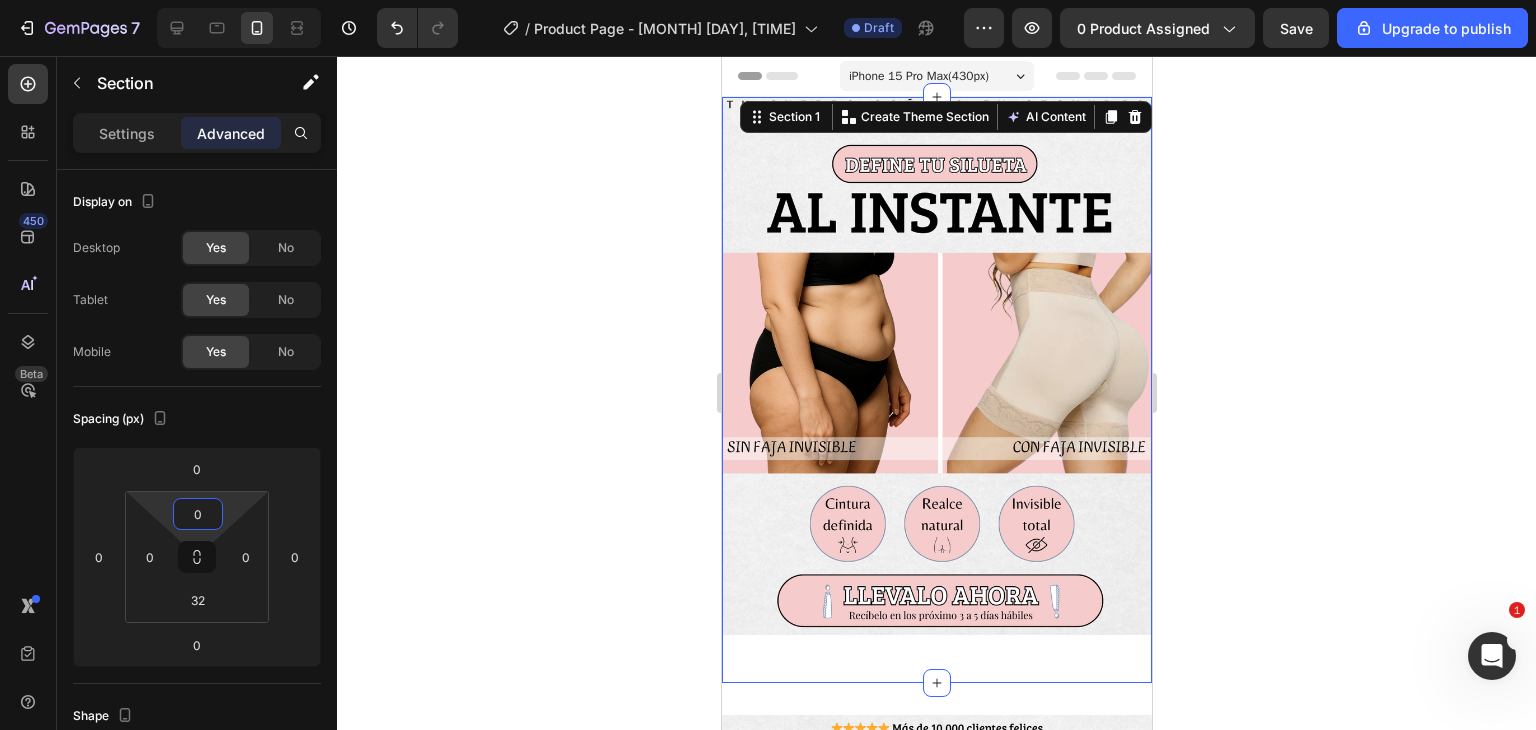 type on "0" 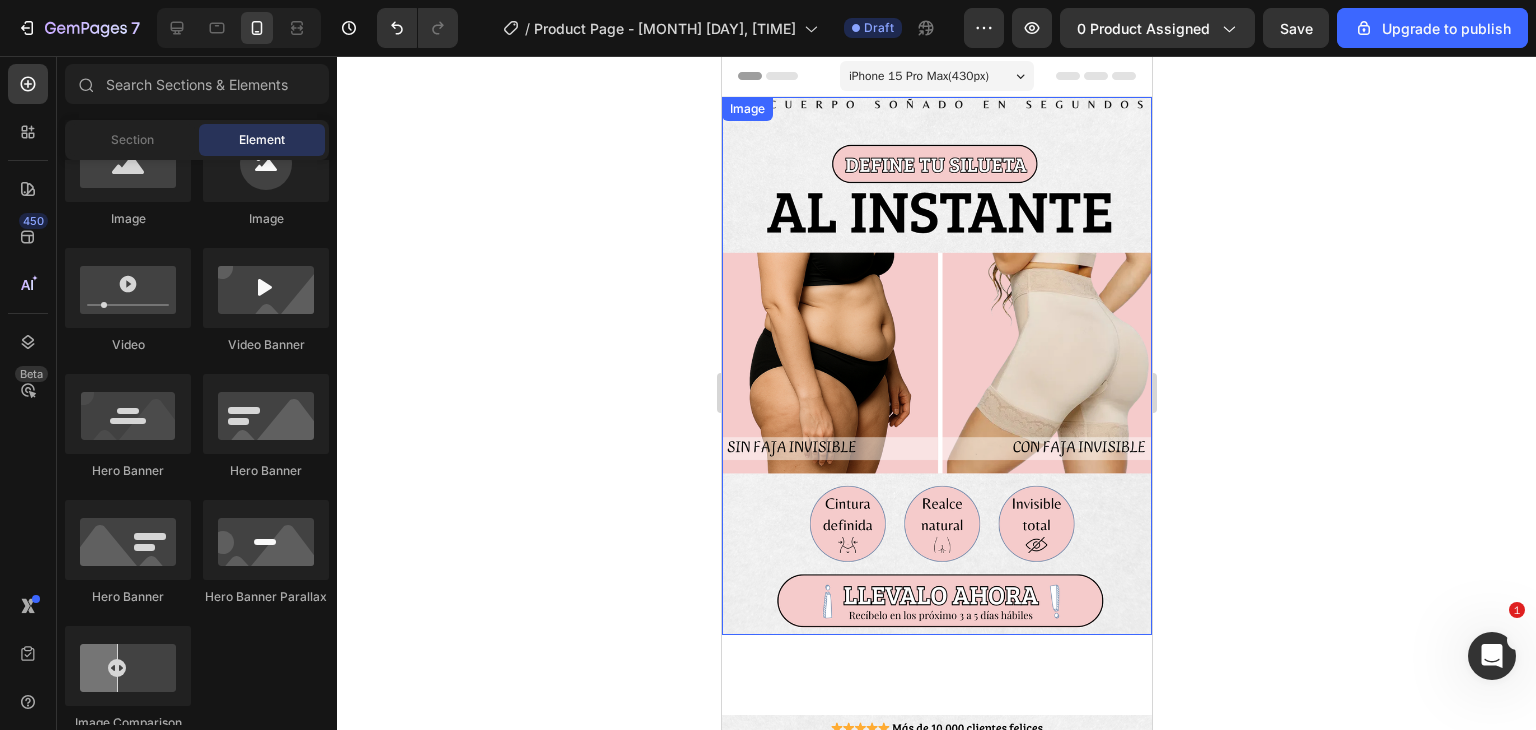click at bounding box center (936, 366) 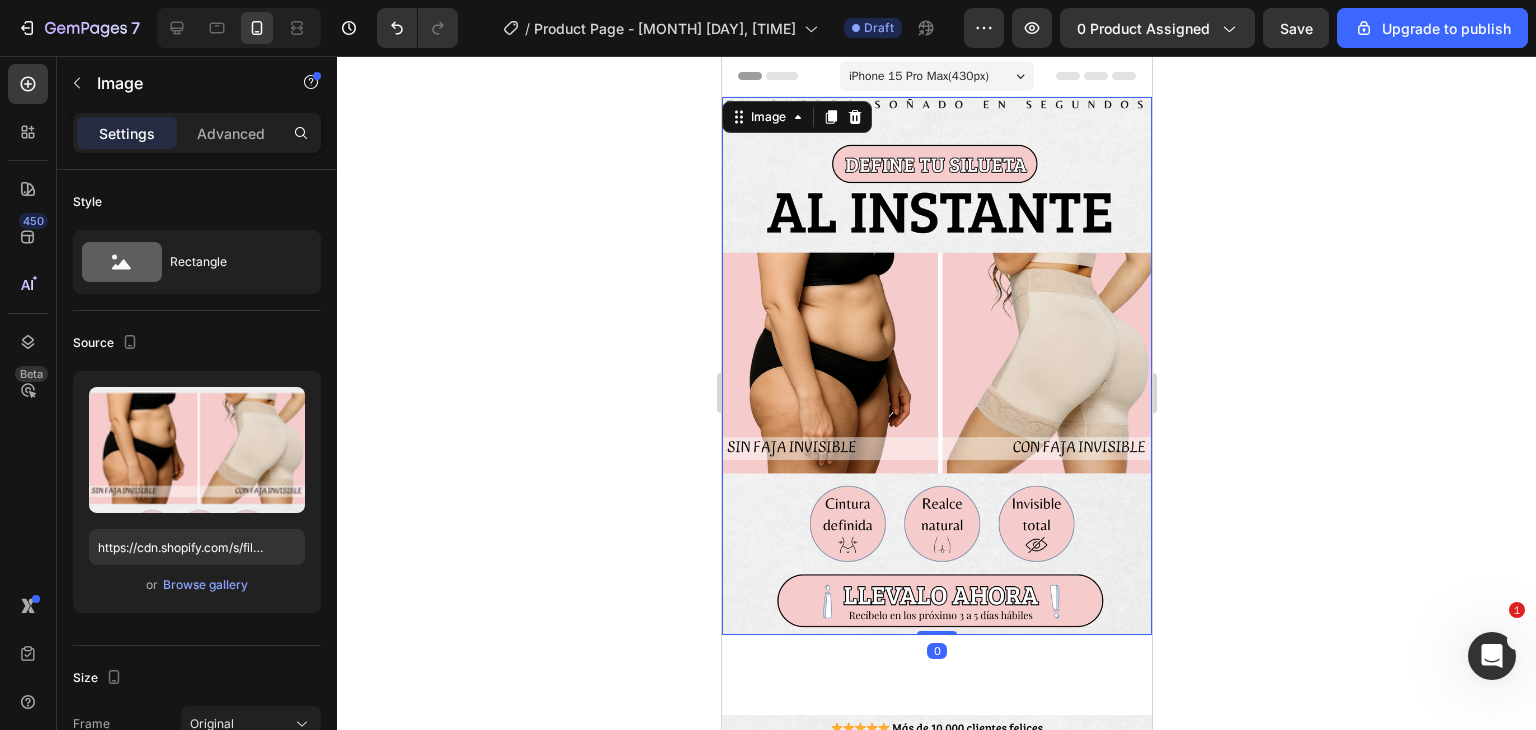 click 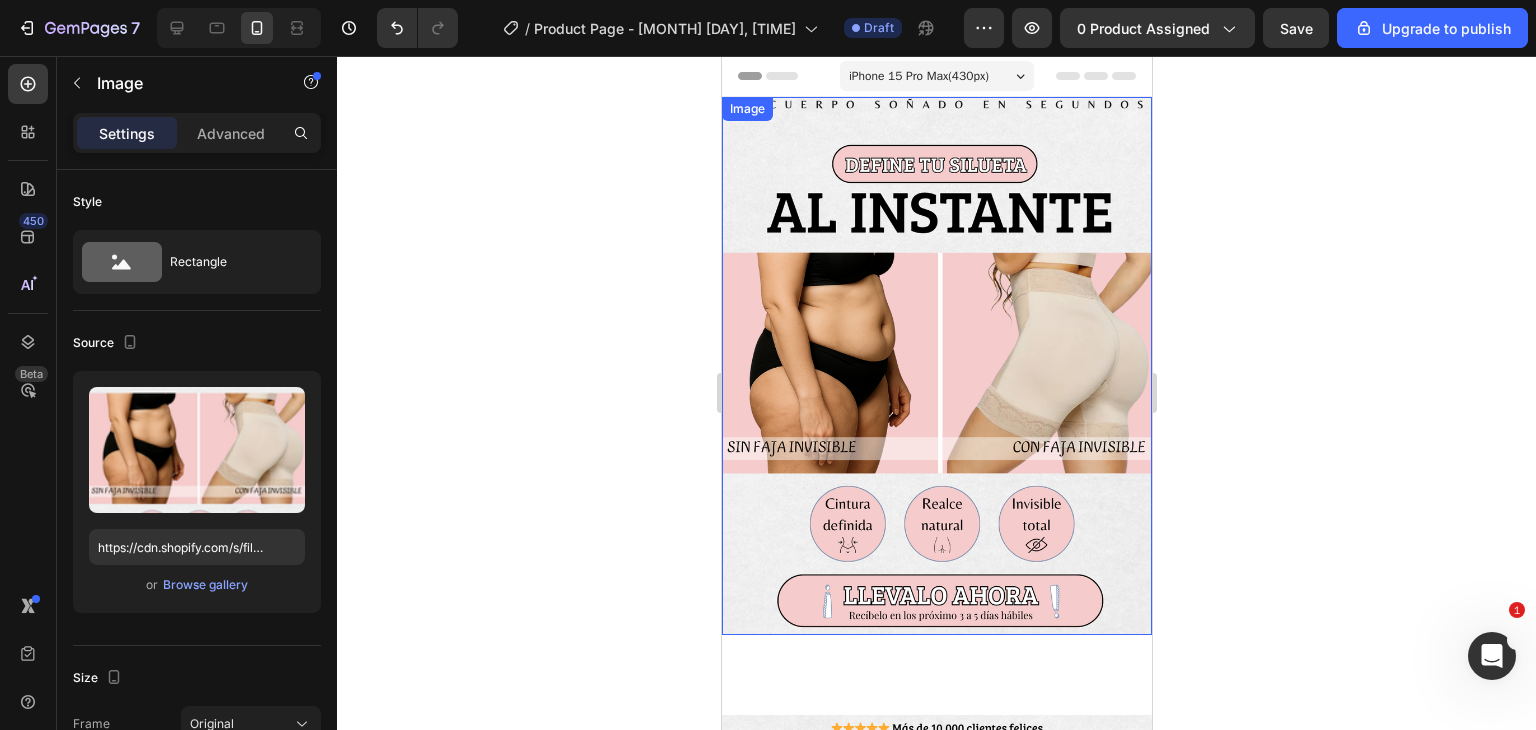 click at bounding box center [936, 366] 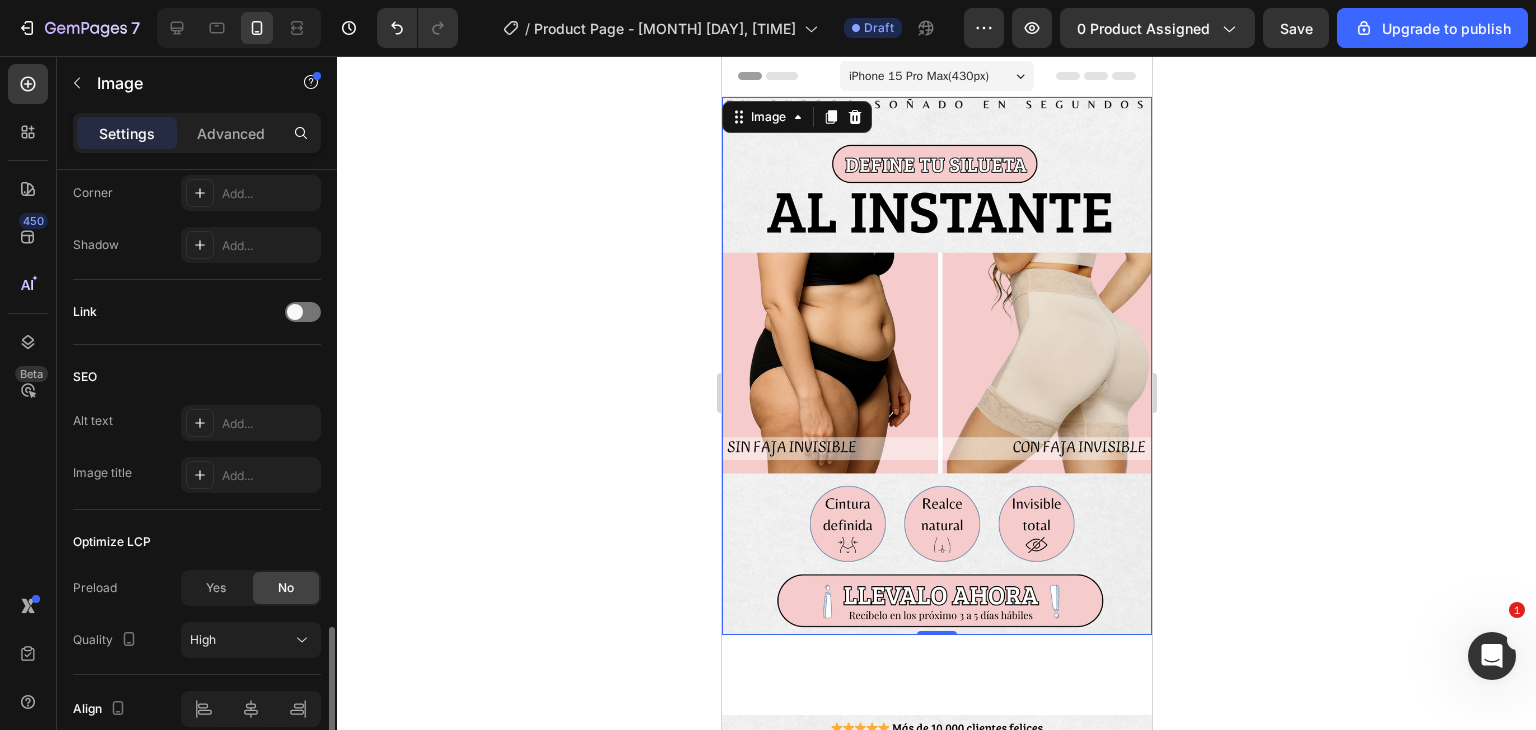 scroll, scrollTop: 892, scrollLeft: 0, axis: vertical 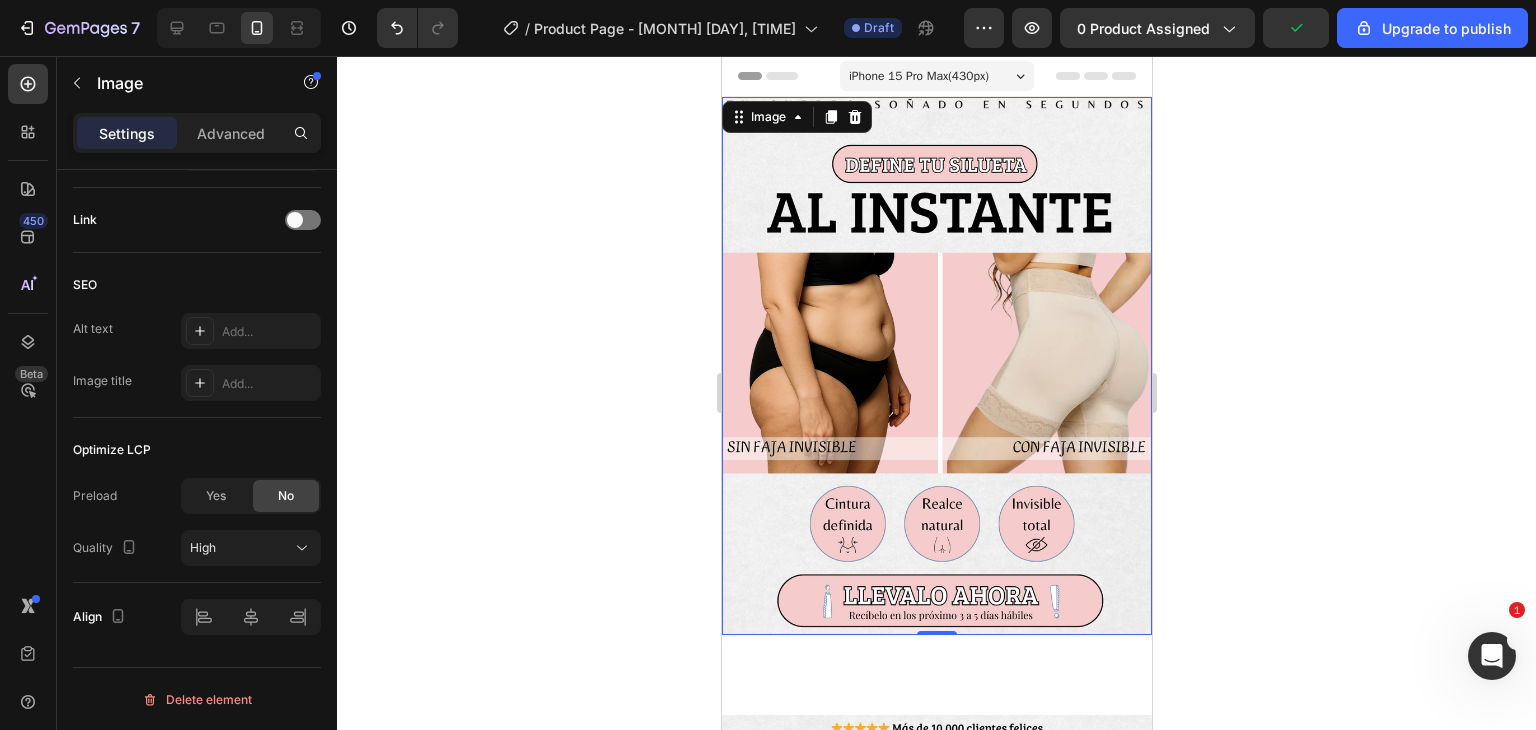 click on "iPhone [NUMBER] Pro Max  ( [NUMBER] px) iPhone [NUMBER] Mini iPhone [NUMBER] Pro iPhone [NUMBER] Pro Max iPhone [NUMBER] Pro Max Pixel [NUMBER] Galaxy S[NUMBER]+ Galaxy S[NUMBER] Ultra iPad Mini iPad Air iPad Pro" at bounding box center [936, 78] 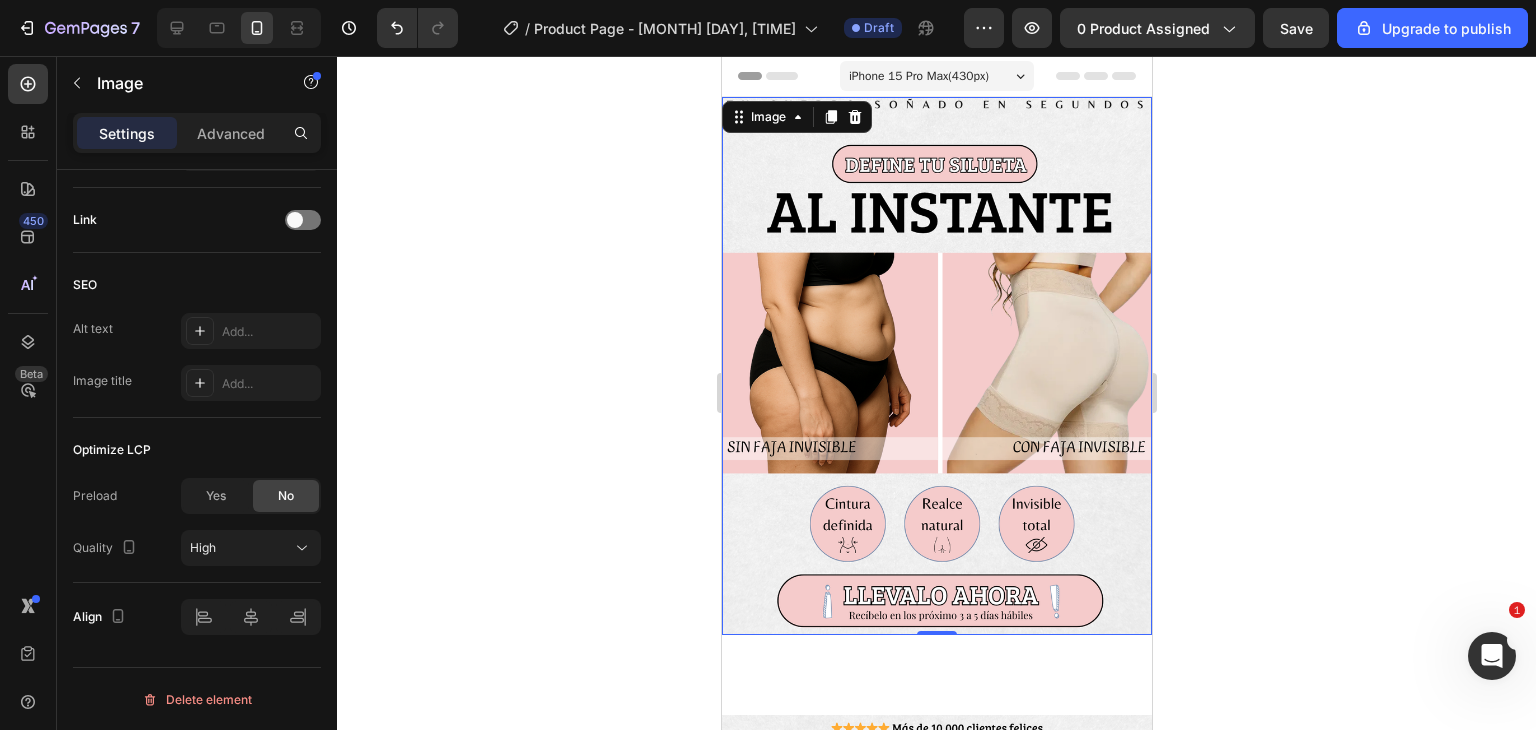 click on "Header" at bounding box center (936, 76) 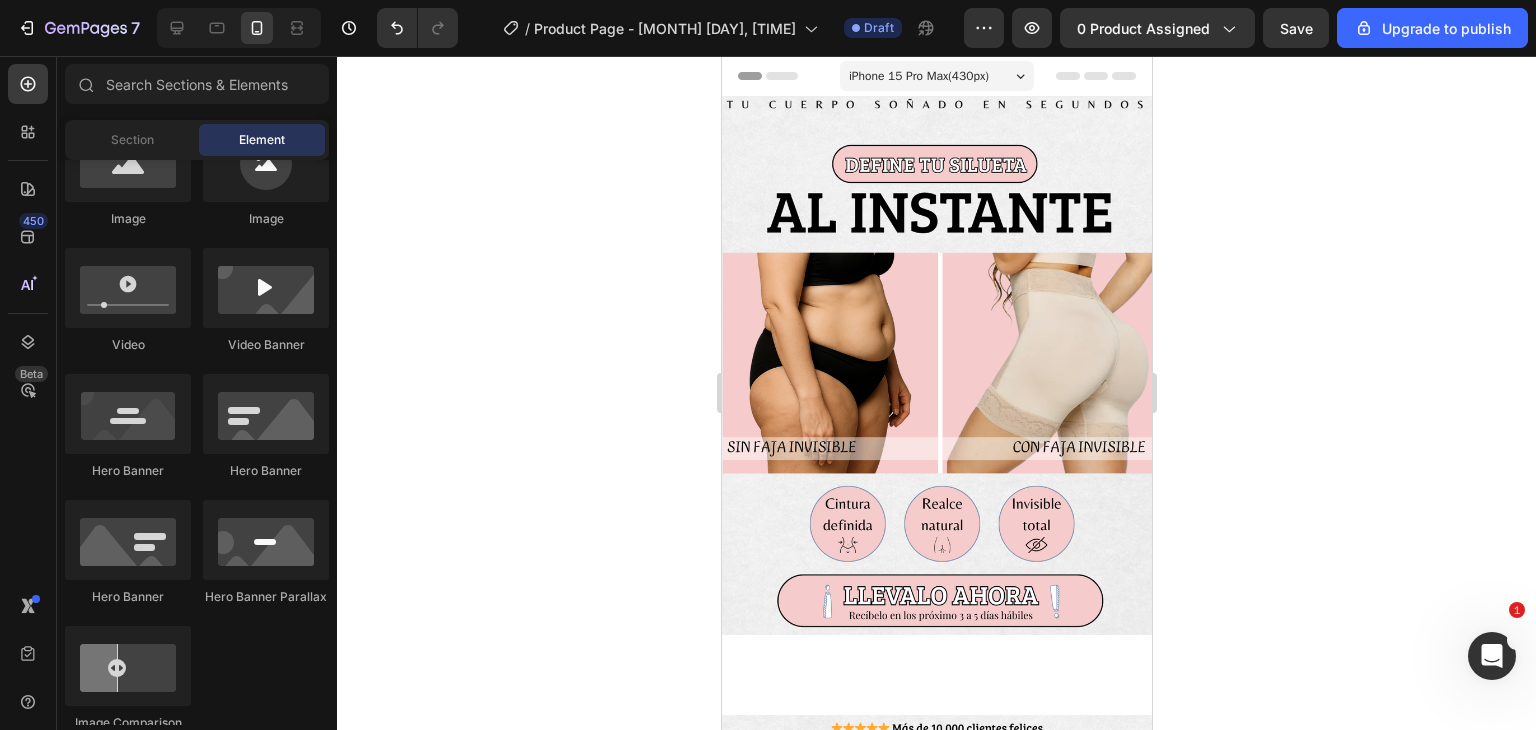 click on "Header" at bounding box center (936, 76) 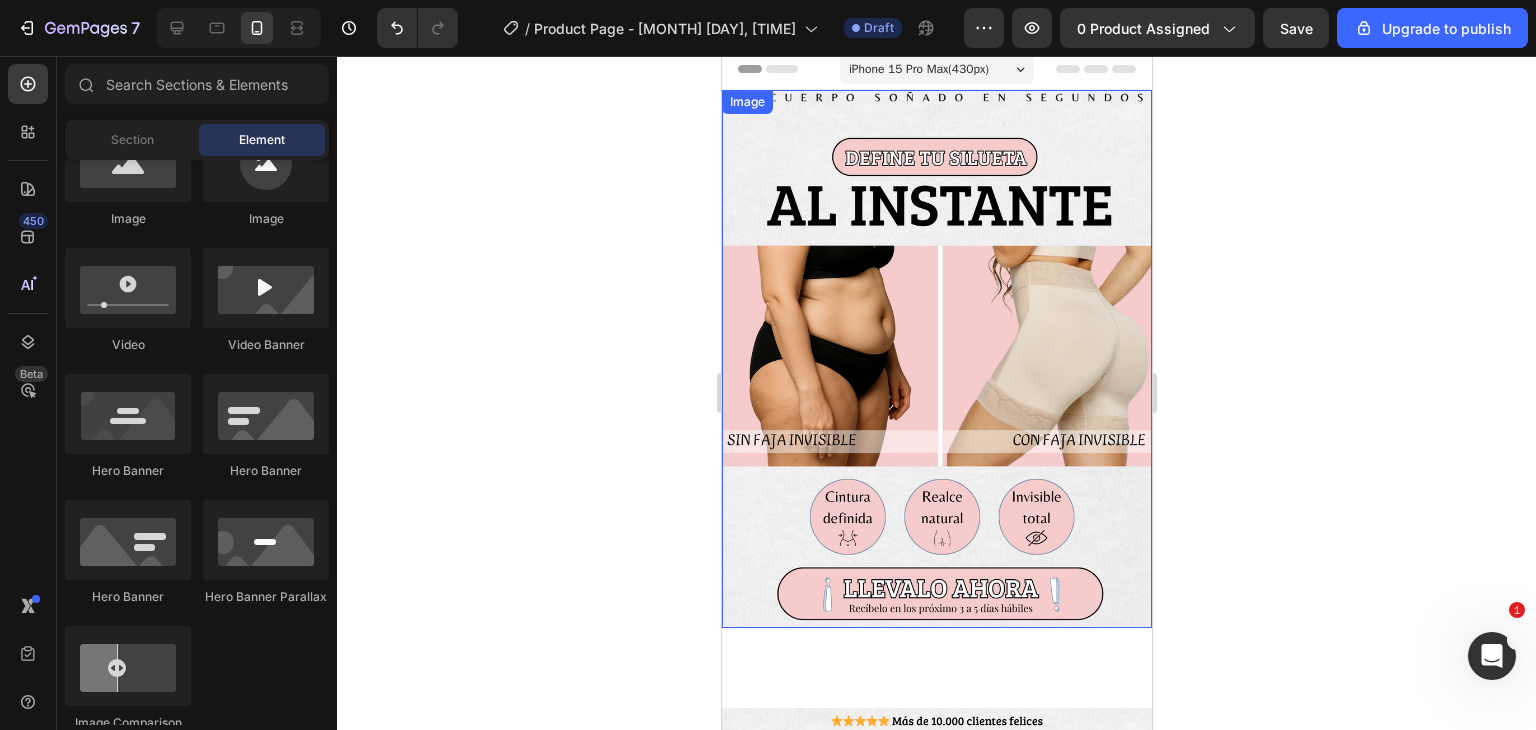 scroll, scrollTop: 0, scrollLeft: 0, axis: both 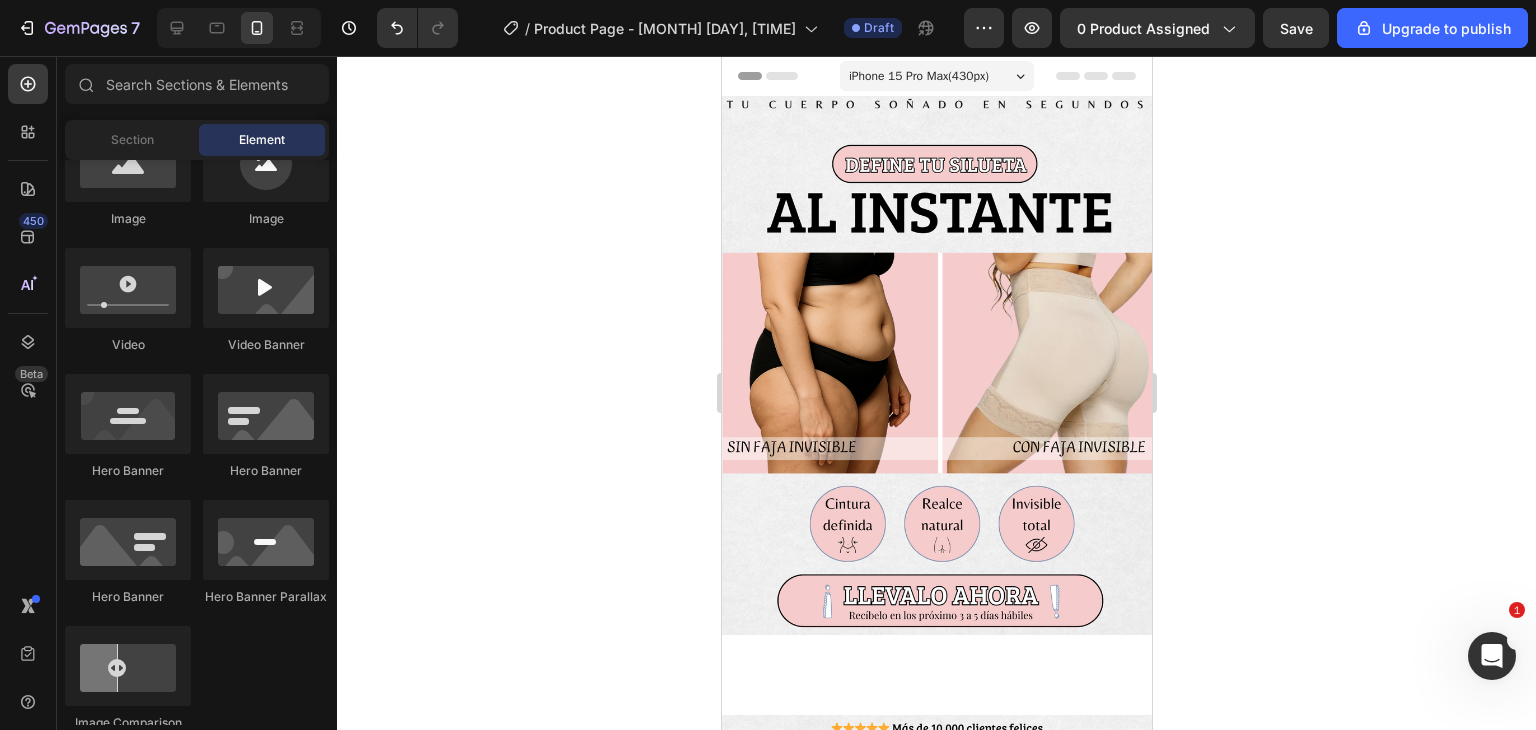click on "Header" at bounding box center [936, 76] 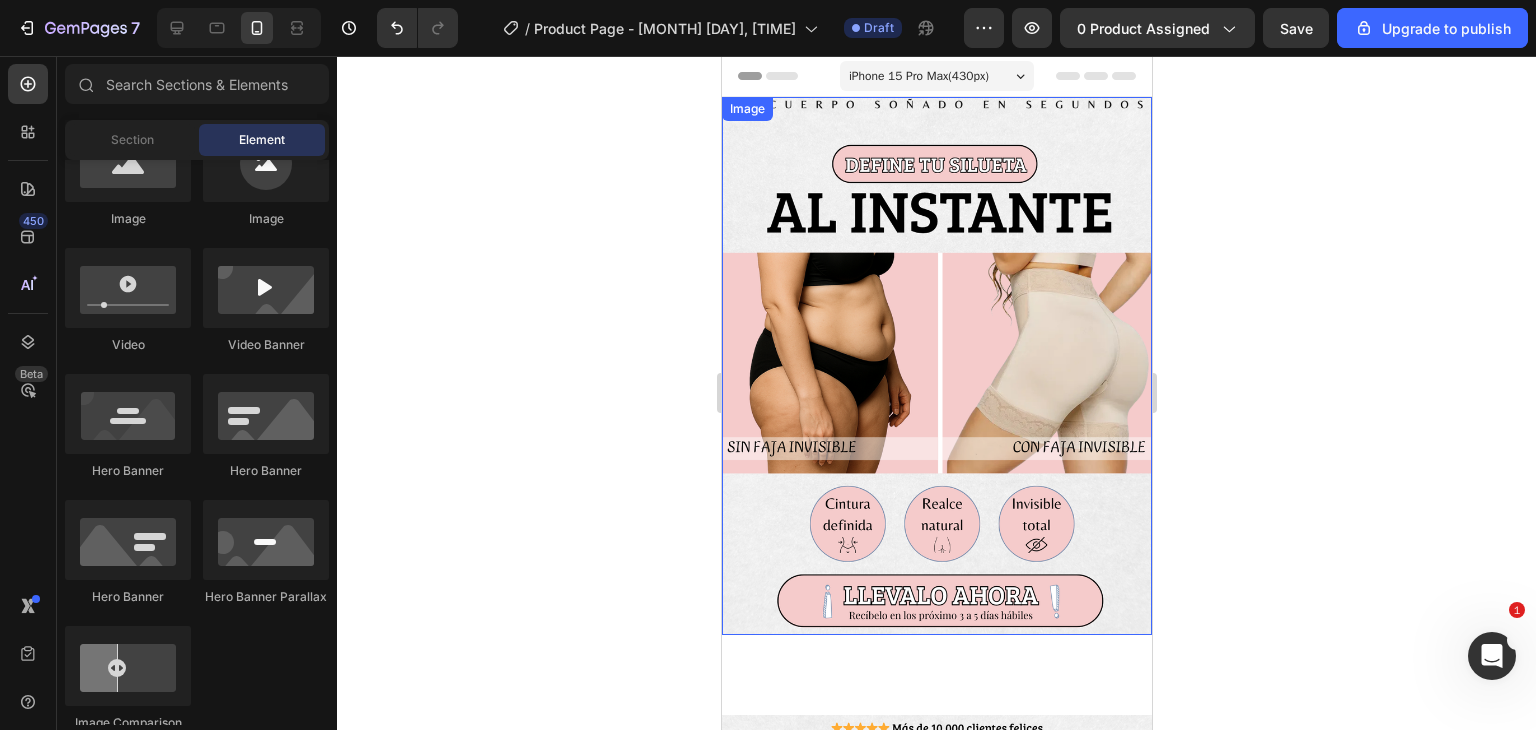 click at bounding box center (936, 366) 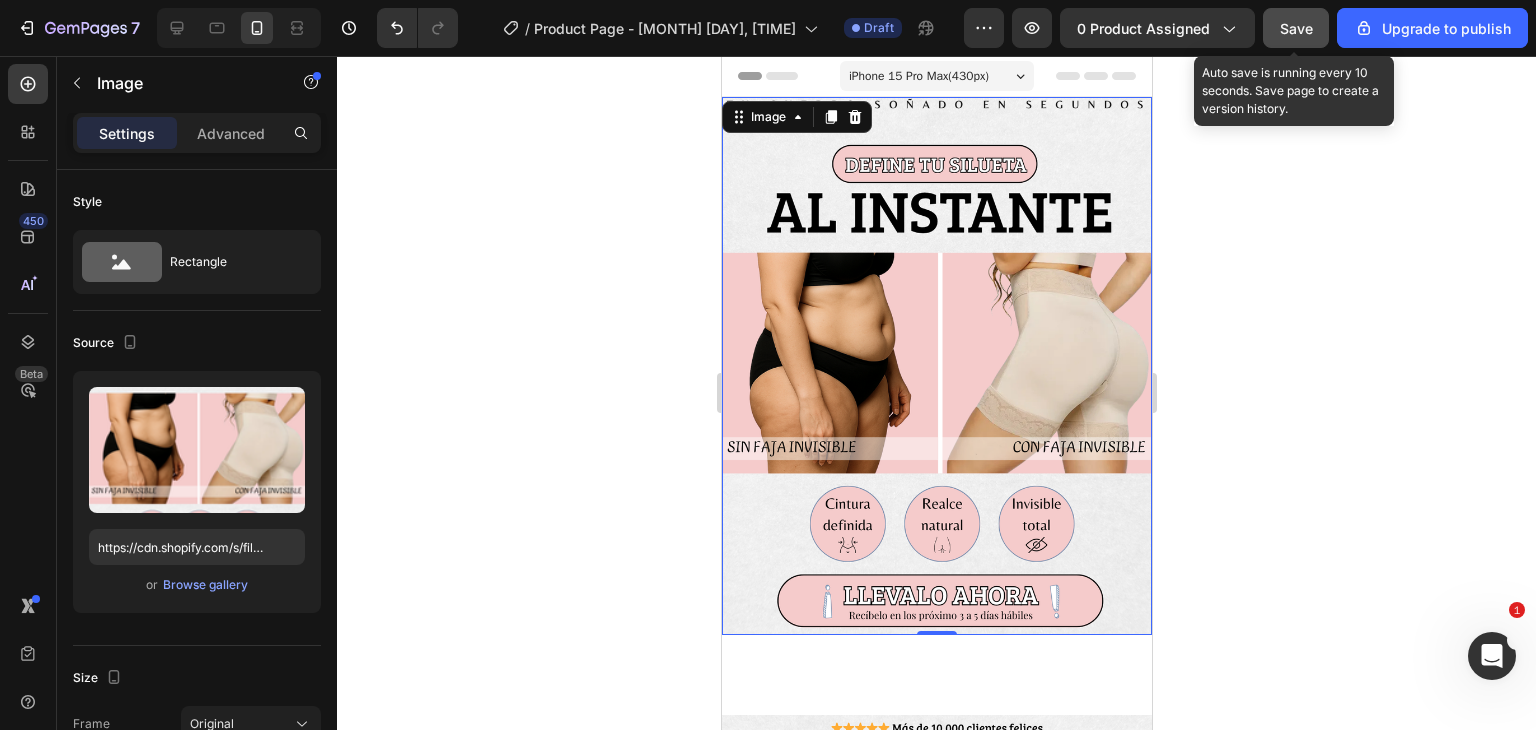 click on "Save" at bounding box center [1296, 28] 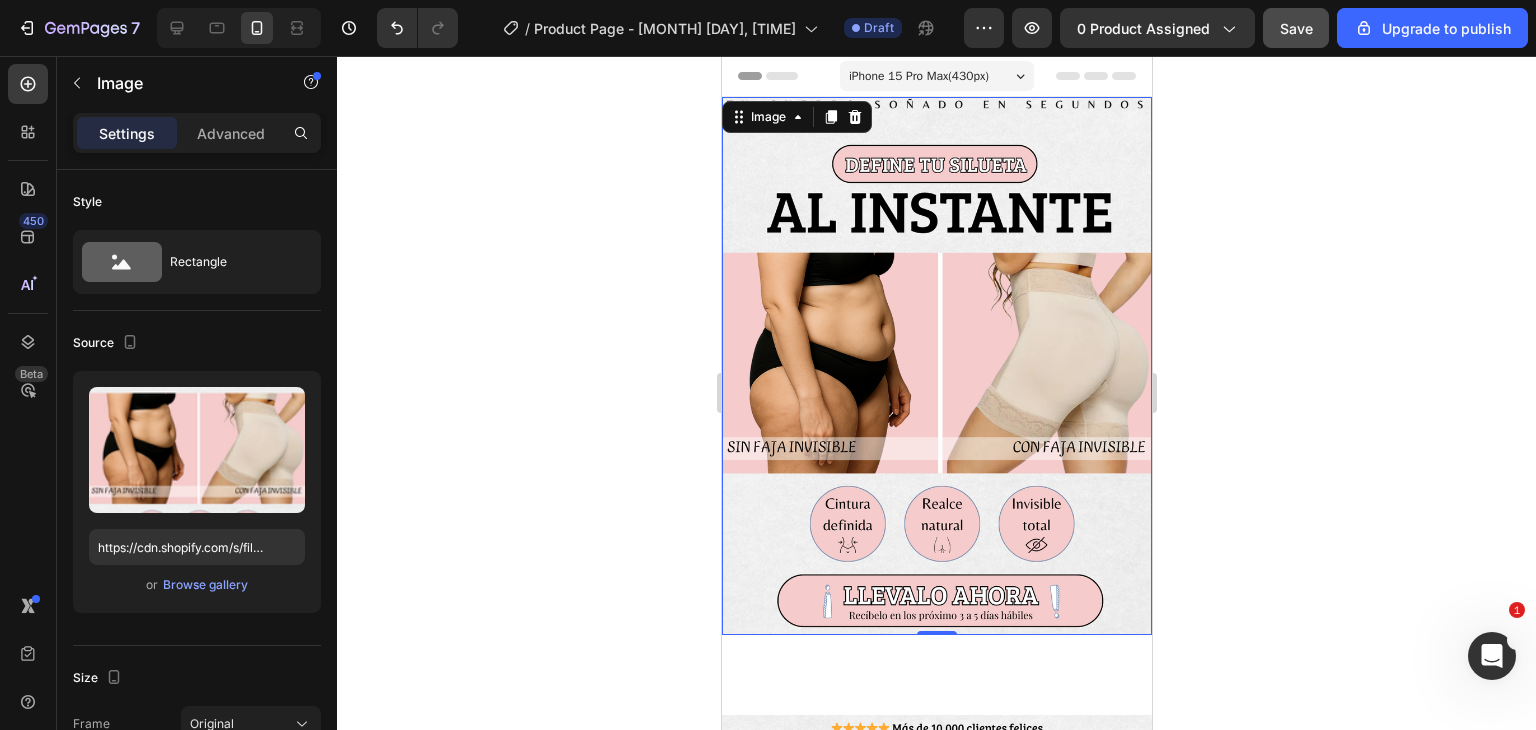 click 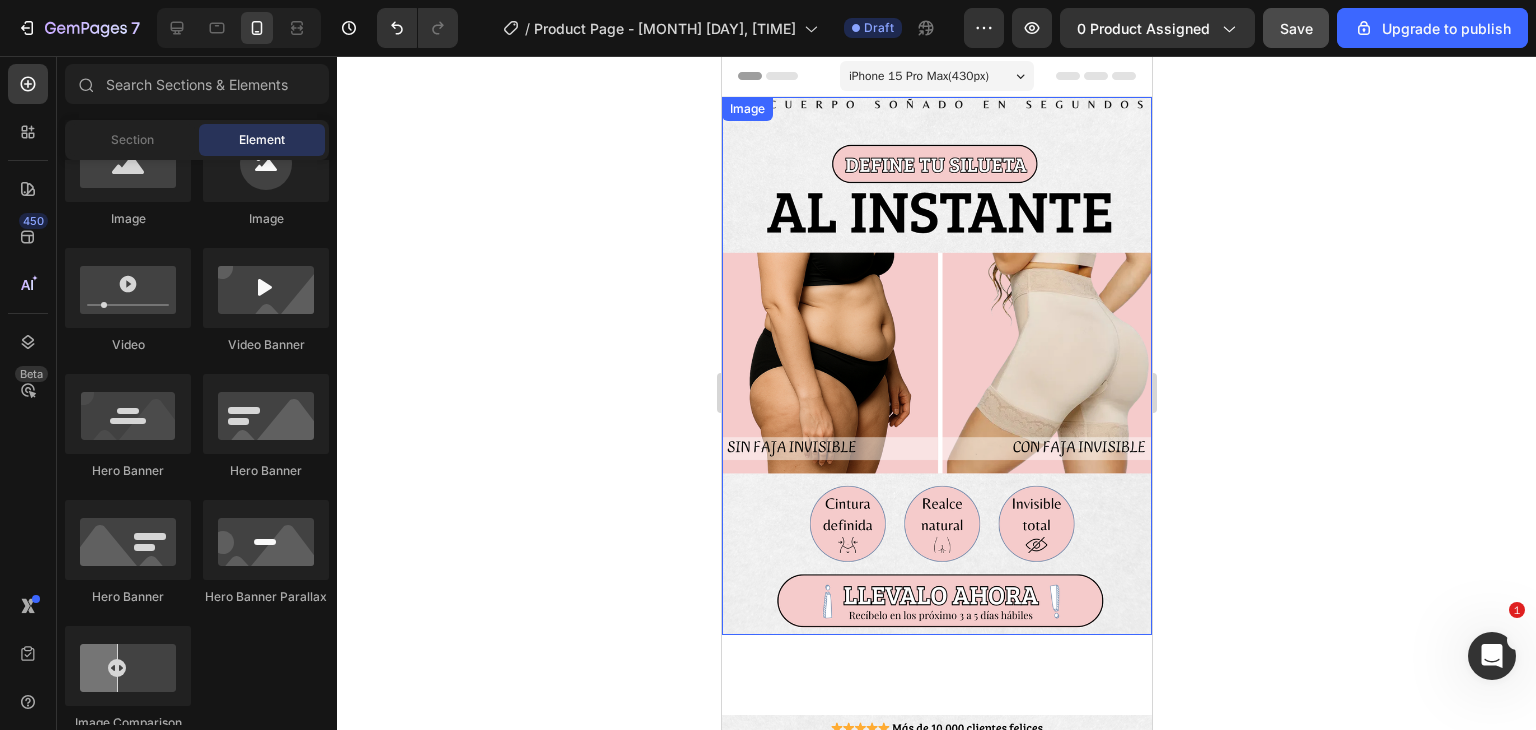 click at bounding box center [936, 366] 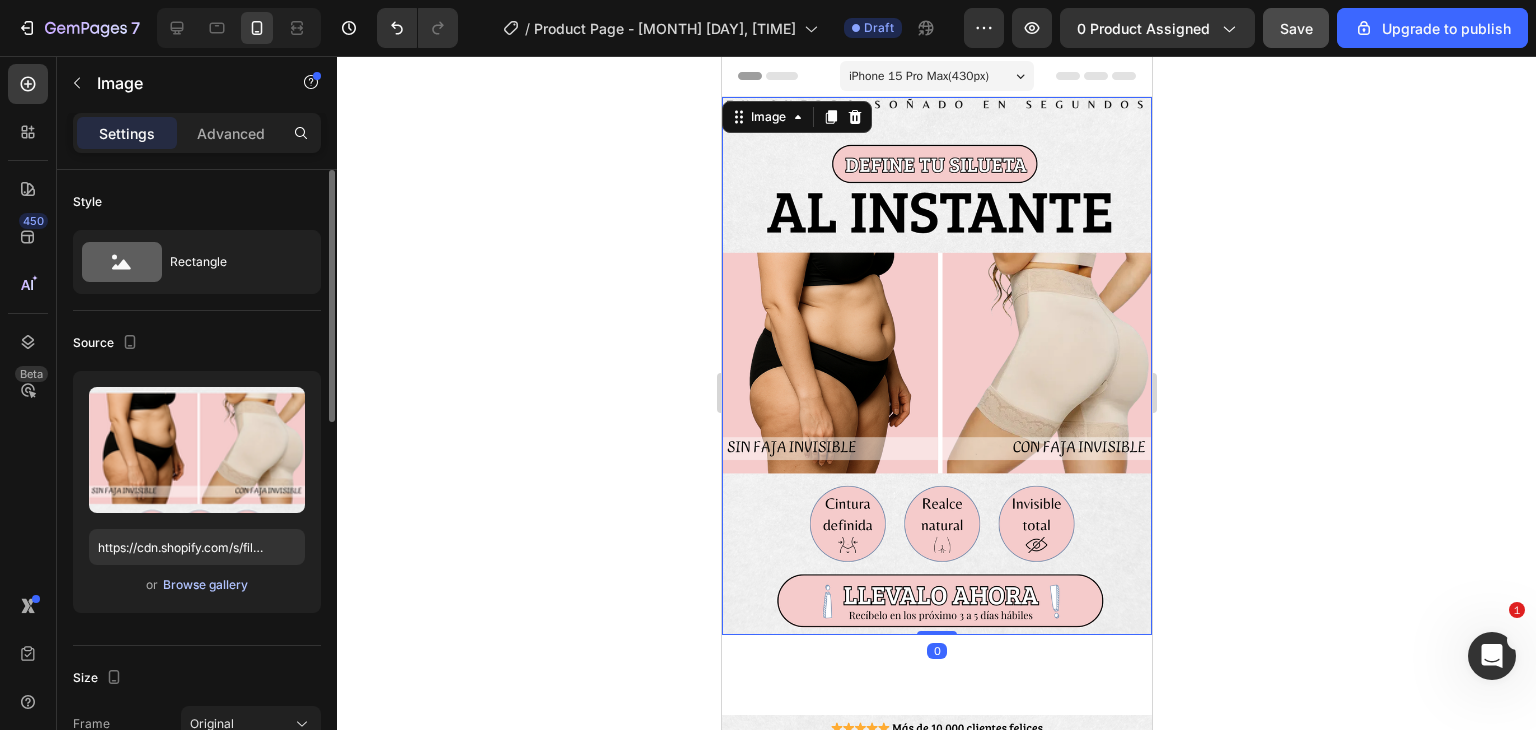 click on "Browse gallery" at bounding box center (205, 585) 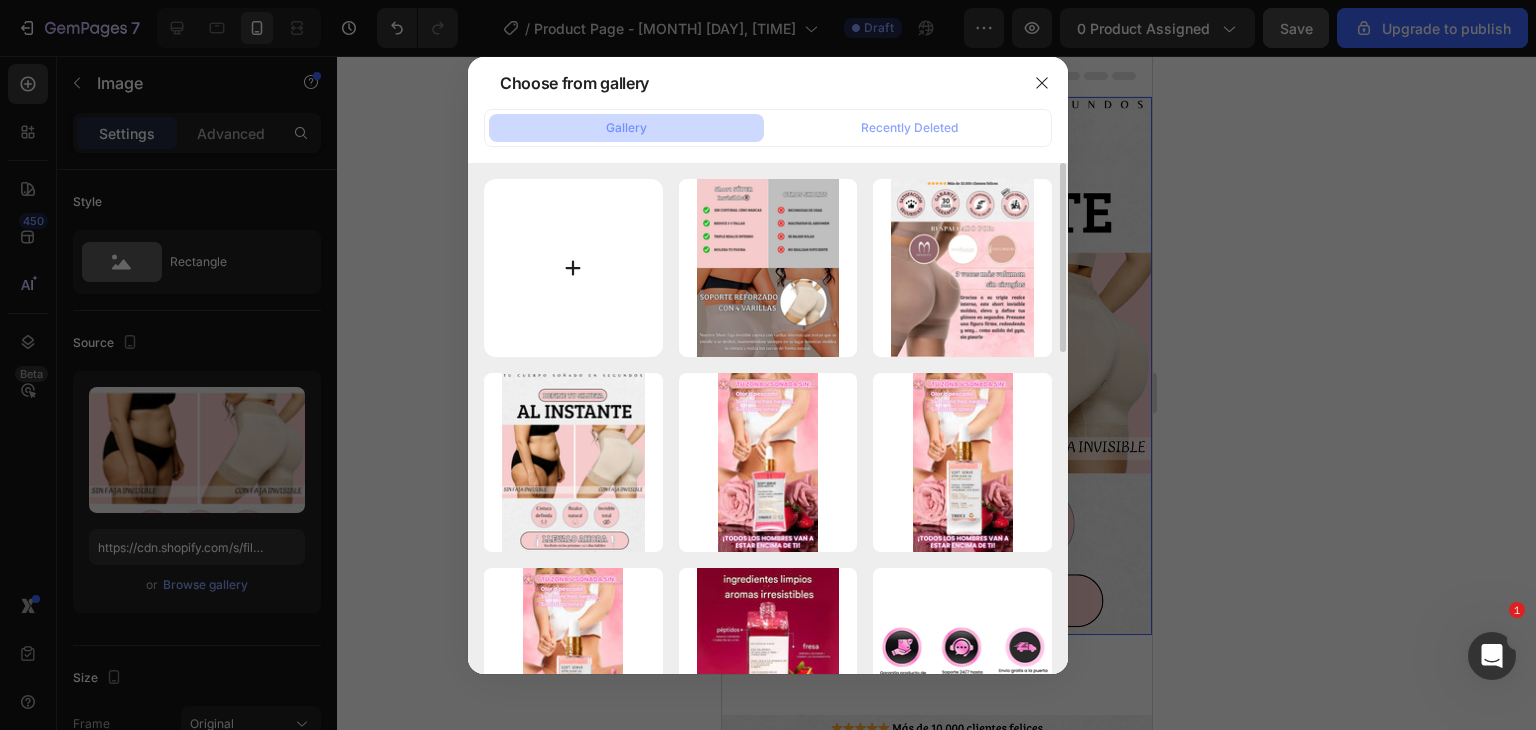 click at bounding box center [573, 268] 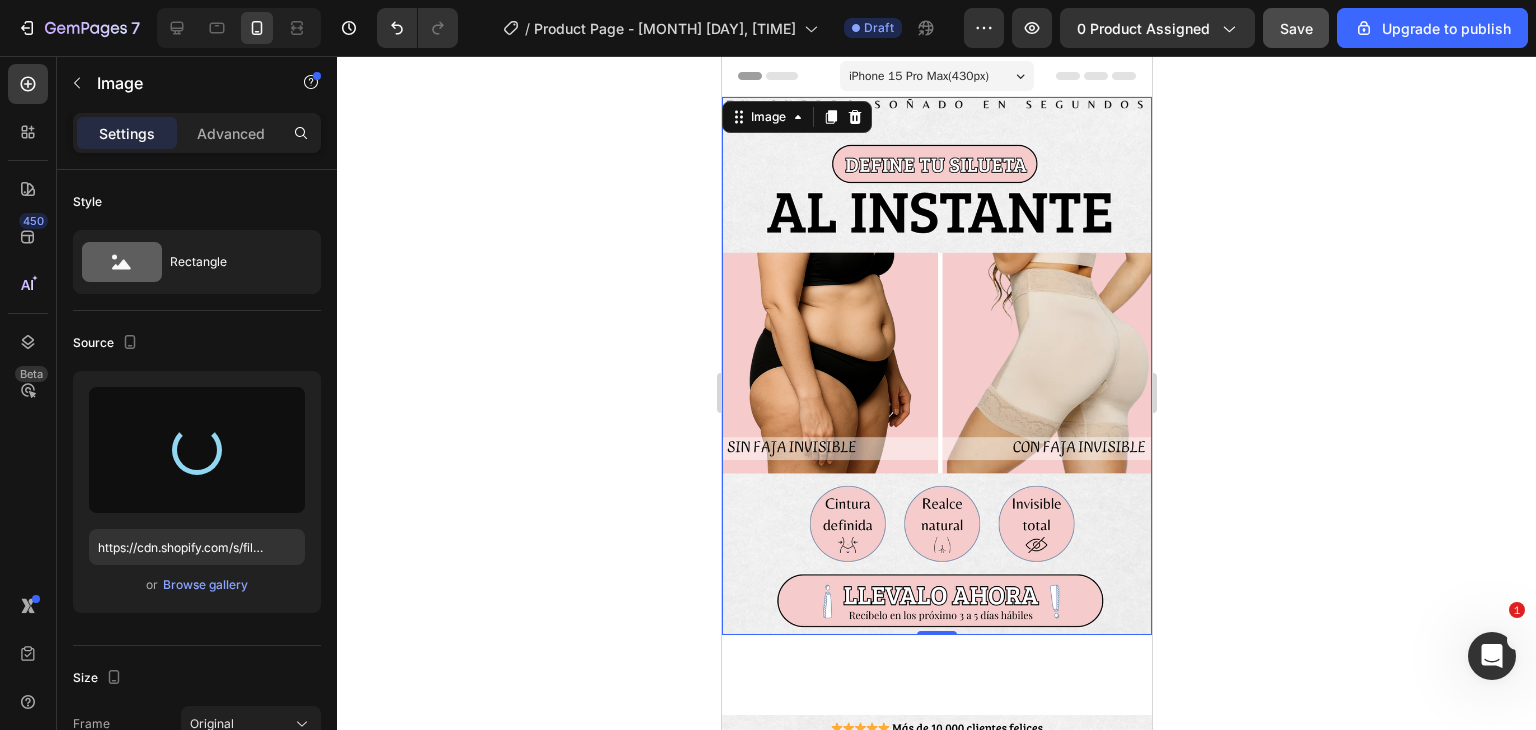 type on "https://cdn.shopify.com/s/files/1/0639/5337/1297/files/gempages_542247157663531891-7e8f4427-2045-4daa-9e9f-6890a1977430.png" 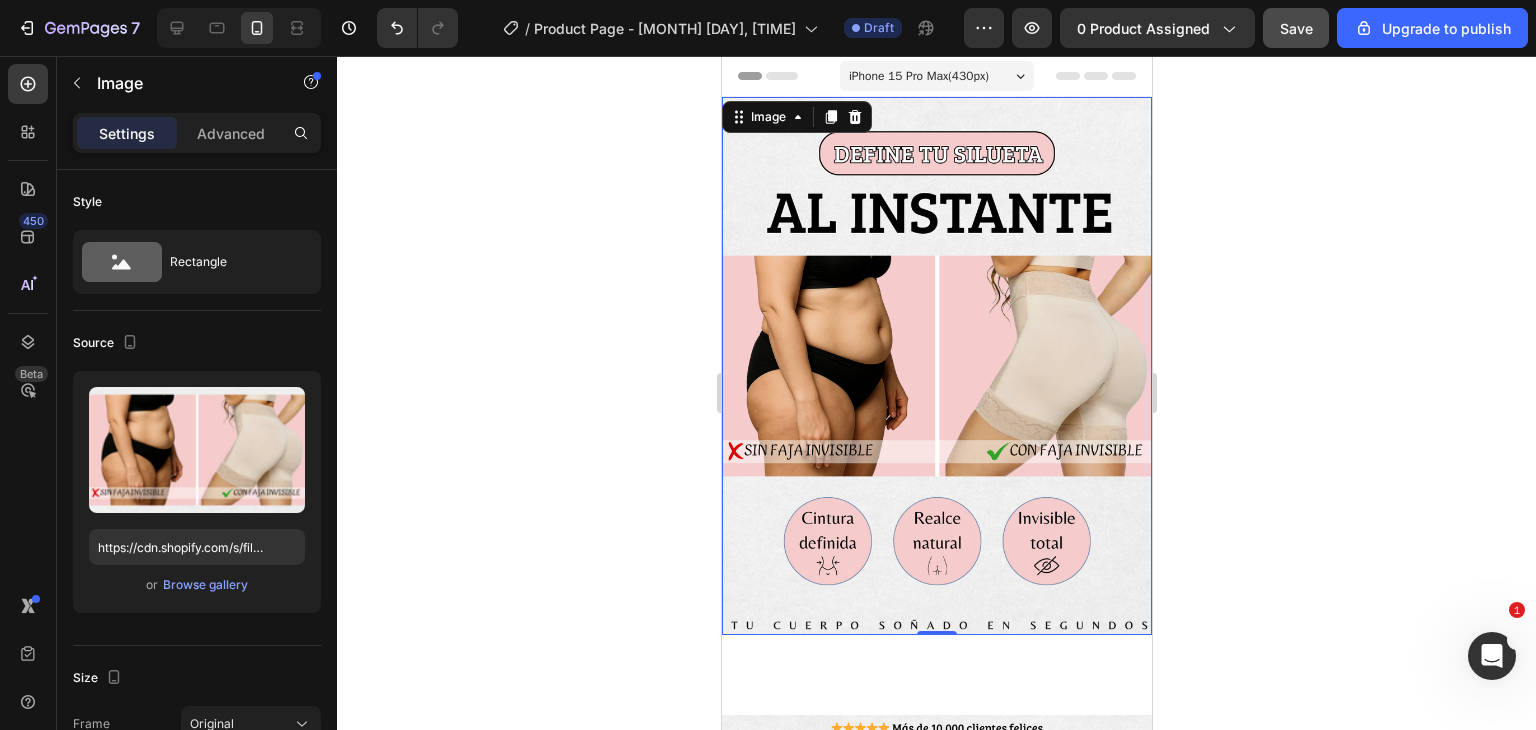 click 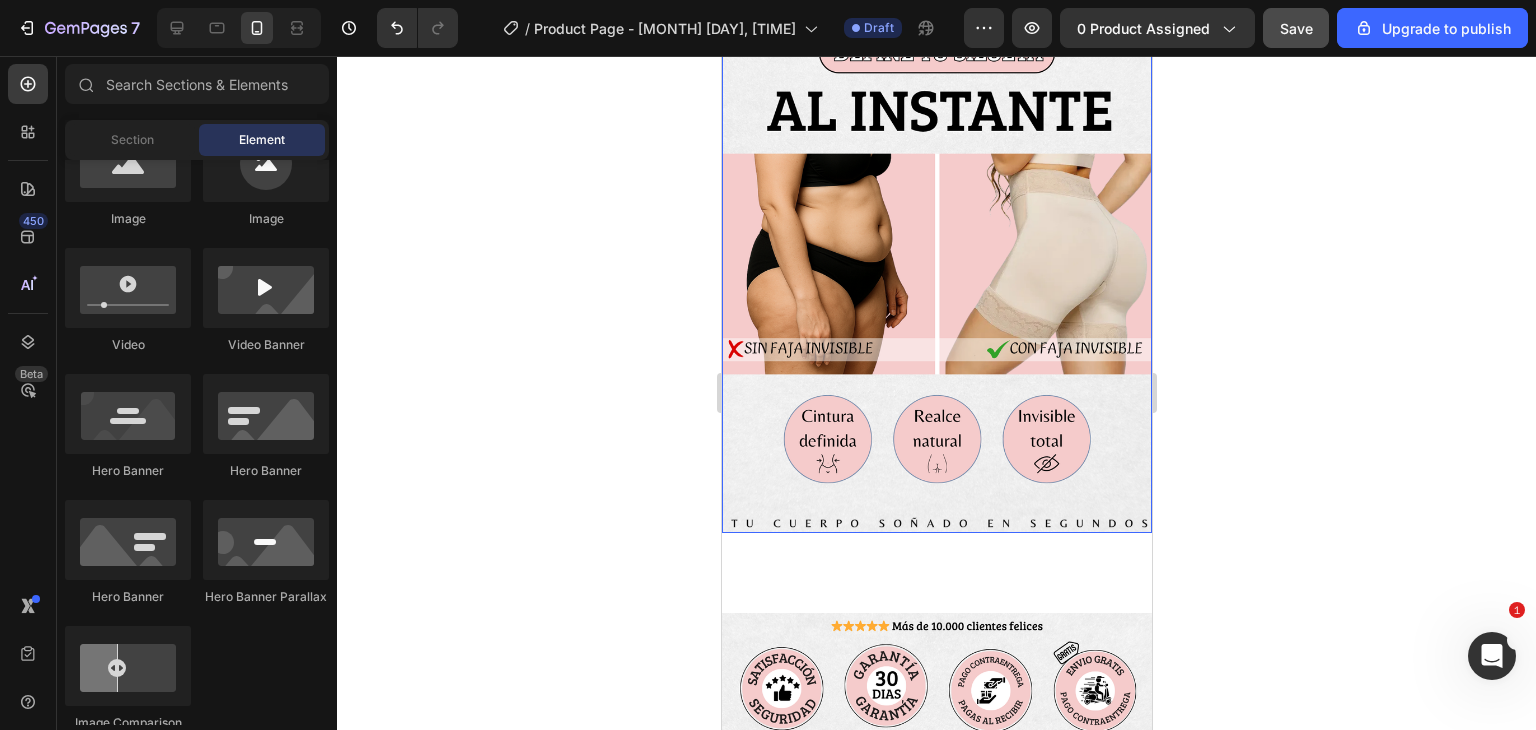 scroll, scrollTop: 100, scrollLeft: 0, axis: vertical 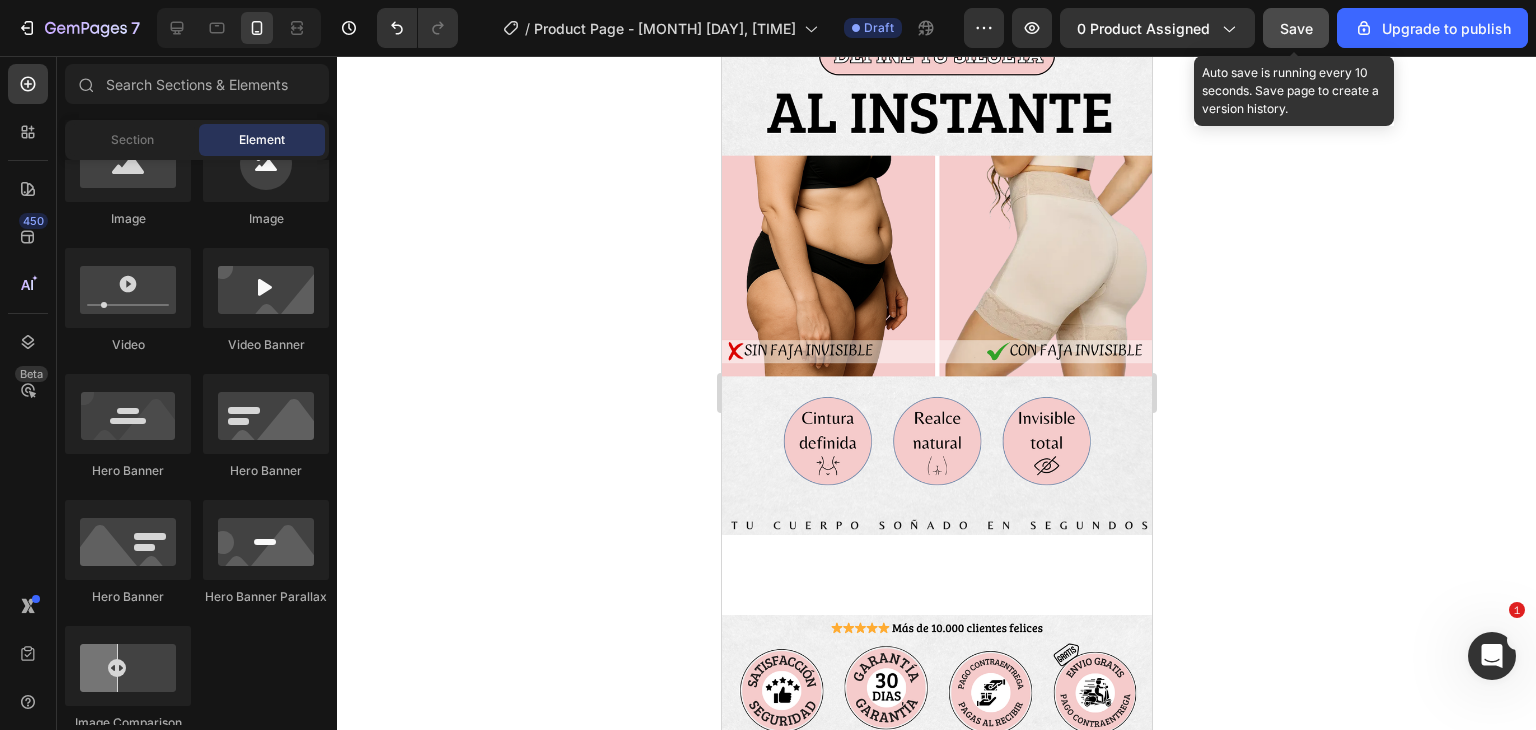 click on "Save" at bounding box center (1296, 28) 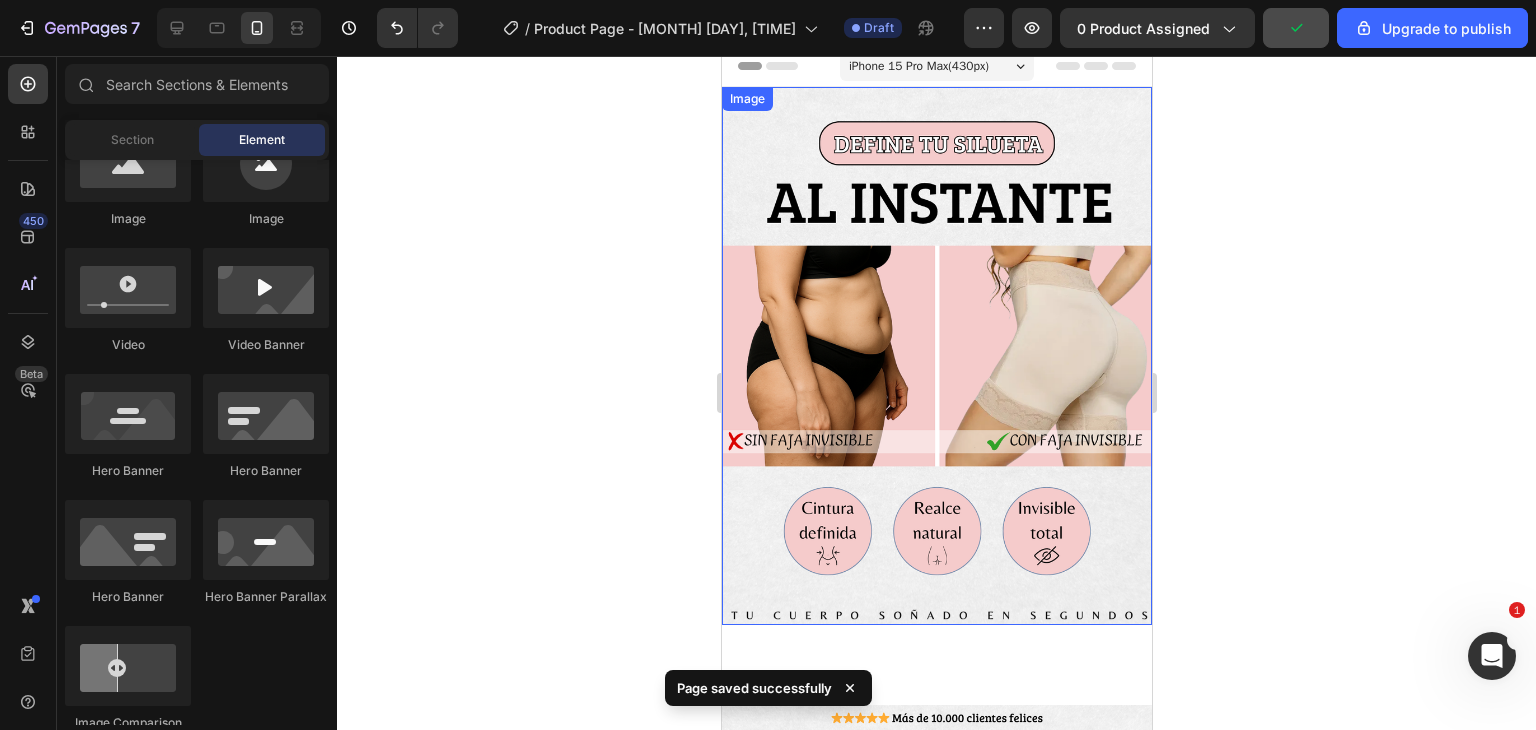 scroll, scrollTop: 0, scrollLeft: 0, axis: both 